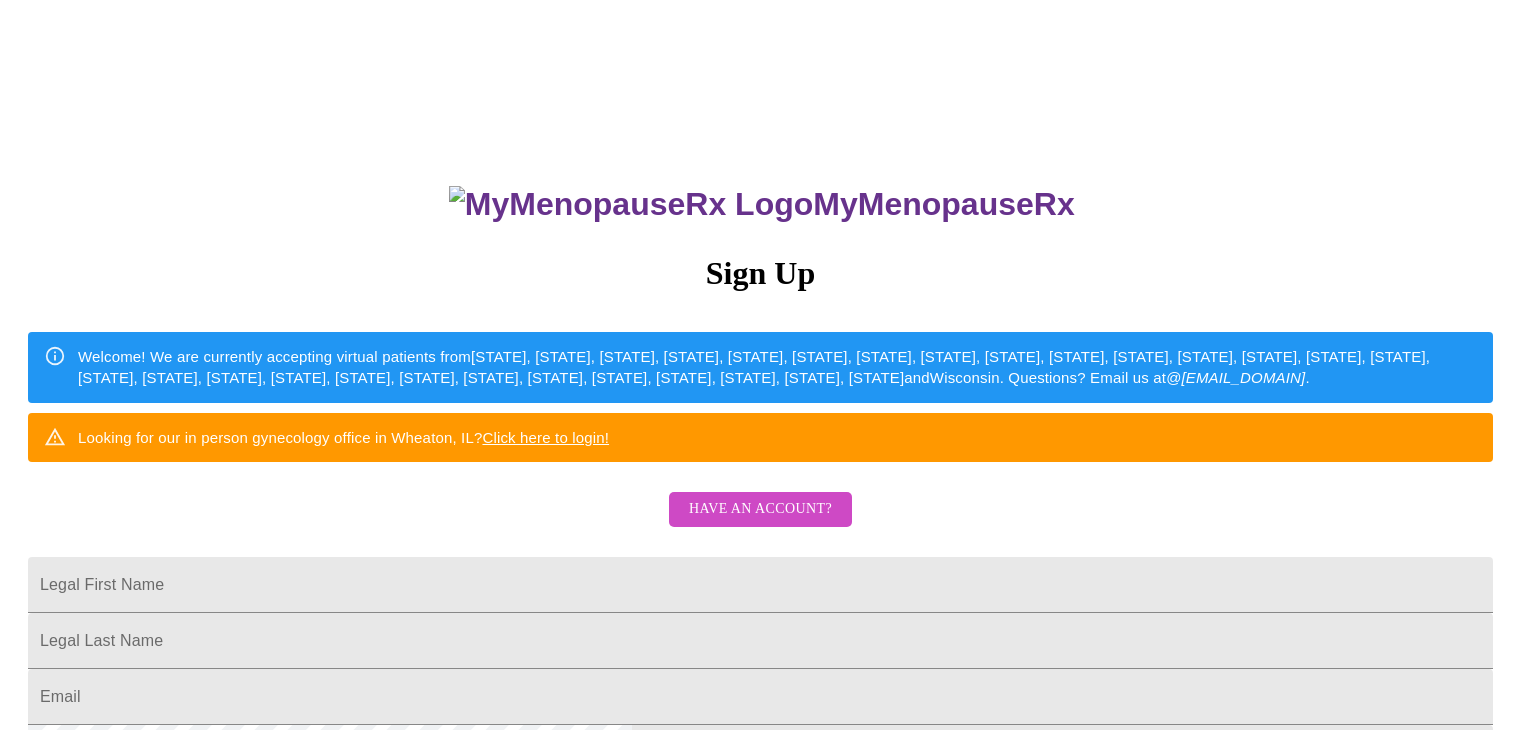 scroll, scrollTop: 0, scrollLeft: 0, axis: both 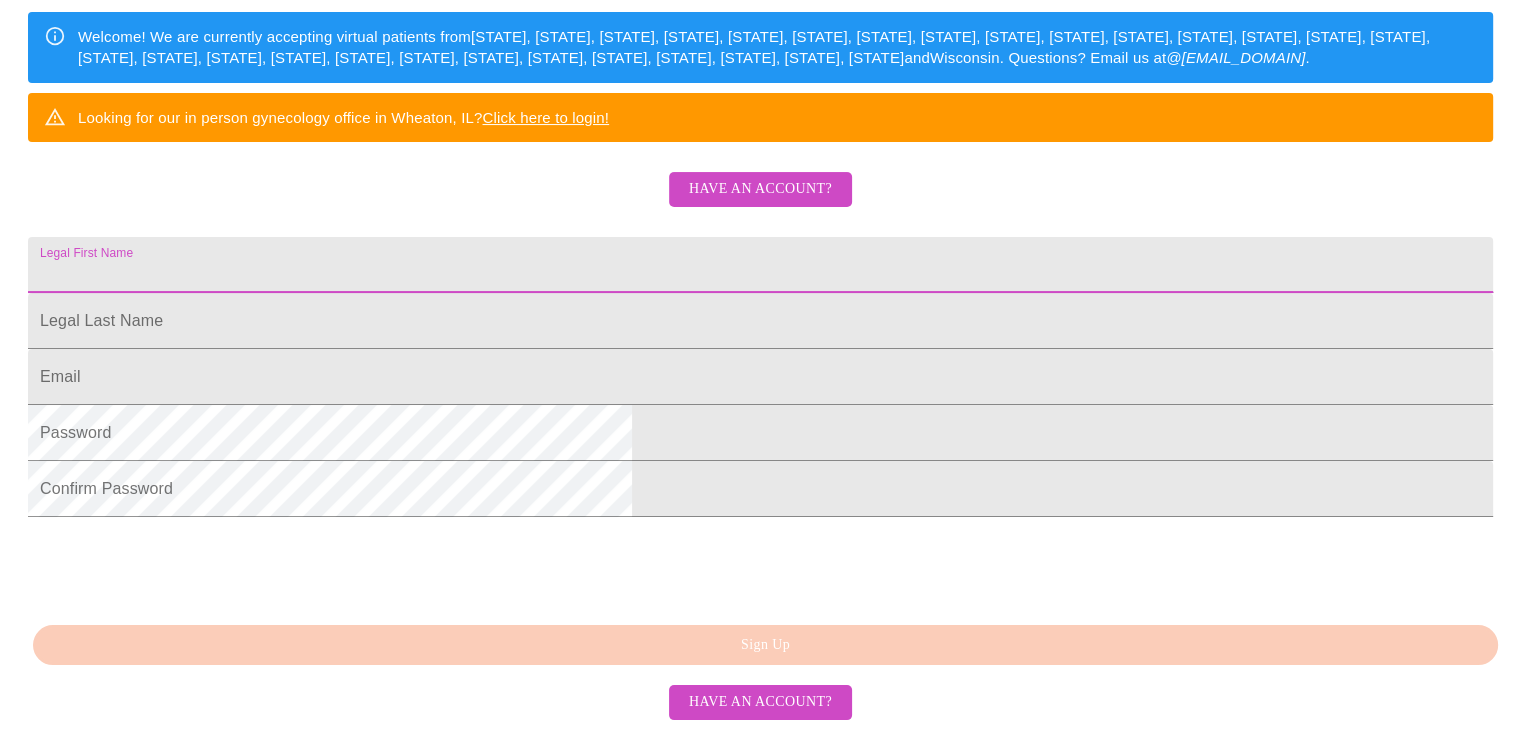 click on "Legal First Name" at bounding box center [760, 265] 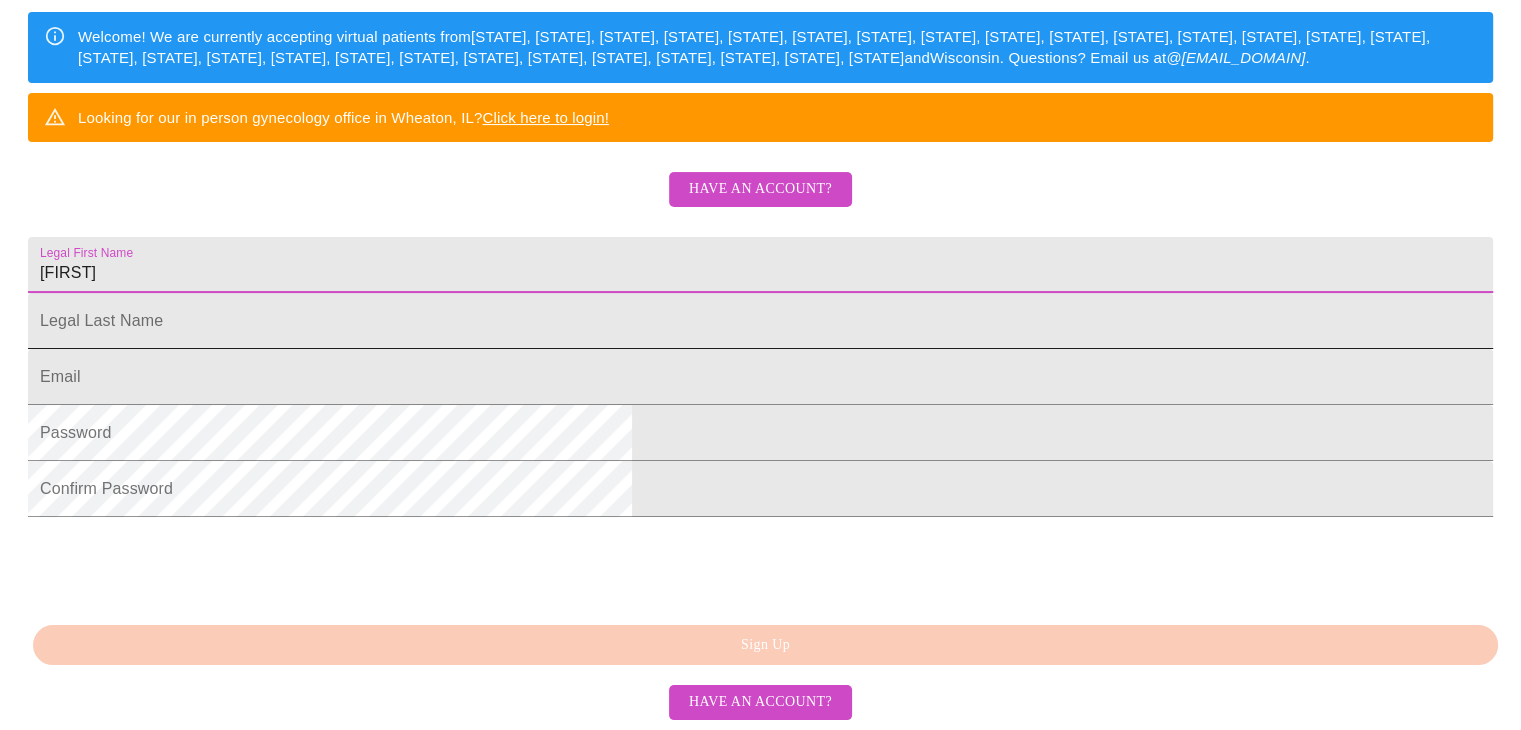 type on "[FIRST]" 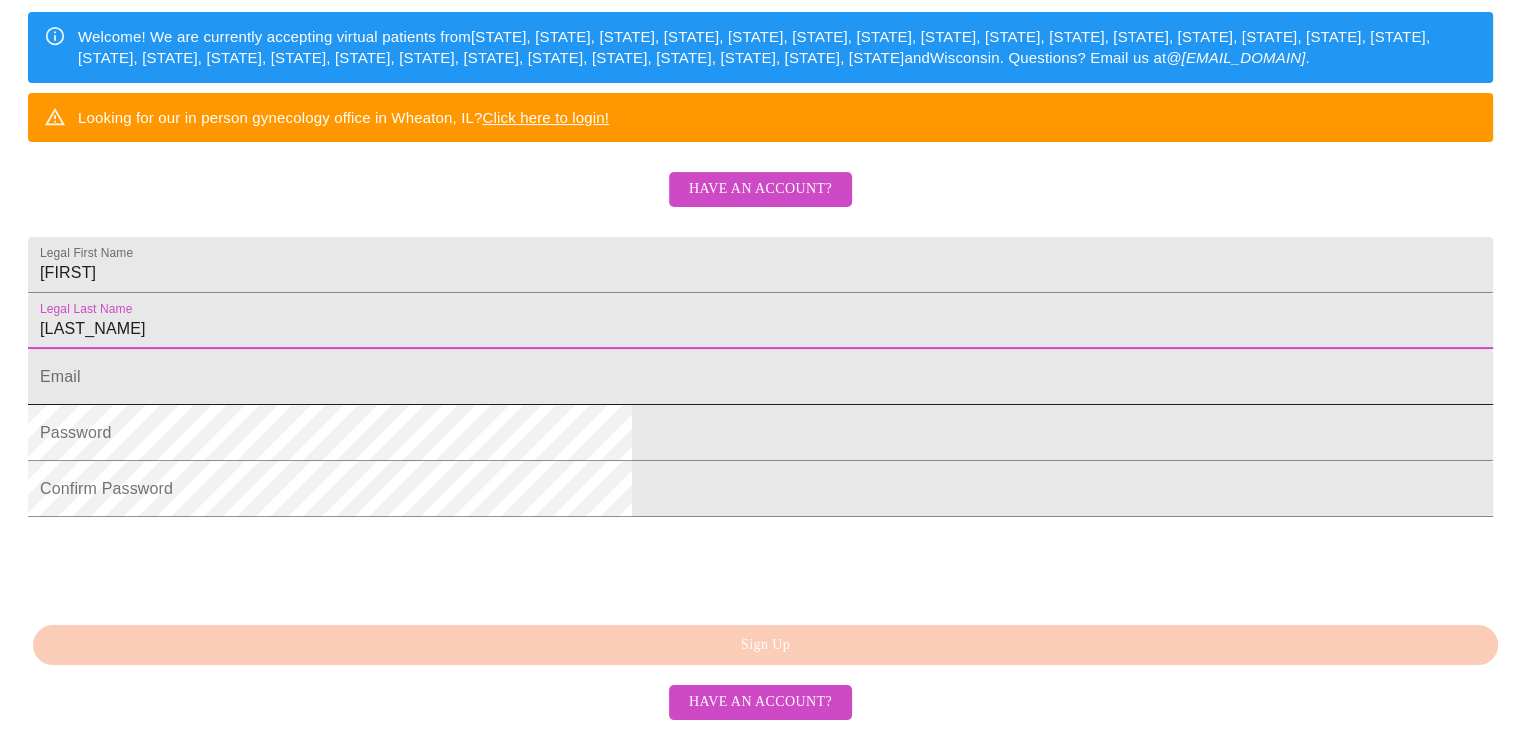 type on "[LAST_NAME]" 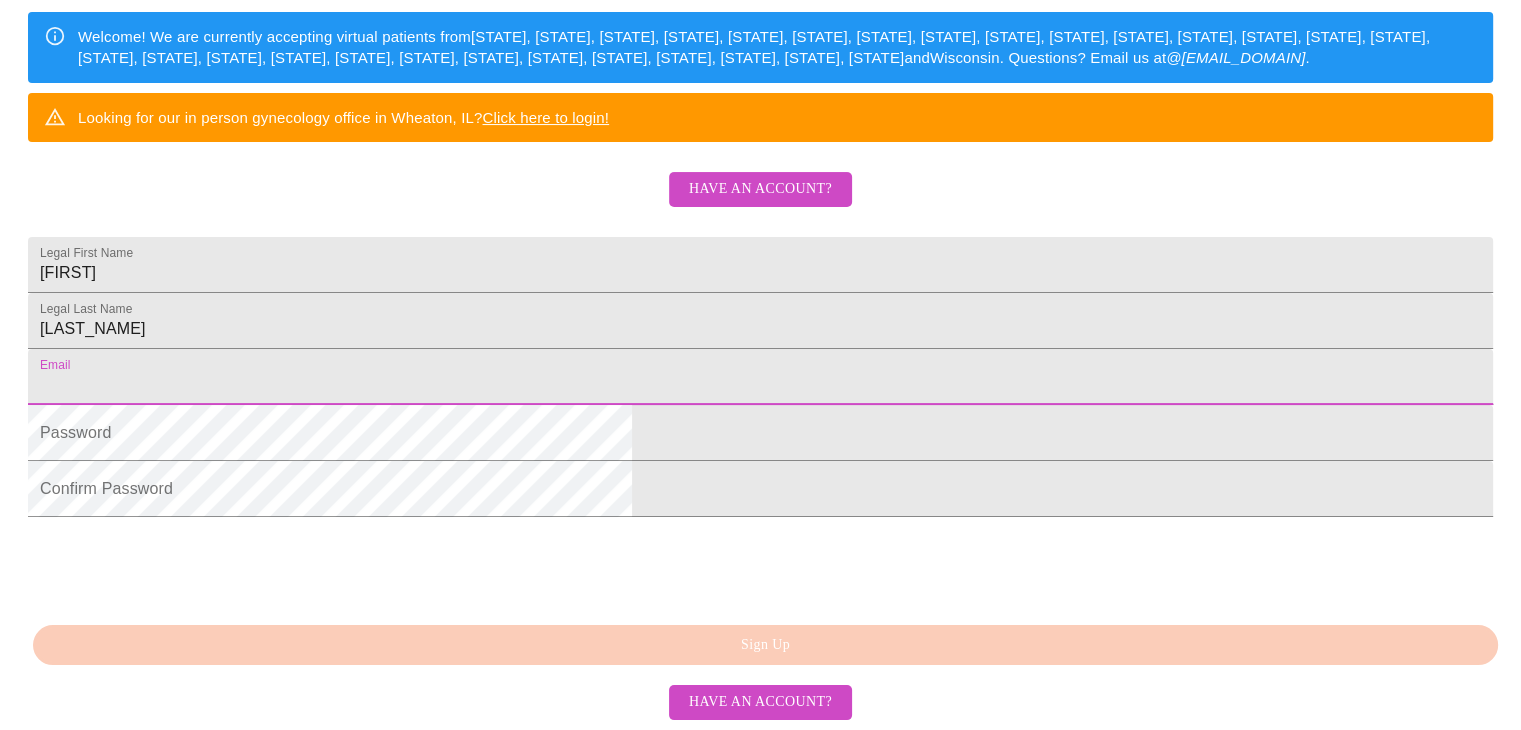 click on "Legal First Name" at bounding box center [760, 377] 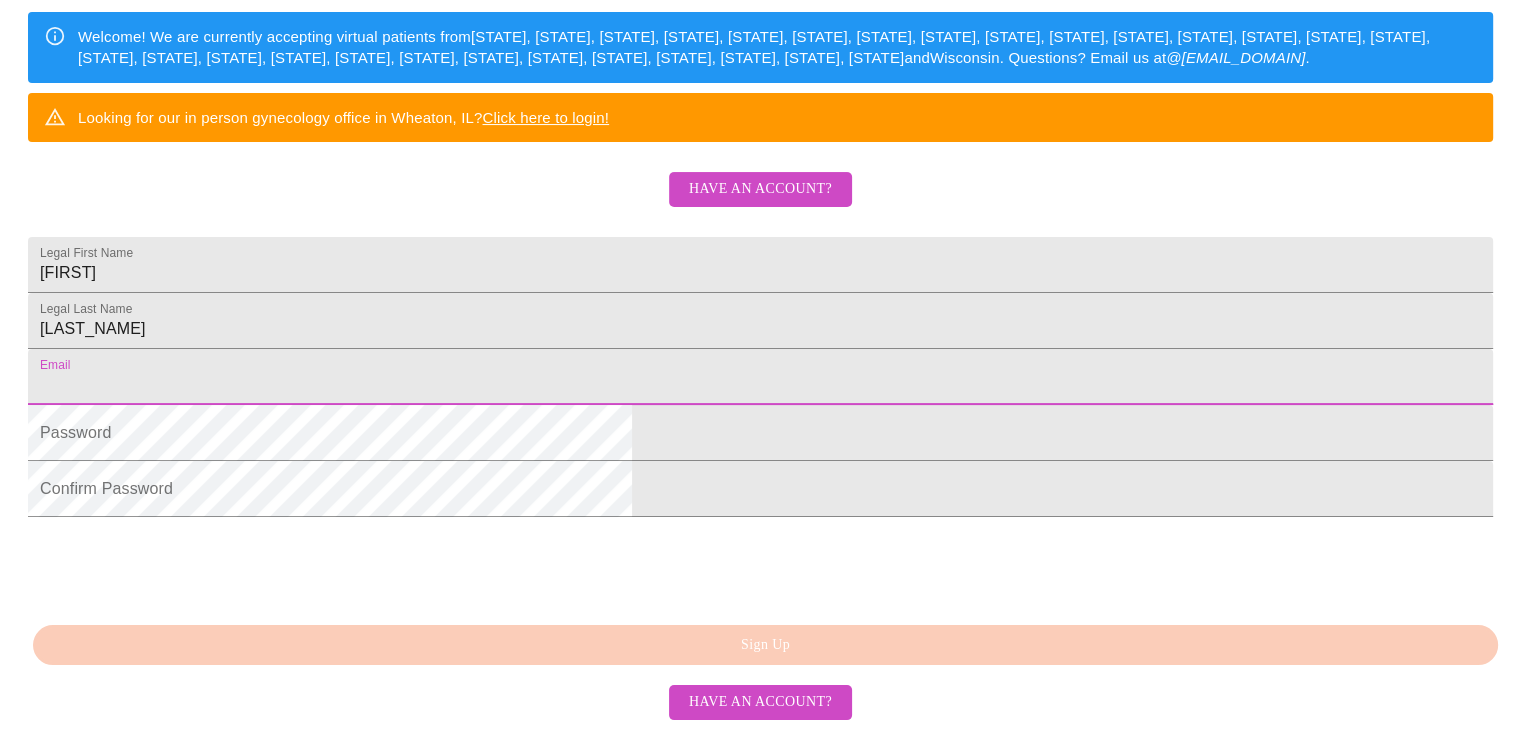 type on "[FIRST][EMAIL]" 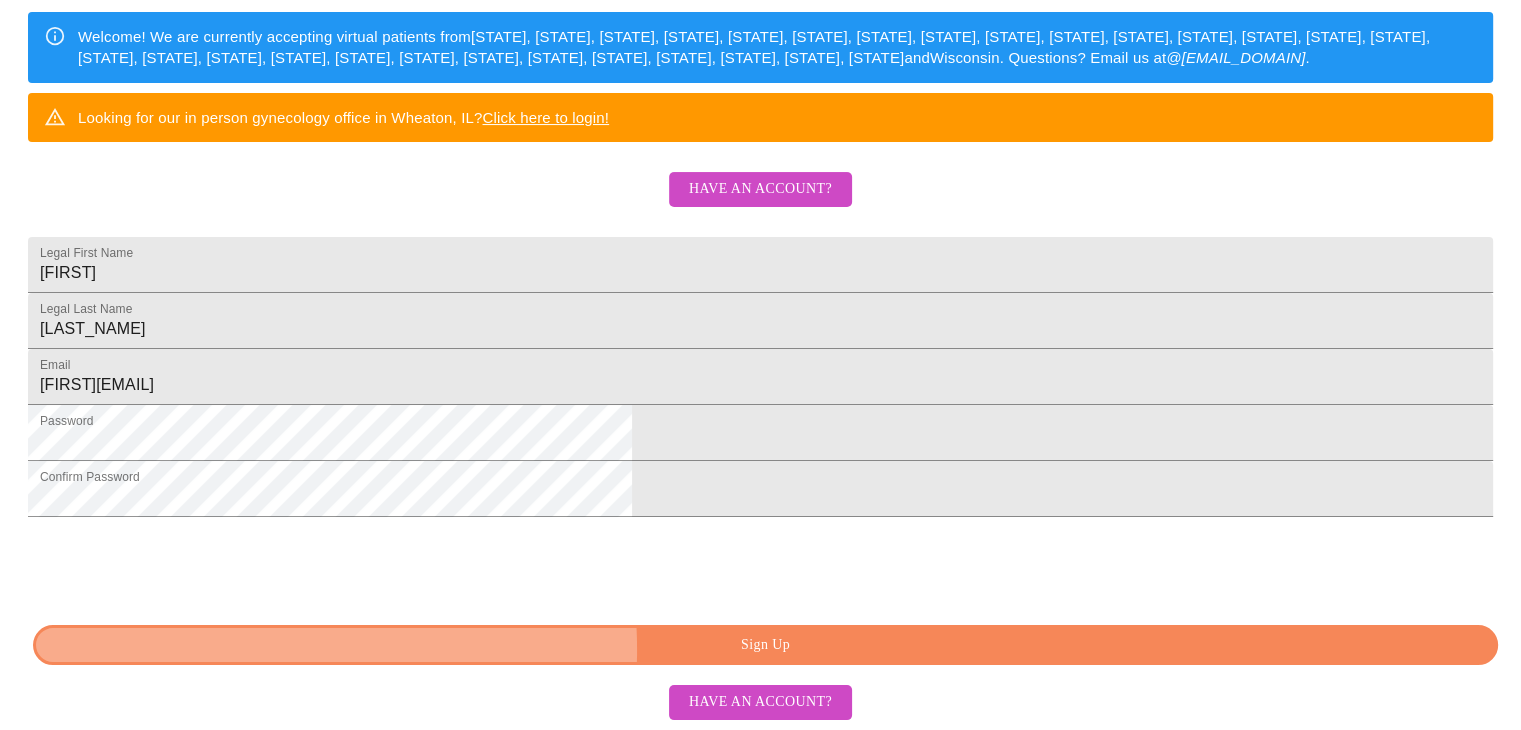 click on "Sign Up" at bounding box center (765, 645) 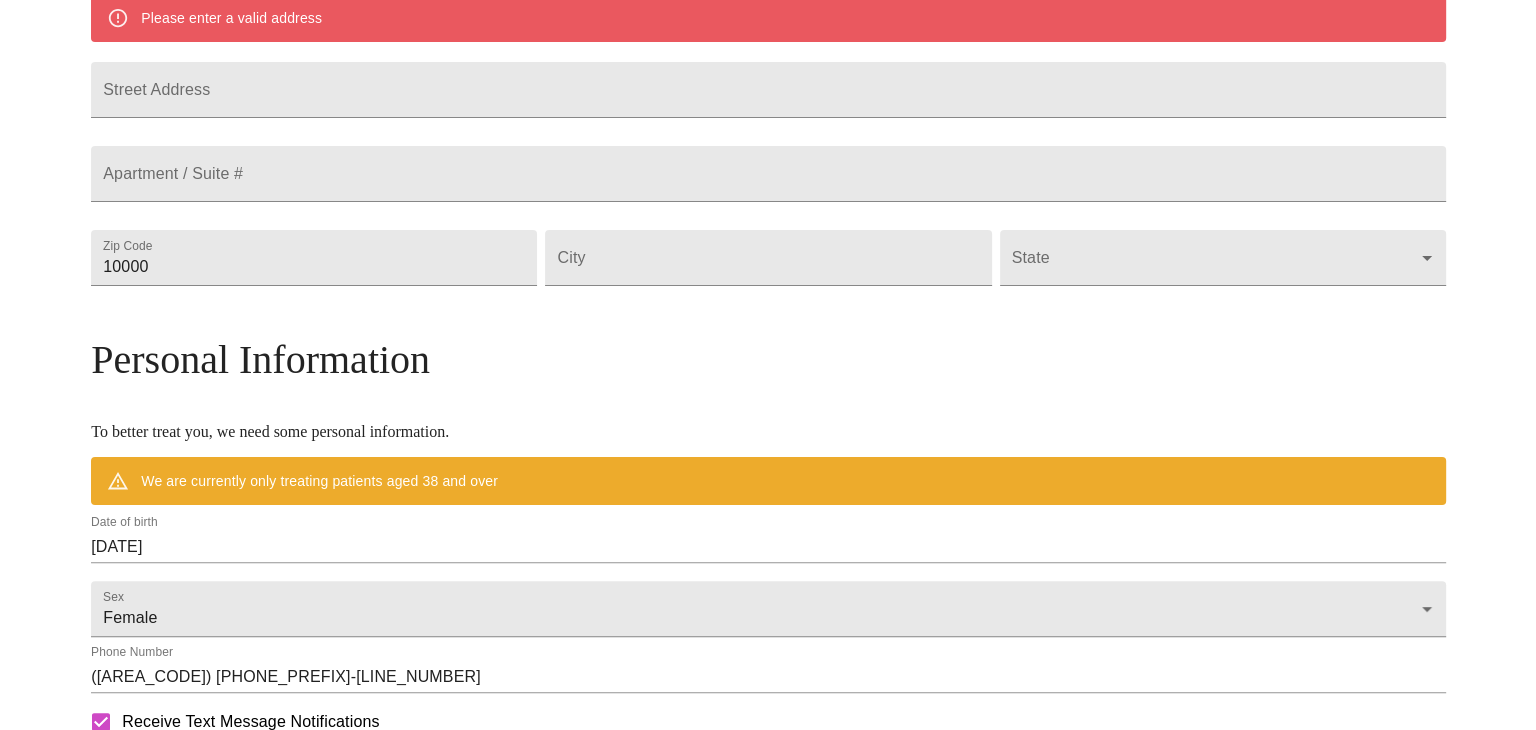 scroll, scrollTop: 416, scrollLeft: 0, axis: vertical 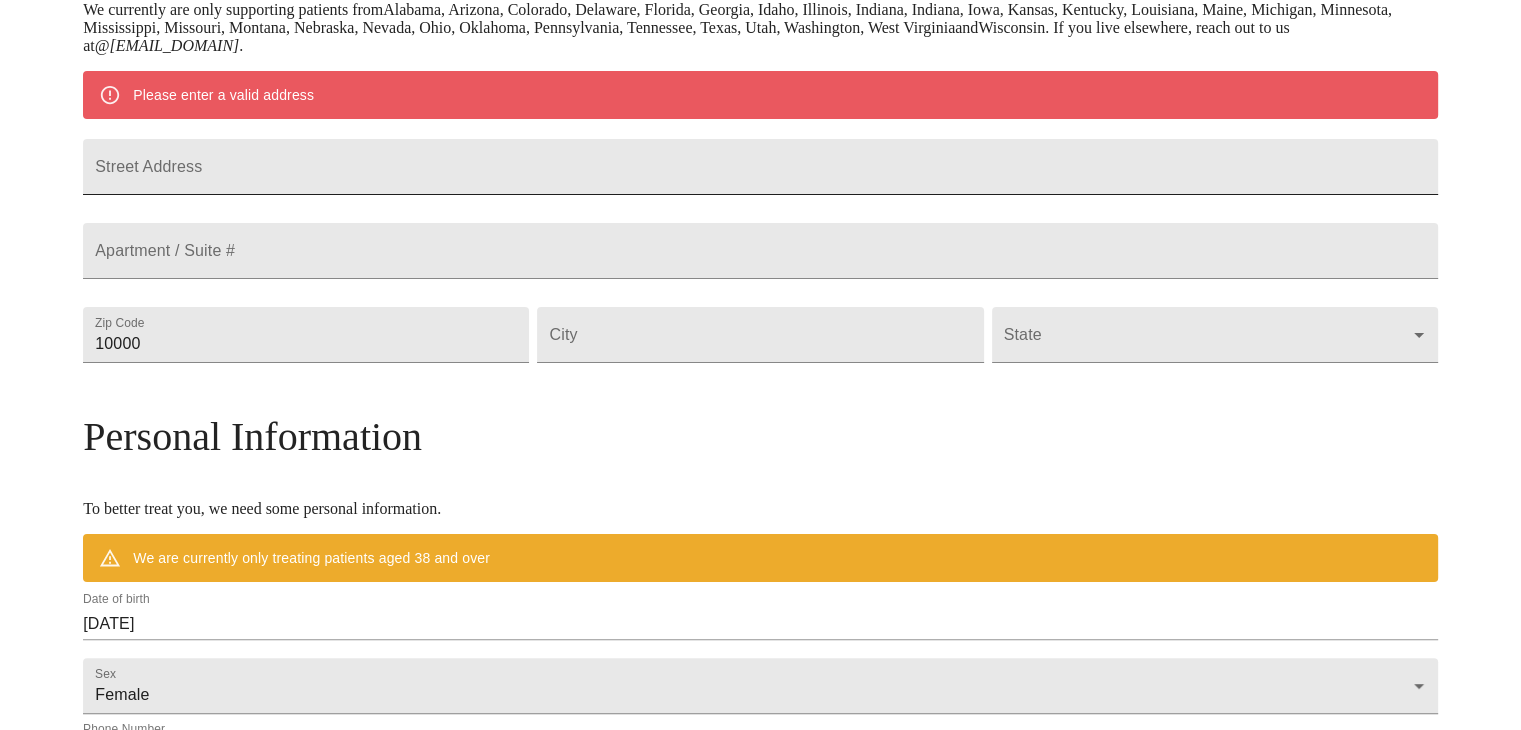click on "Street Address" at bounding box center (760, 167) 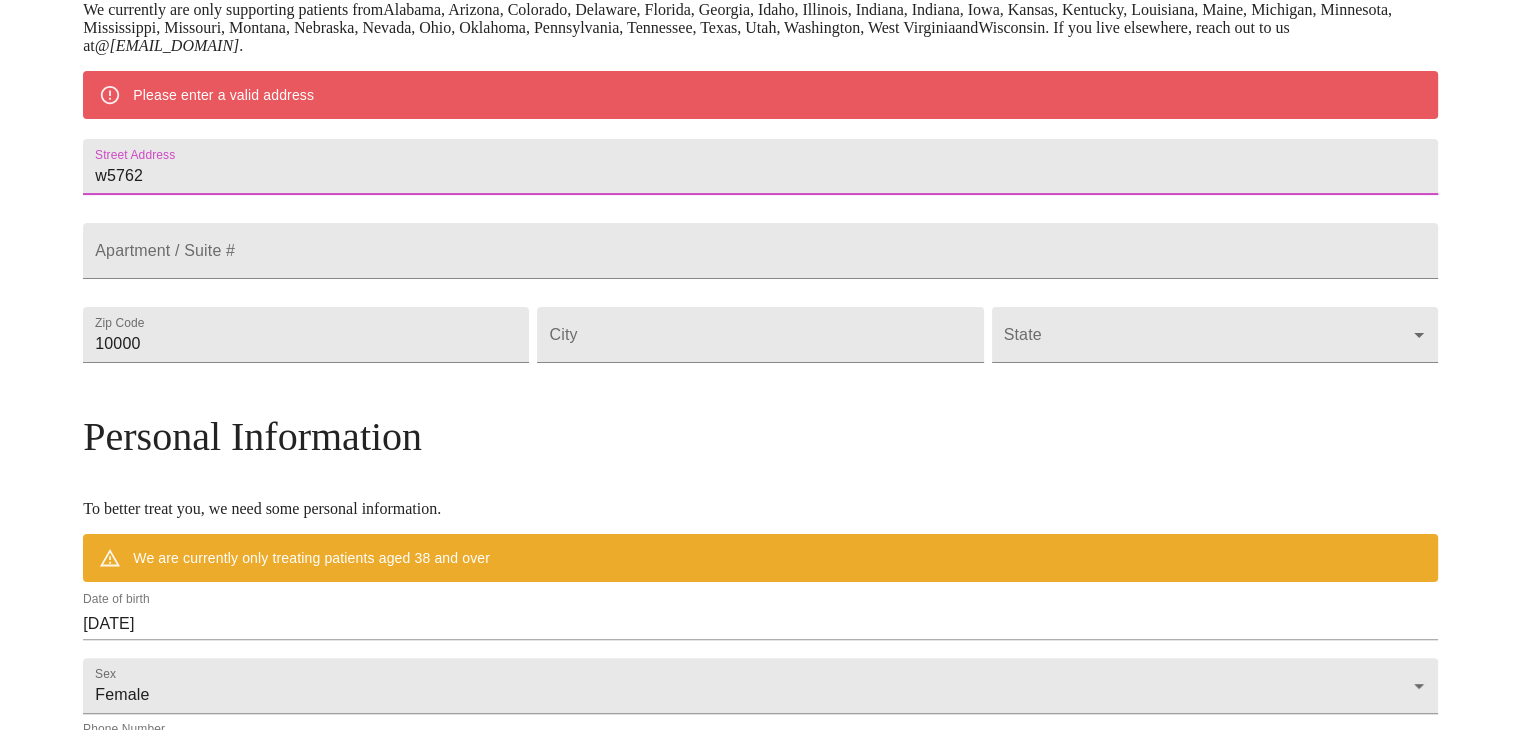 click on "w5762" at bounding box center (760, 167) 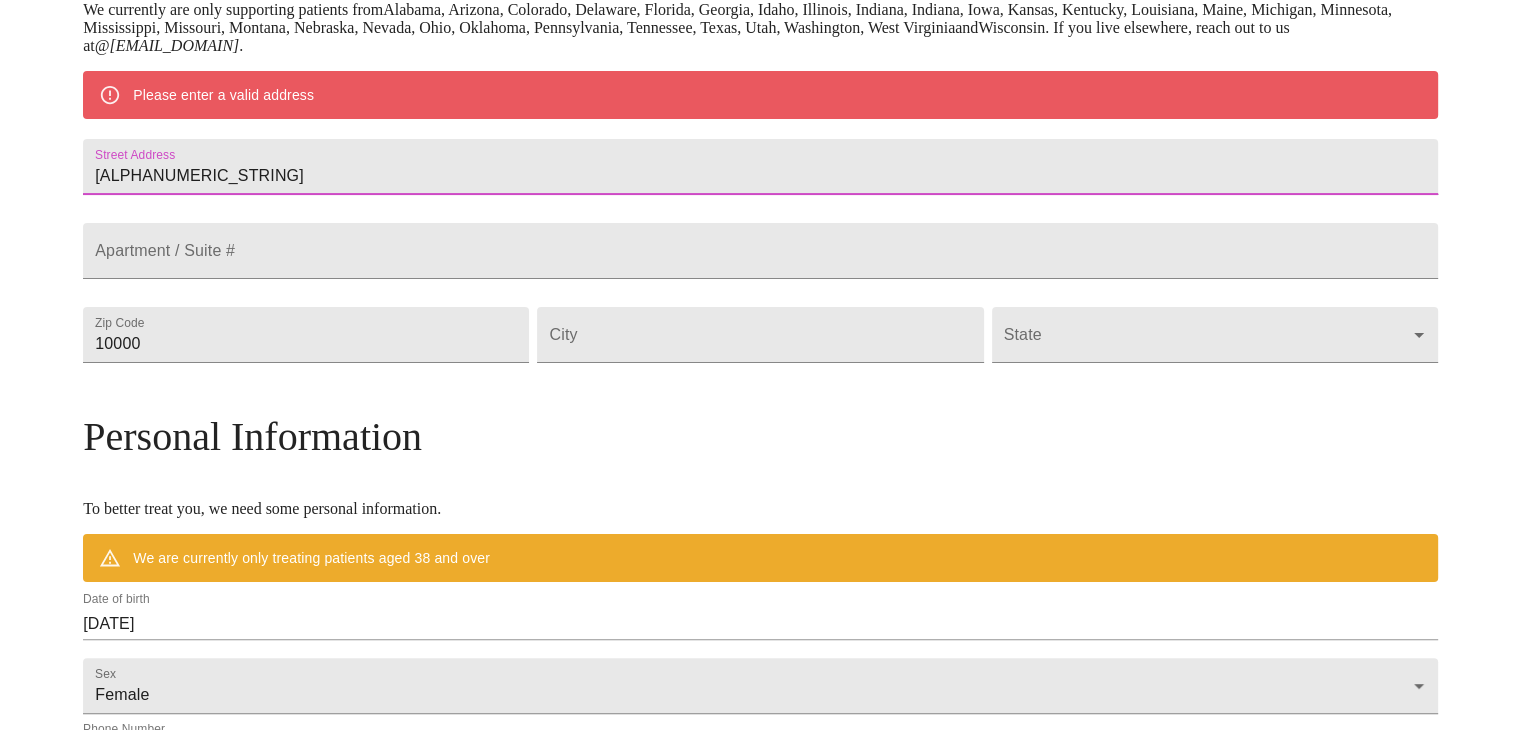 click on "[ALPHANUMERIC_STRING]" at bounding box center [760, 167] 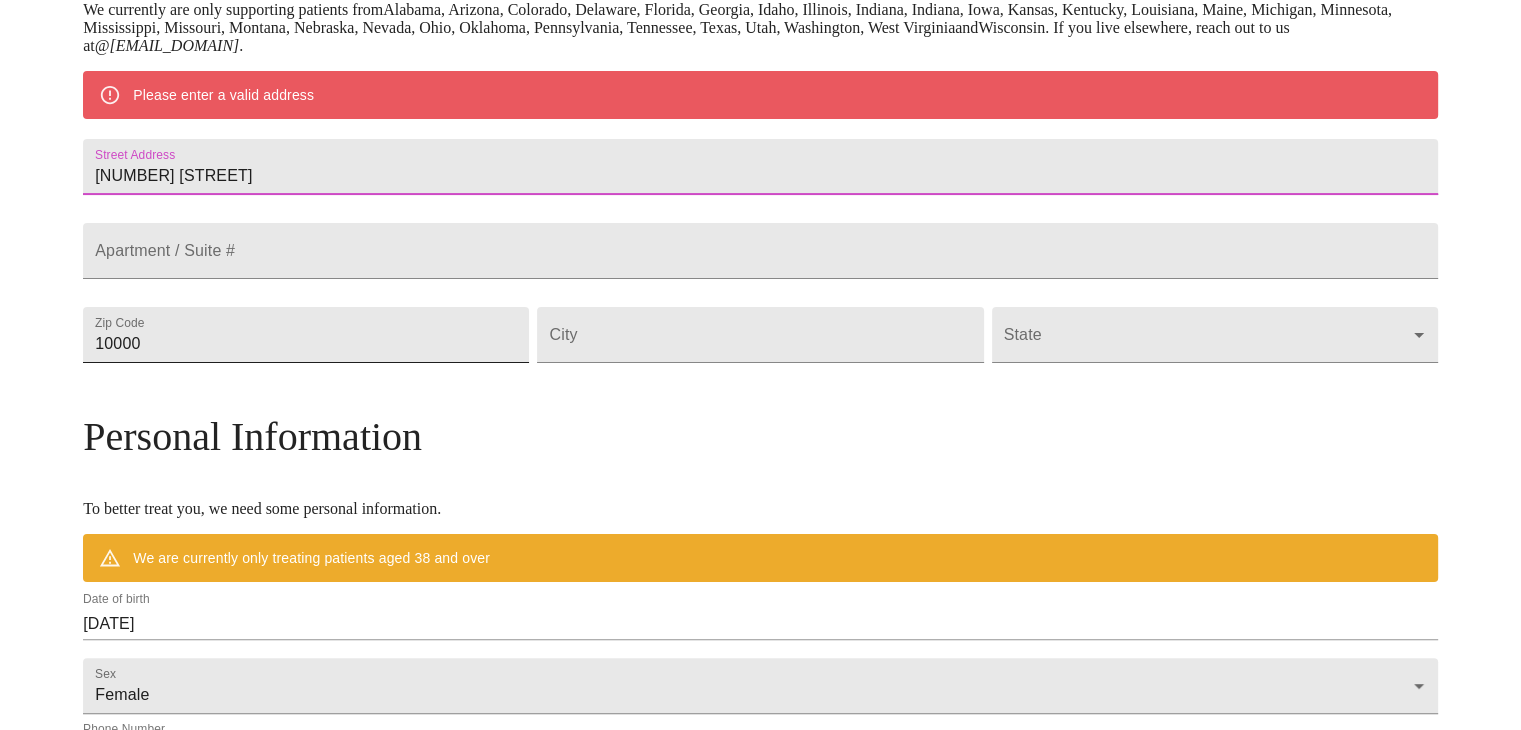 type on "[NUMBER] [STREET]" 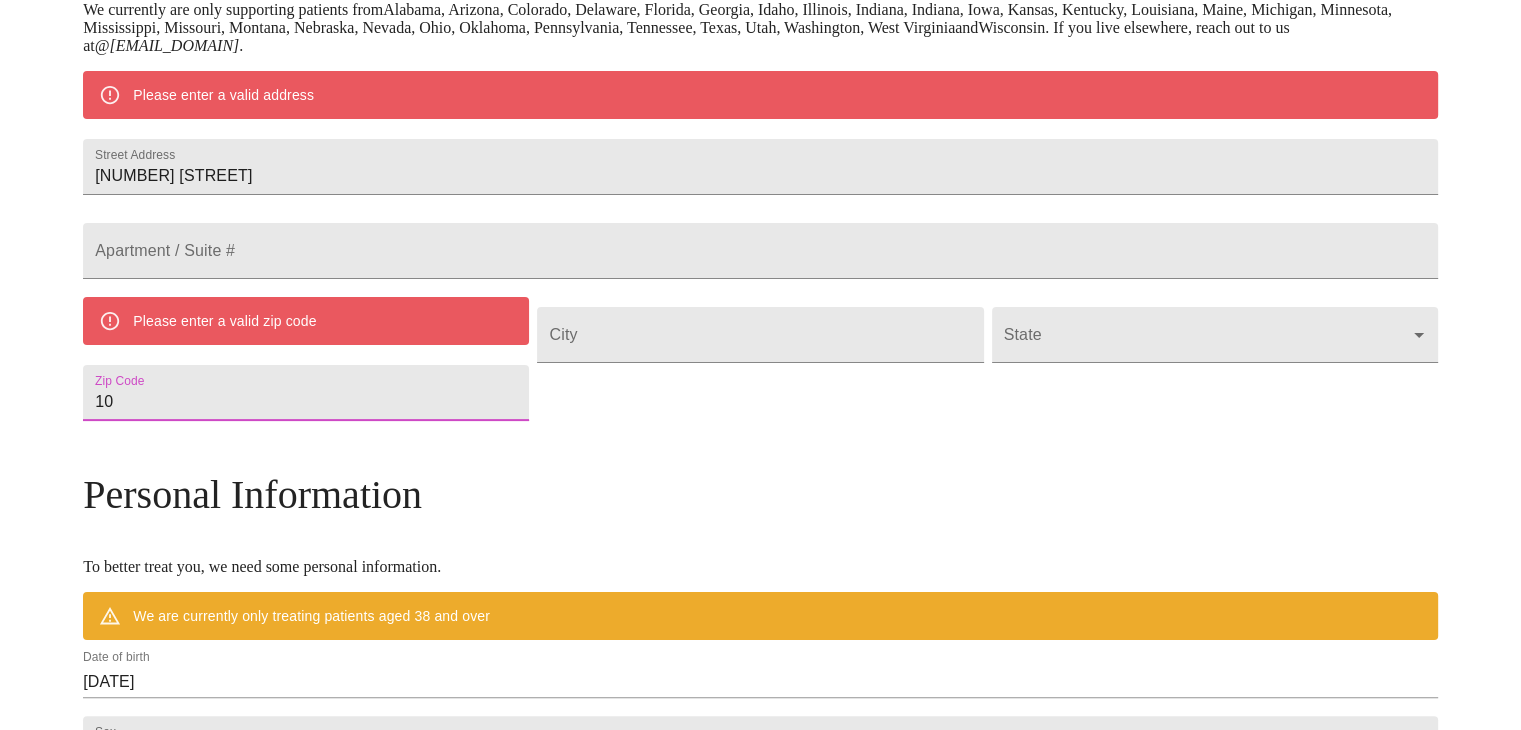 type on "1" 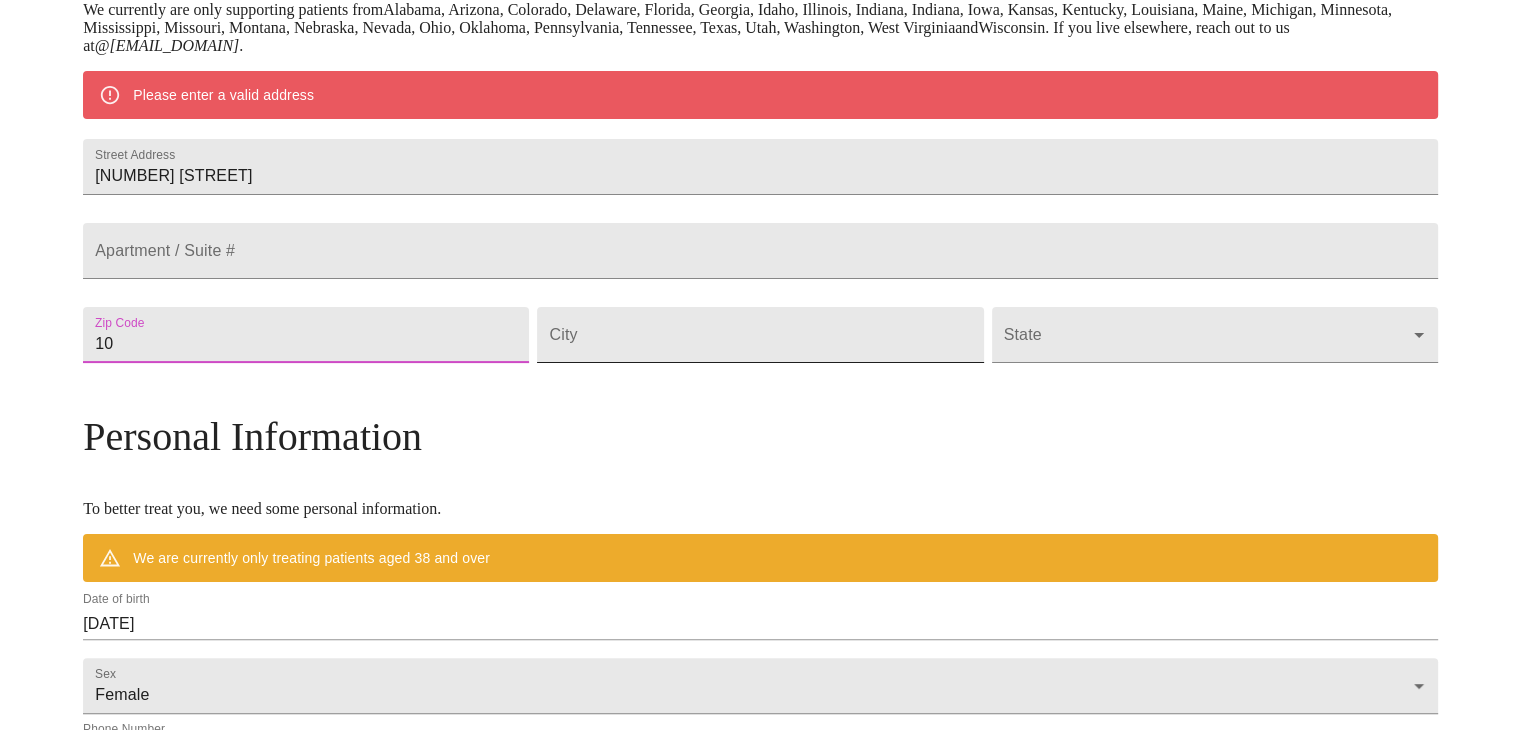 type on "[POSTAL_CODE]" 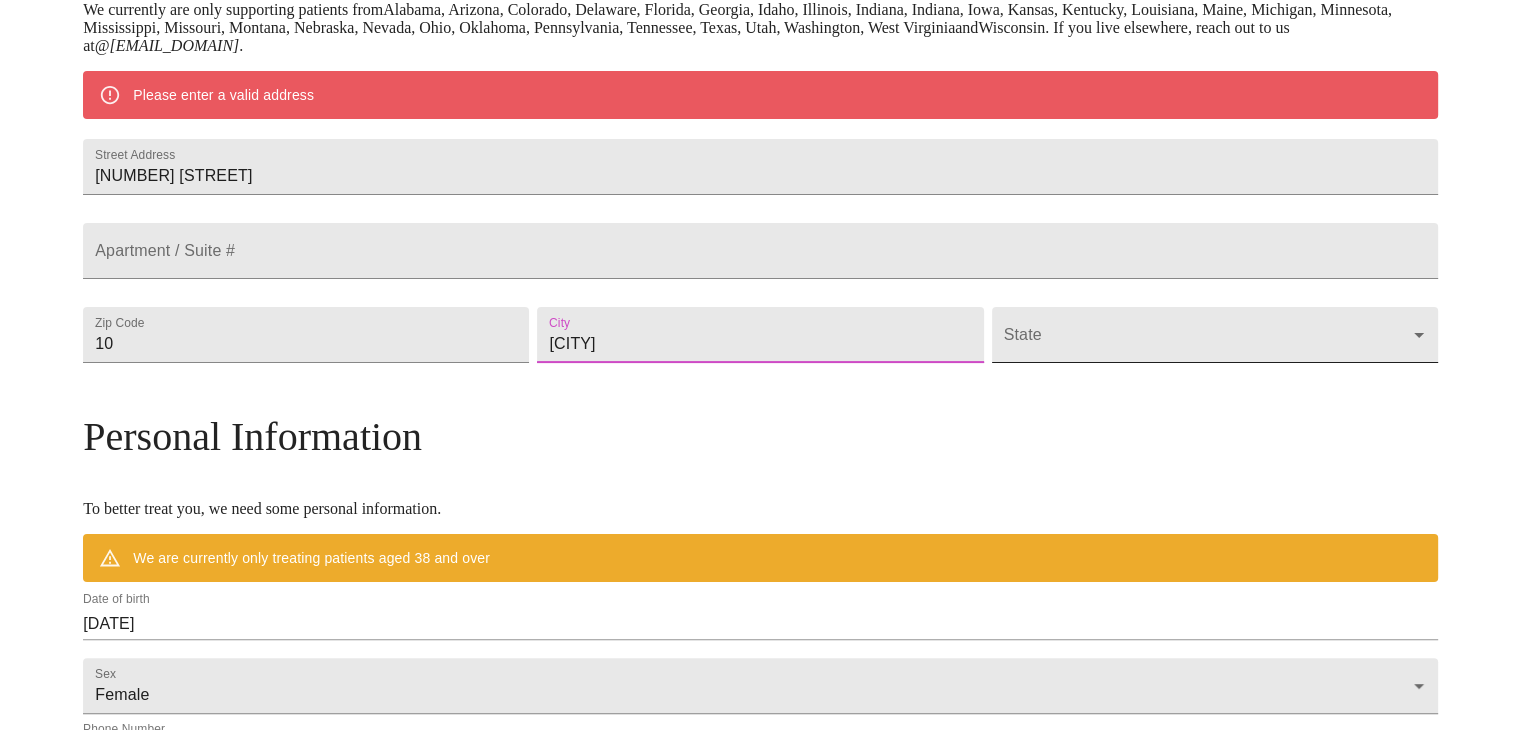 type on "[CITY]" 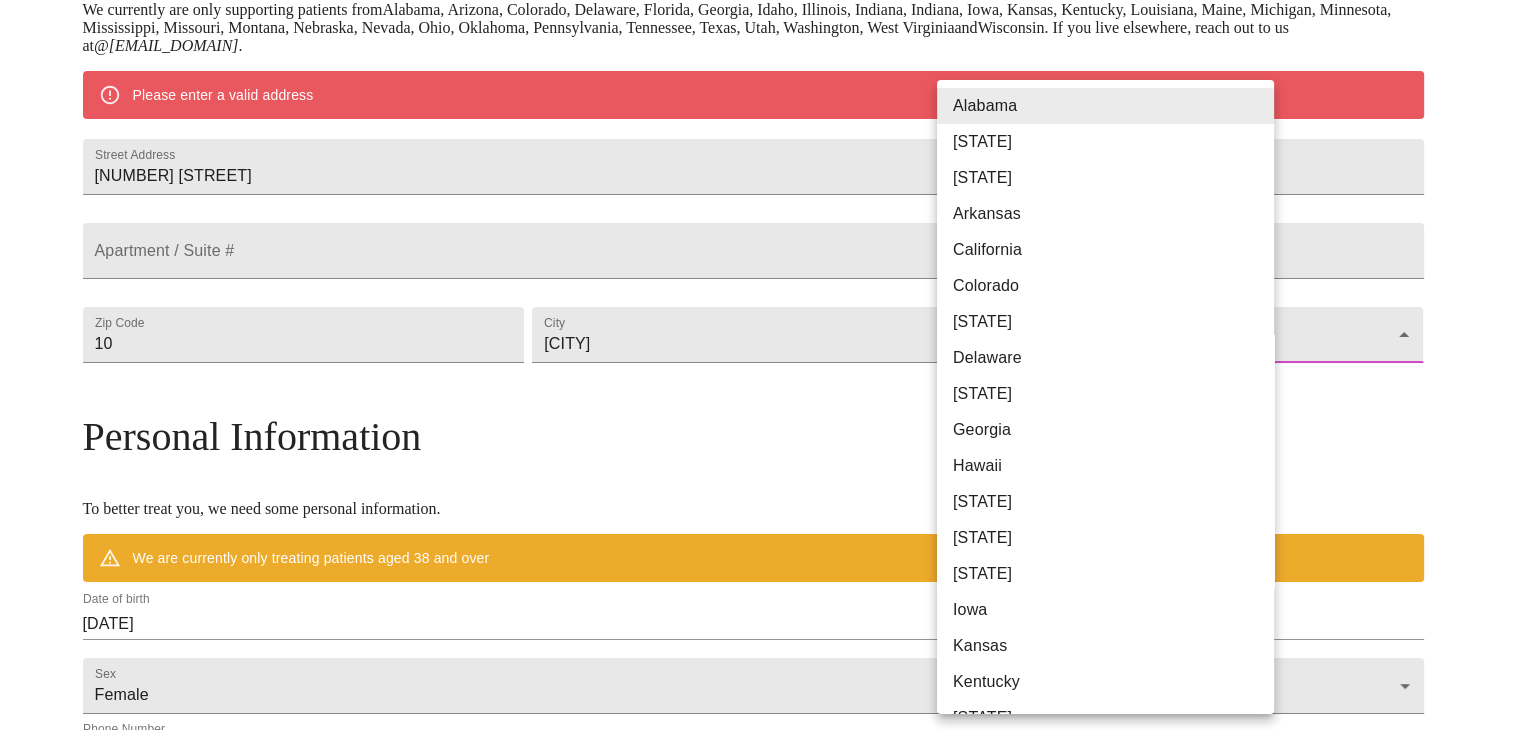 click on "We currently are only supporting patients from  Alabama, Arizona, Colorado, Delaware, Florida, Georgia, Idaho, Illinois, Indiana, Indiana, Iowa, Kansas, Kentucky, Louisiana, Maine, Michigan, Minnesota, Mississippi, Missouri, Montana, Nebraska, Nevada, Ohio, Oklahoma, Pennsylvania, Tennessee, Texas, Utah, Washington, West Virginia  and  Wisconsin . If you live elsewhere, reach out to us at  [EMAIL] . Please enter a valid address Street Address [NUMBER] [STREET] Apartment / Suite # Zip Code [ZIP] City [CITY] State ​ Personal Information To better treat you, we need some personal information. We are currently only treating patients aged 38 and over Date of birth [DATE] Sex Female Female Phone Number ([PHONE])  Receive Text Message Notifications Terms of Service & Privacy Policy By  Continuing  and our  ." at bounding box center [760, 371] 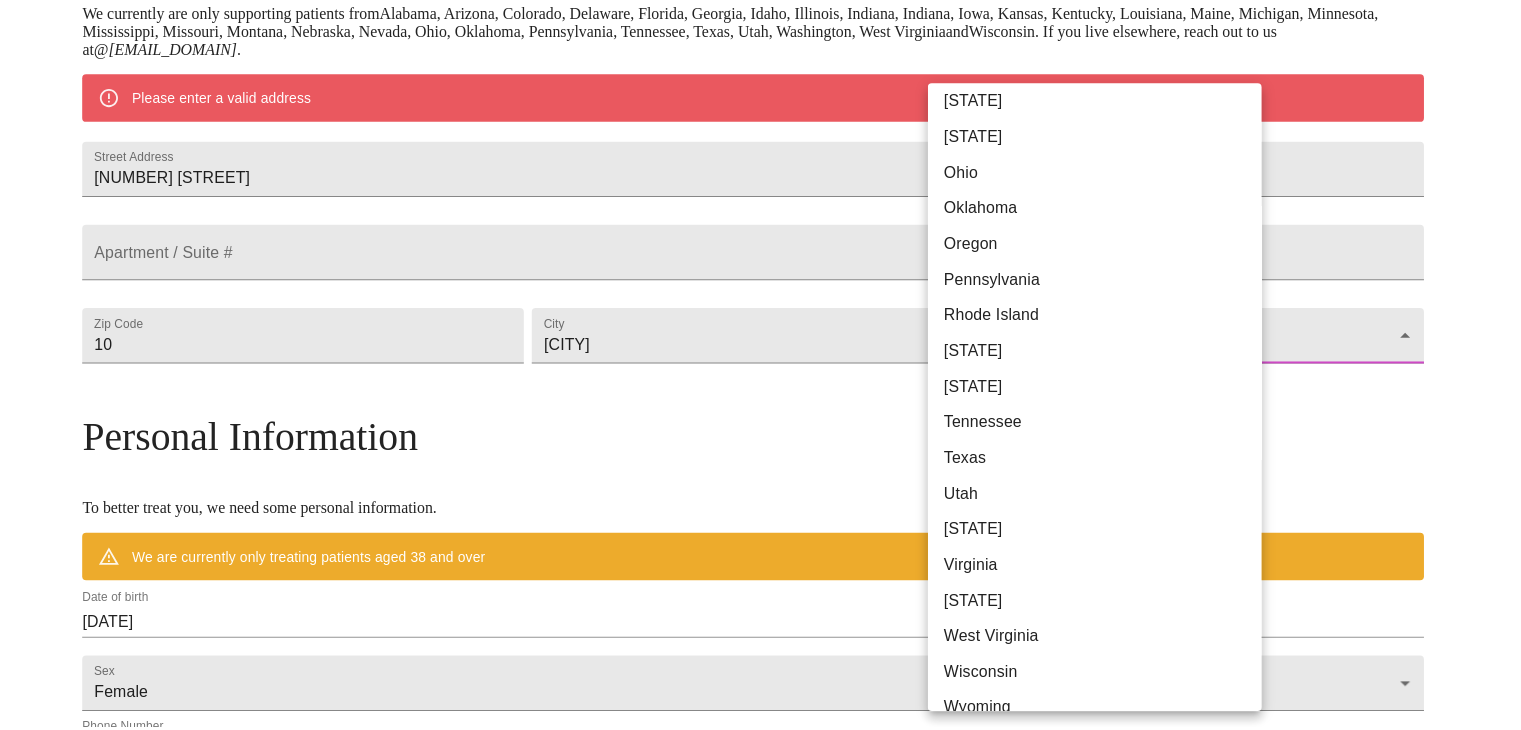 scroll, scrollTop: 1182, scrollLeft: 0, axis: vertical 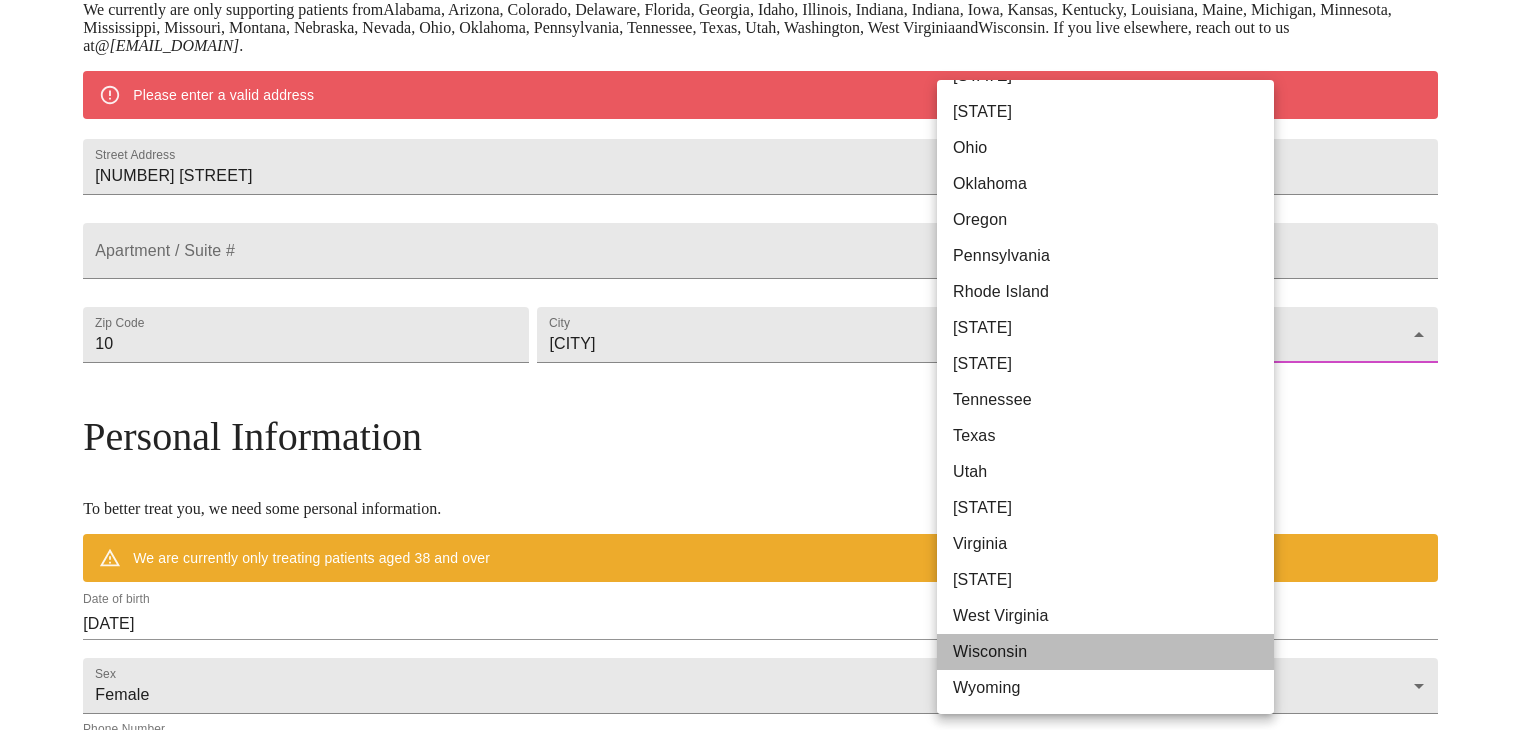 click on "Wisconsin" at bounding box center (1113, 652) 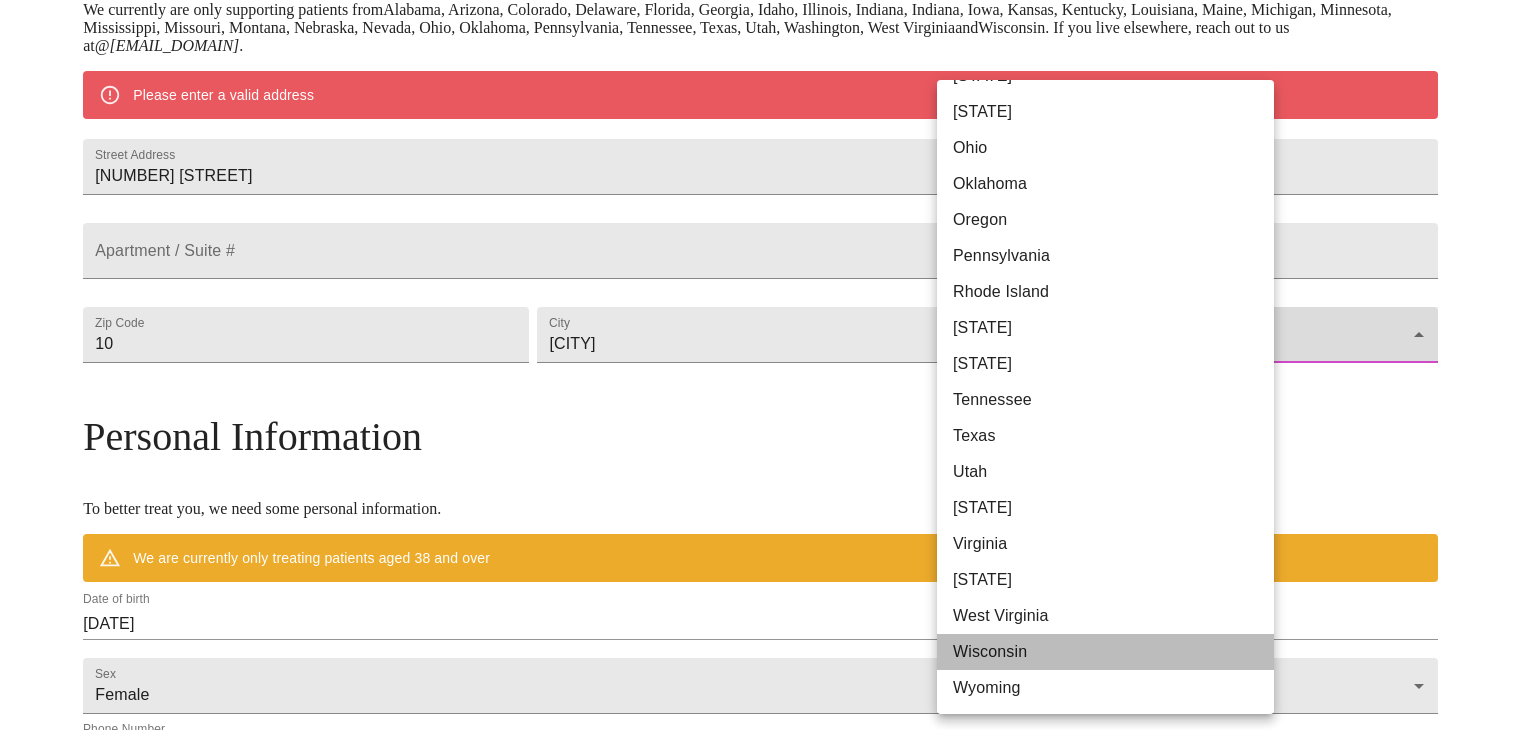 type on "Wisconsin" 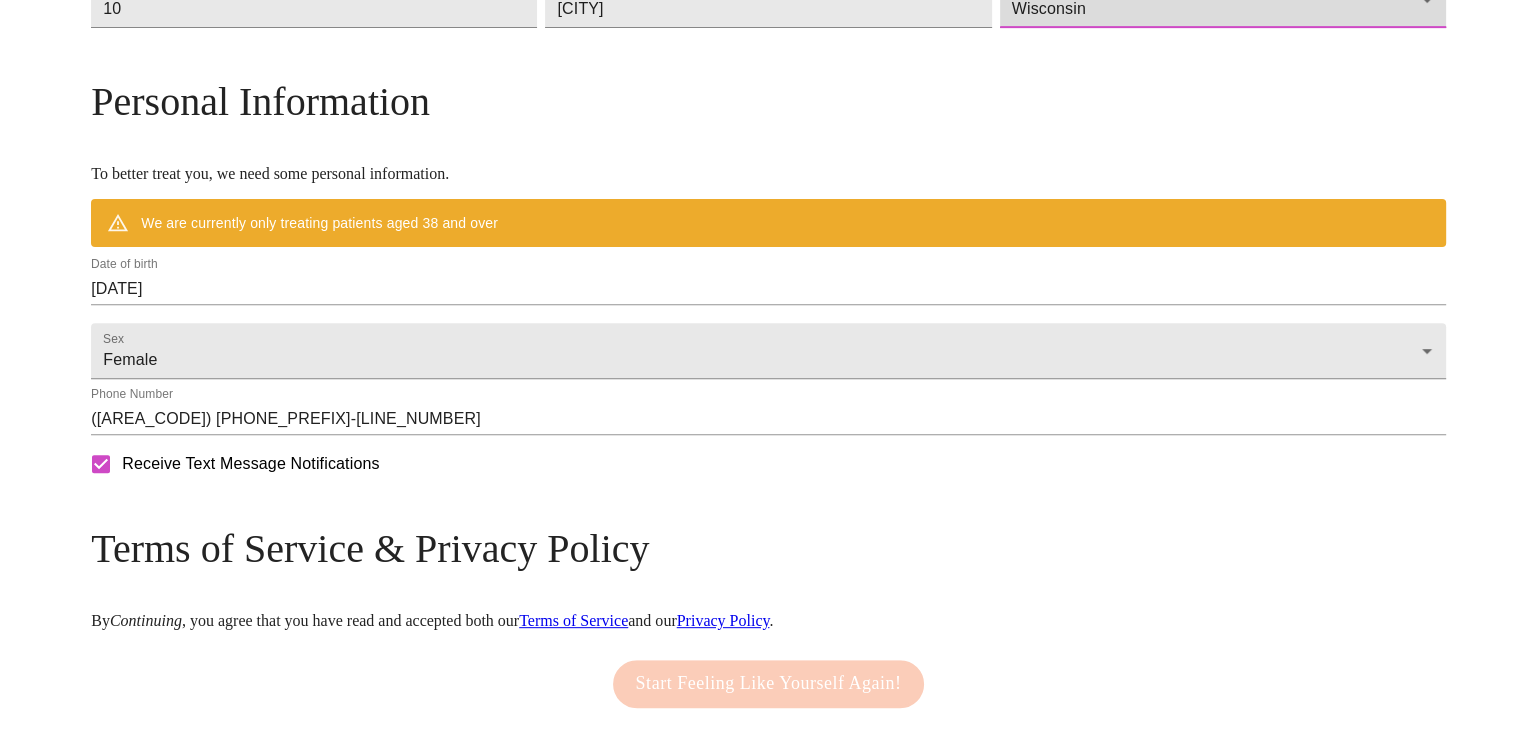scroll, scrollTop: 695, scrollLeft: 0, axis: vertical 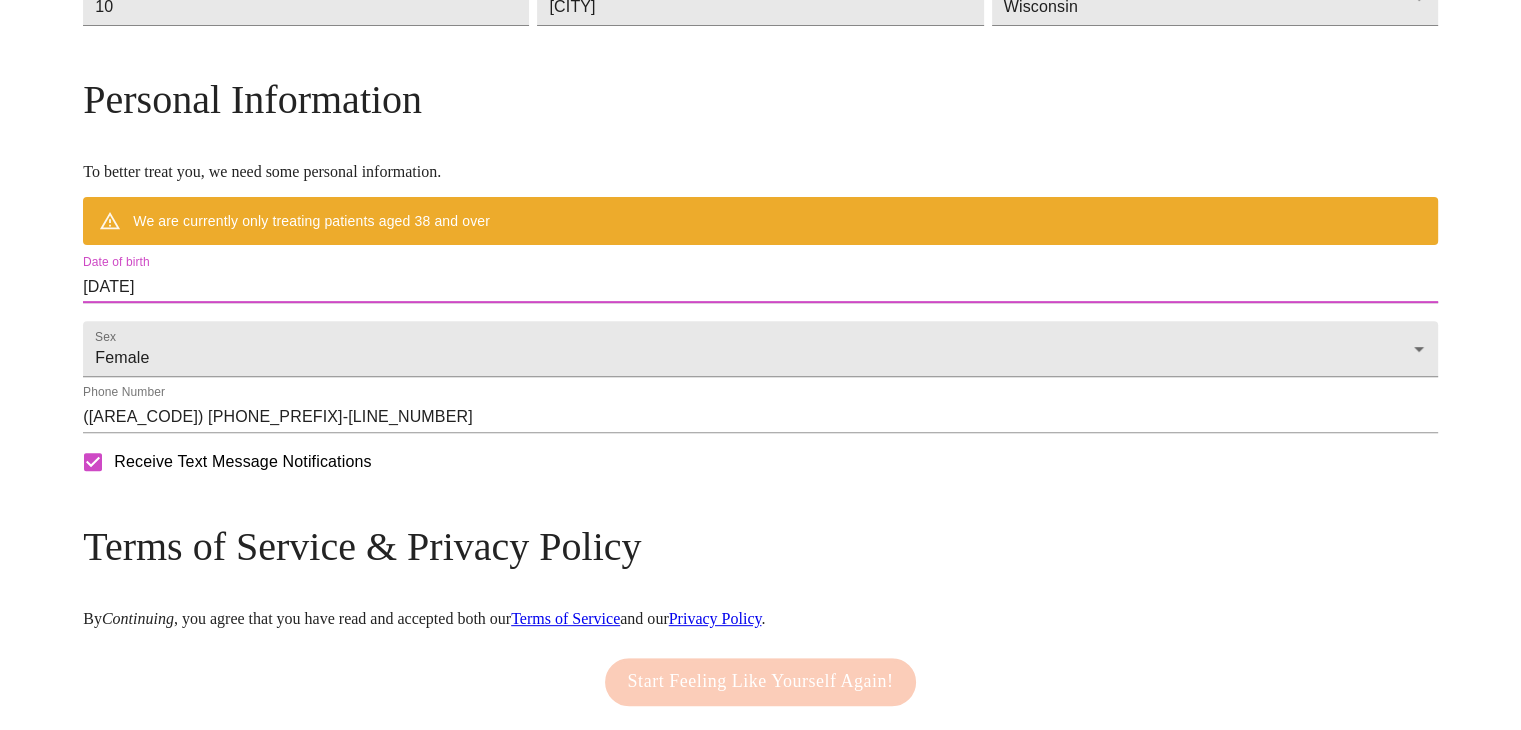 drag, startPoint x: 343, startPoint y: 325, endPoint x: 260, endPoint y: 320, distance: 83.15047 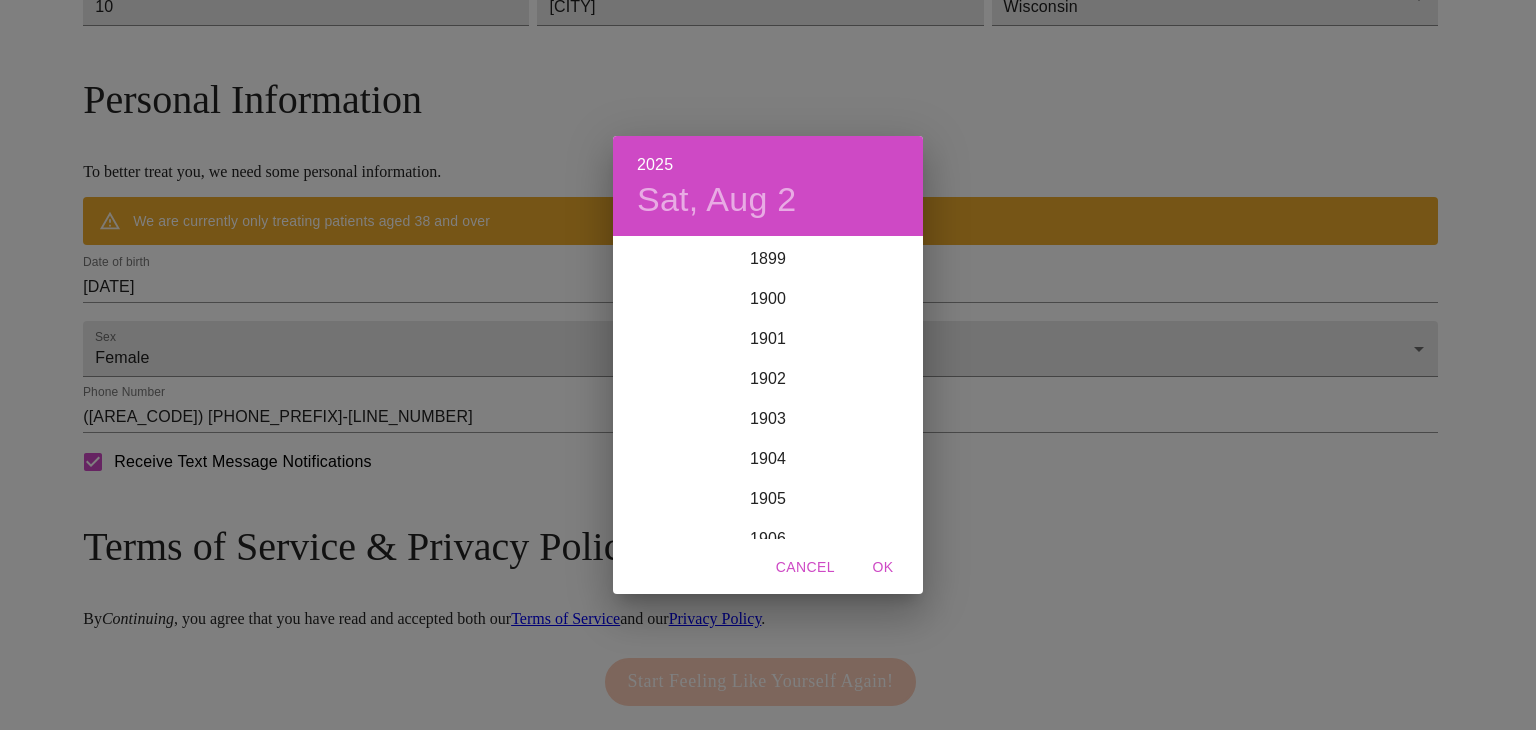 scroll, scrollTop: 4920, scrollLeft: 0, axis: vertical 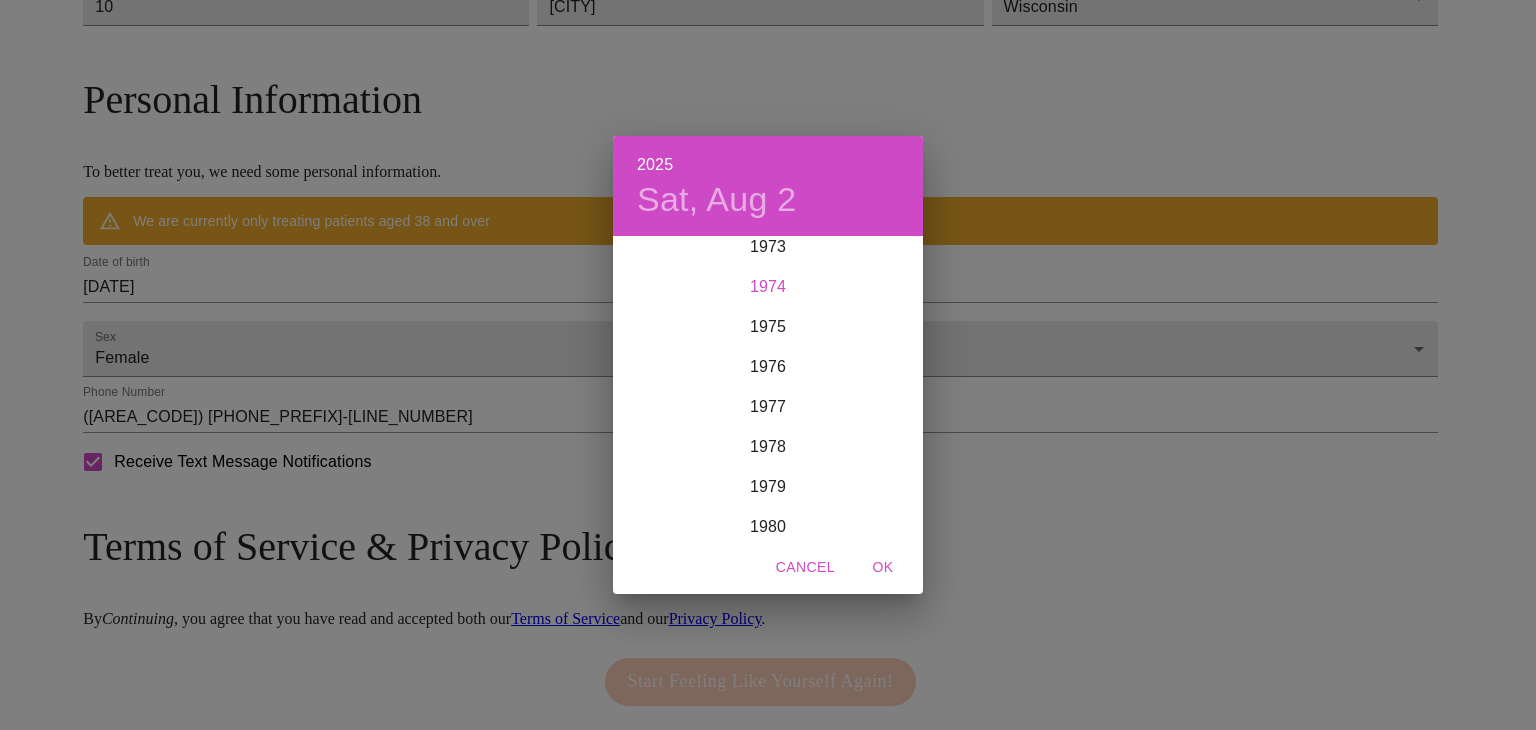 click on "1974" at bounding box center (768, 287) 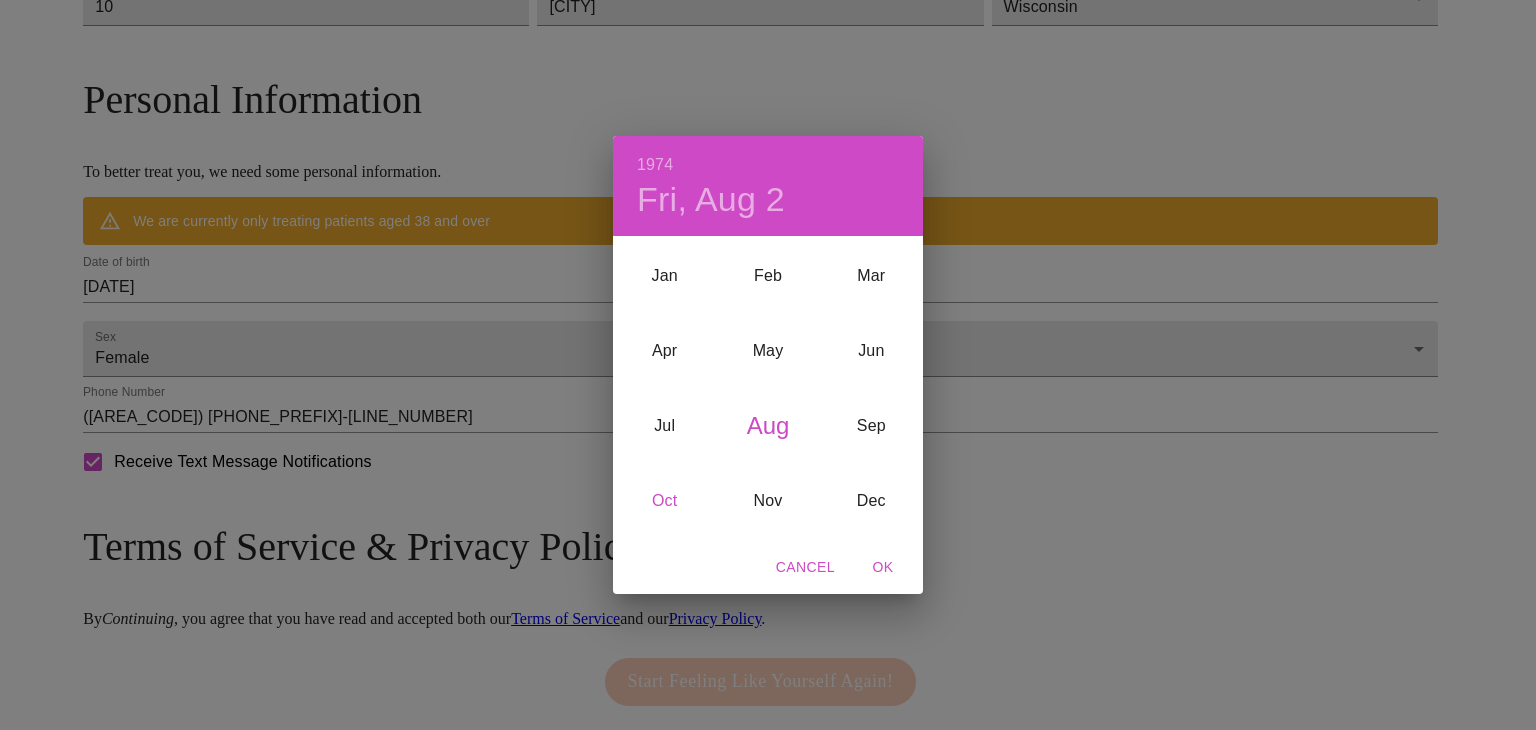 click on "Oct" at bounding box center [664, 501] 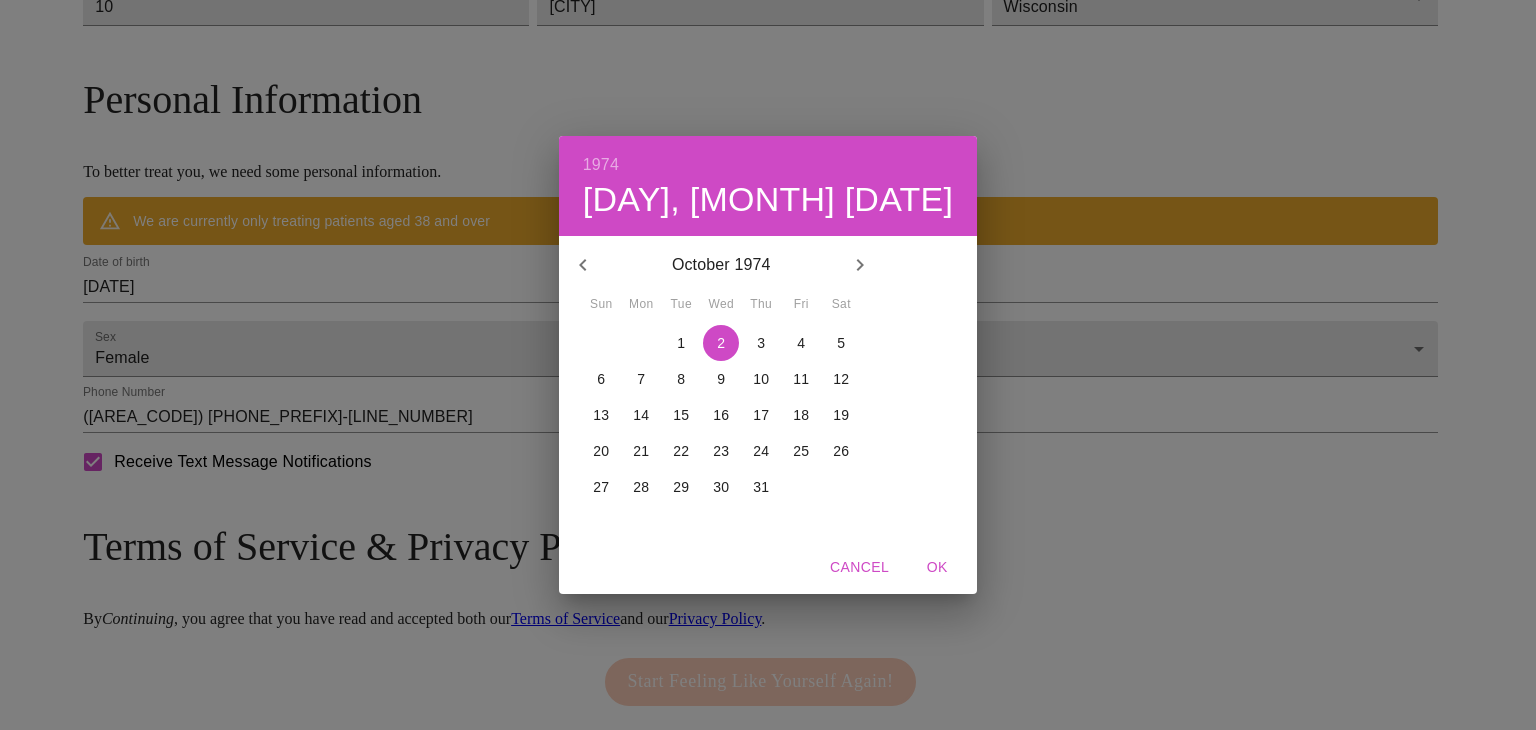 click on "2" at bounding box center [721, 343] 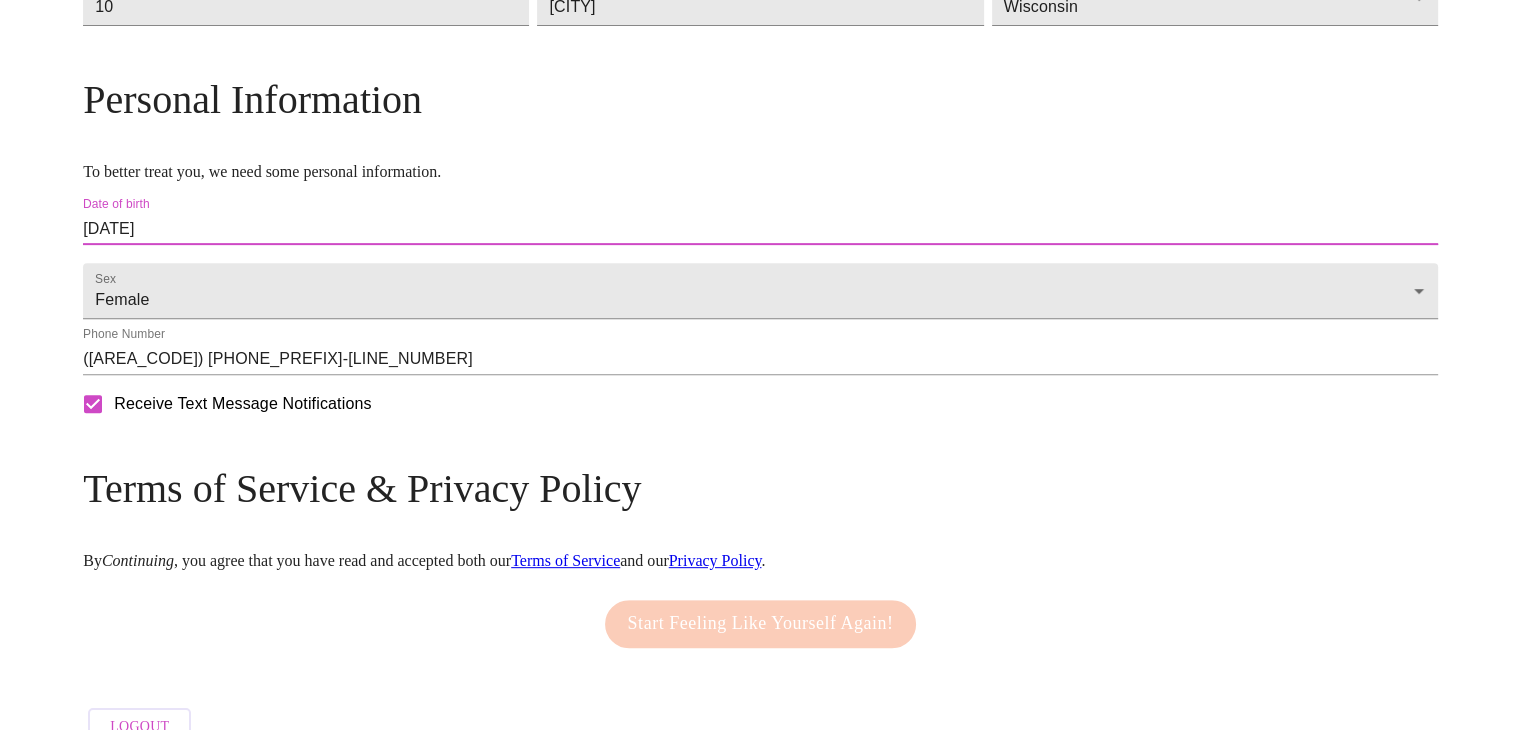 click on "([AREA_CODE]) [PHONE_PREFIX]-[LINE_NUMBER]" at bounding box center [760, 359] 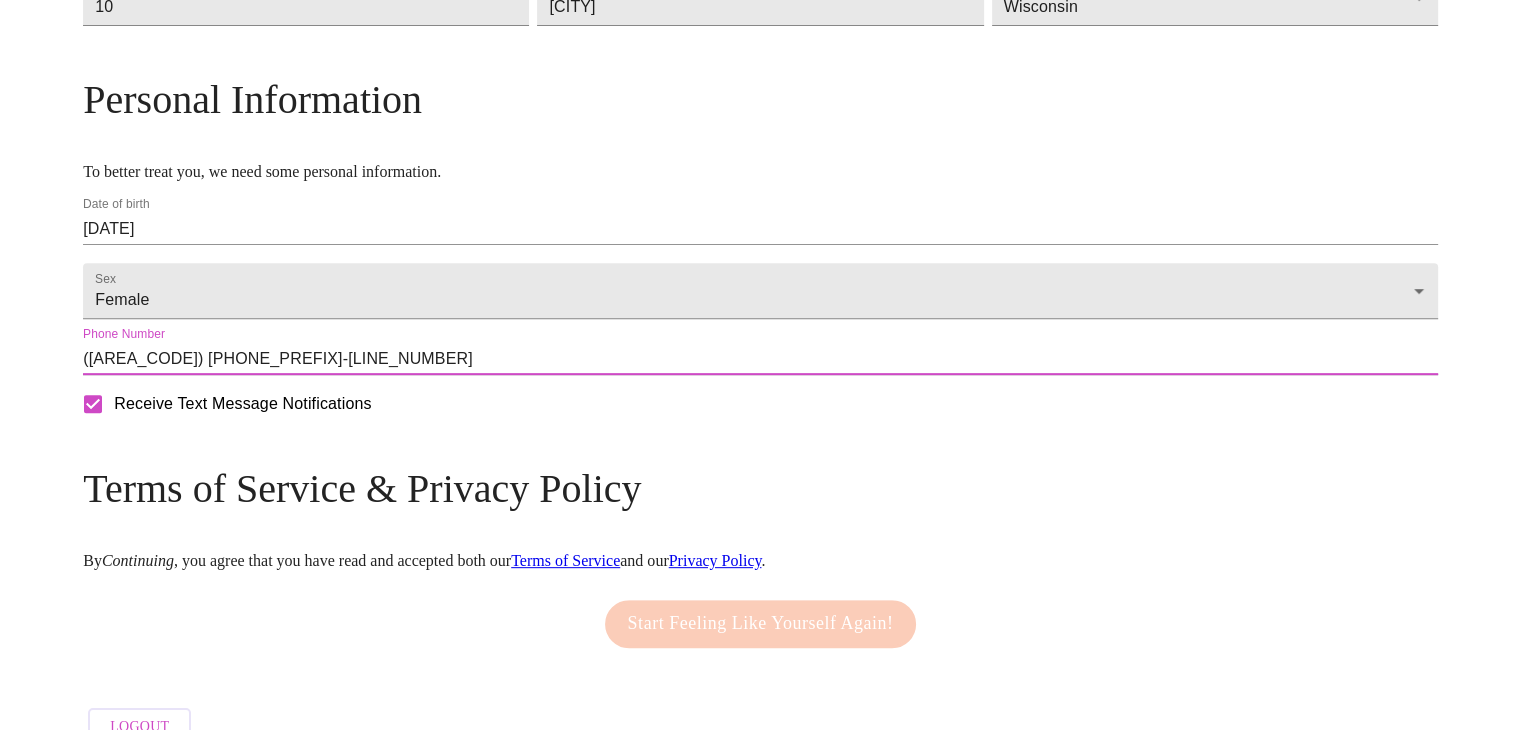 type on "([PHONE])" 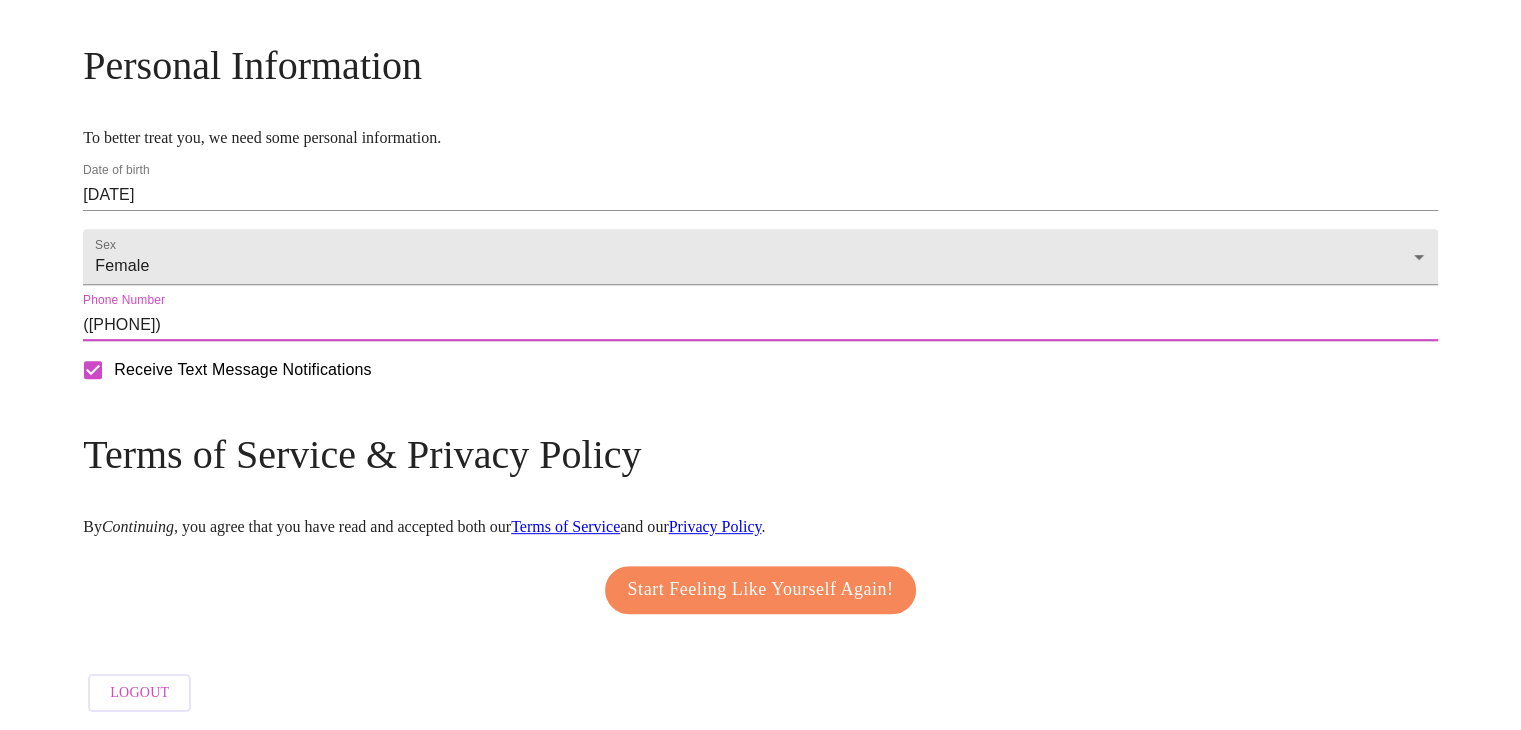 scroll, scrollTop: 784, scrollLeft: 0, axis: vertical 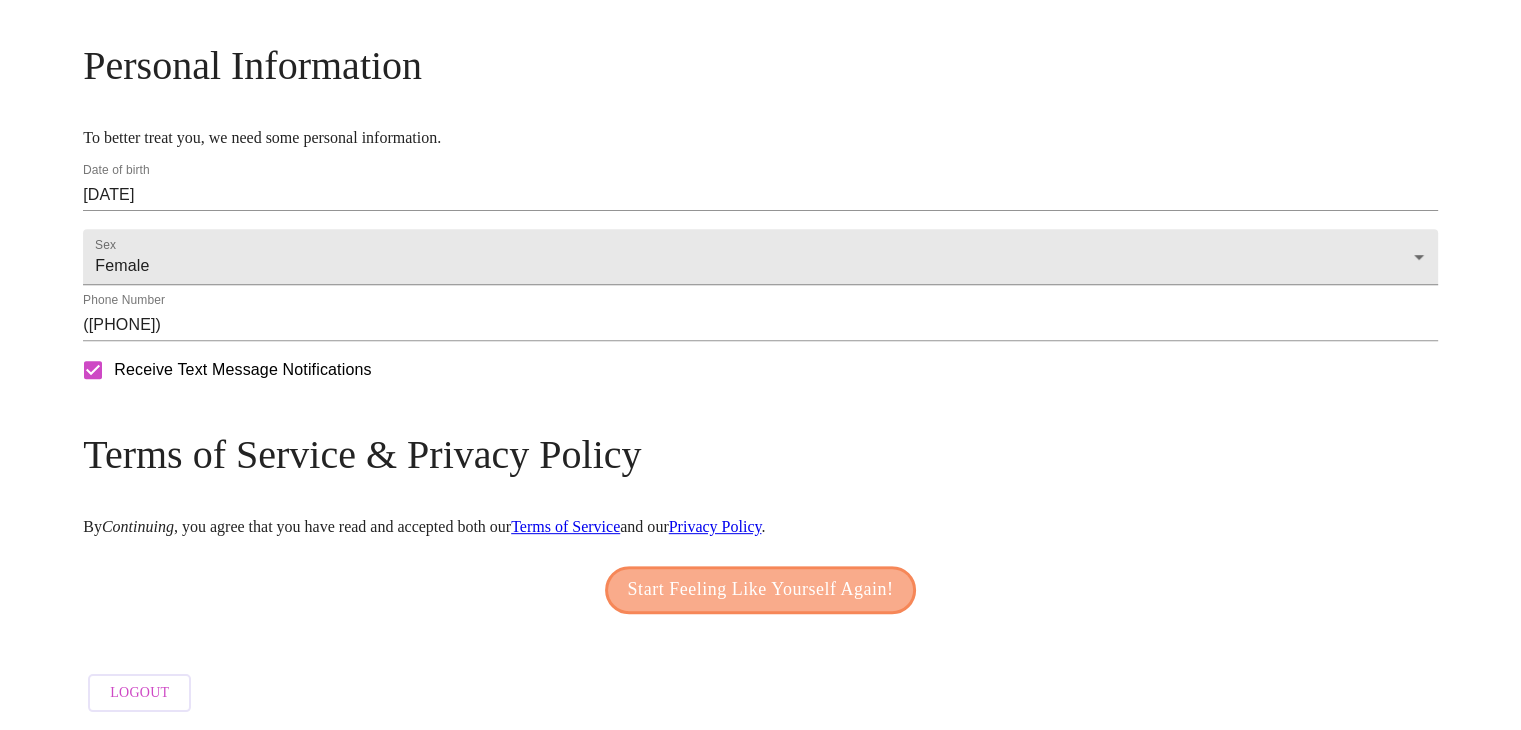 click on "Start Feeling Like Yourself Again!" at bounding box center [761, 590] 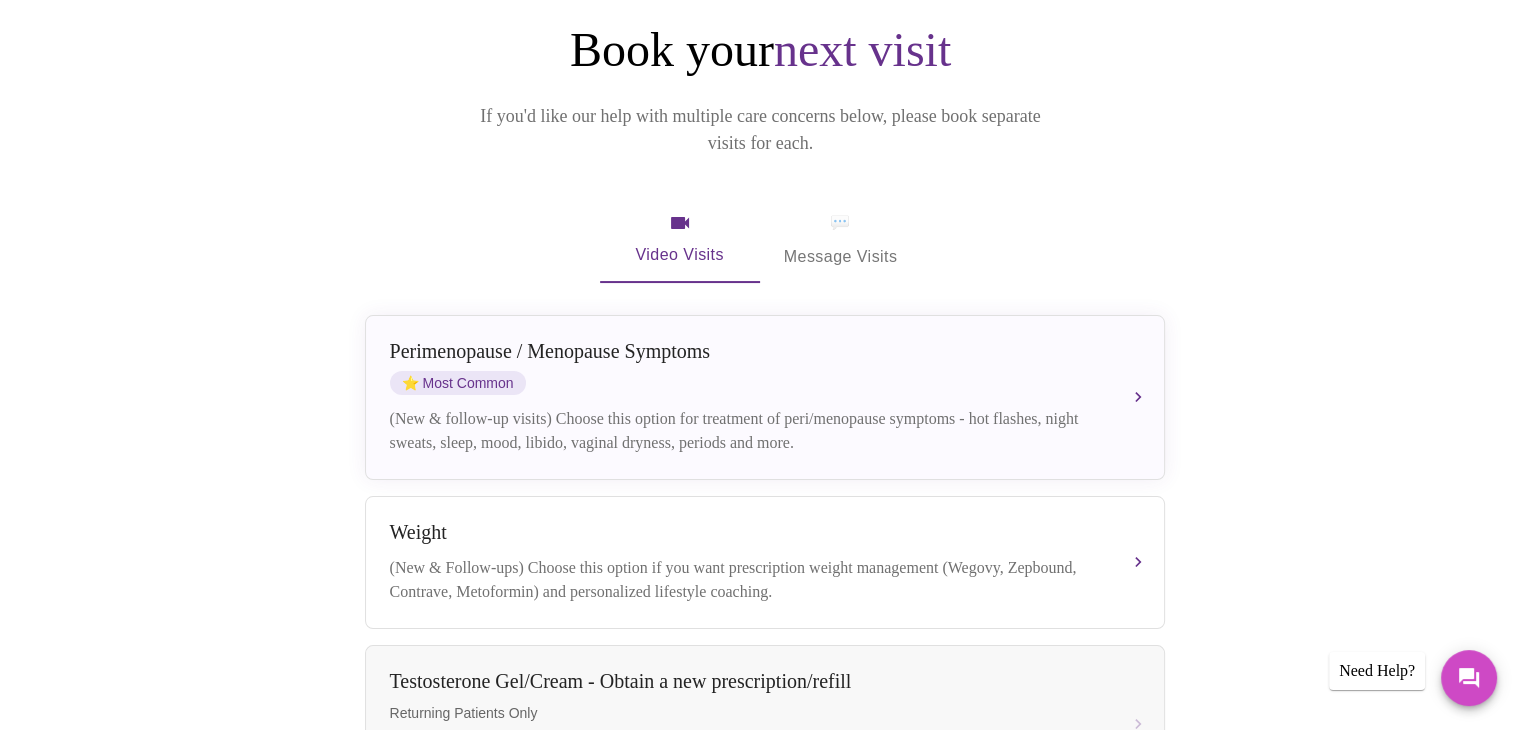 scroll, scrollTop: 200, scrollLeft: 0, axis: vertical 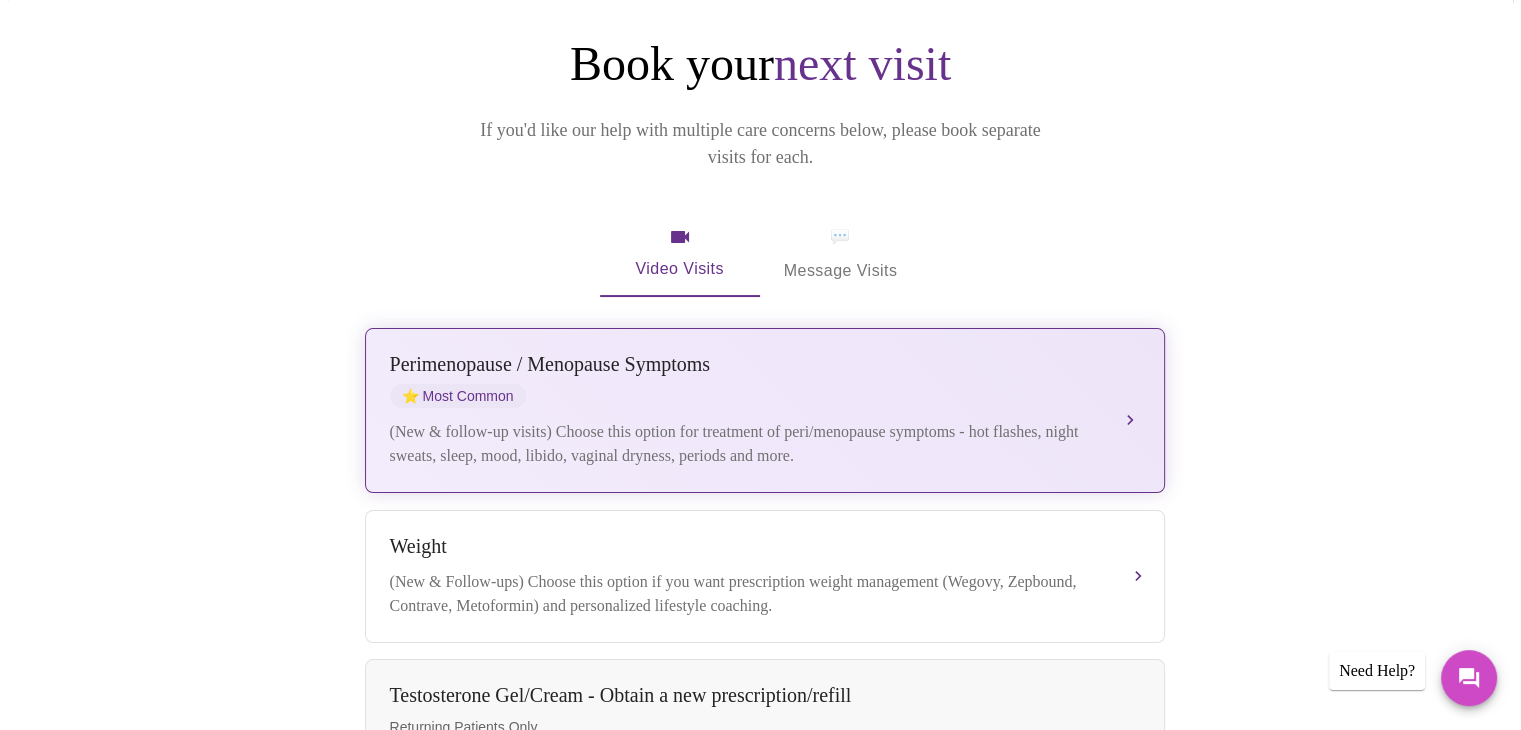 click on "Perimenopause / Menopause Symptoms  ⭐  Most Common (New & follow-up visits) Choose this option for treatment of peri/menopause symptoms - hot flashes, night sweats, sleep, mood, libido, vaginal dryness, periods and more." at bounding box center [765, 410] 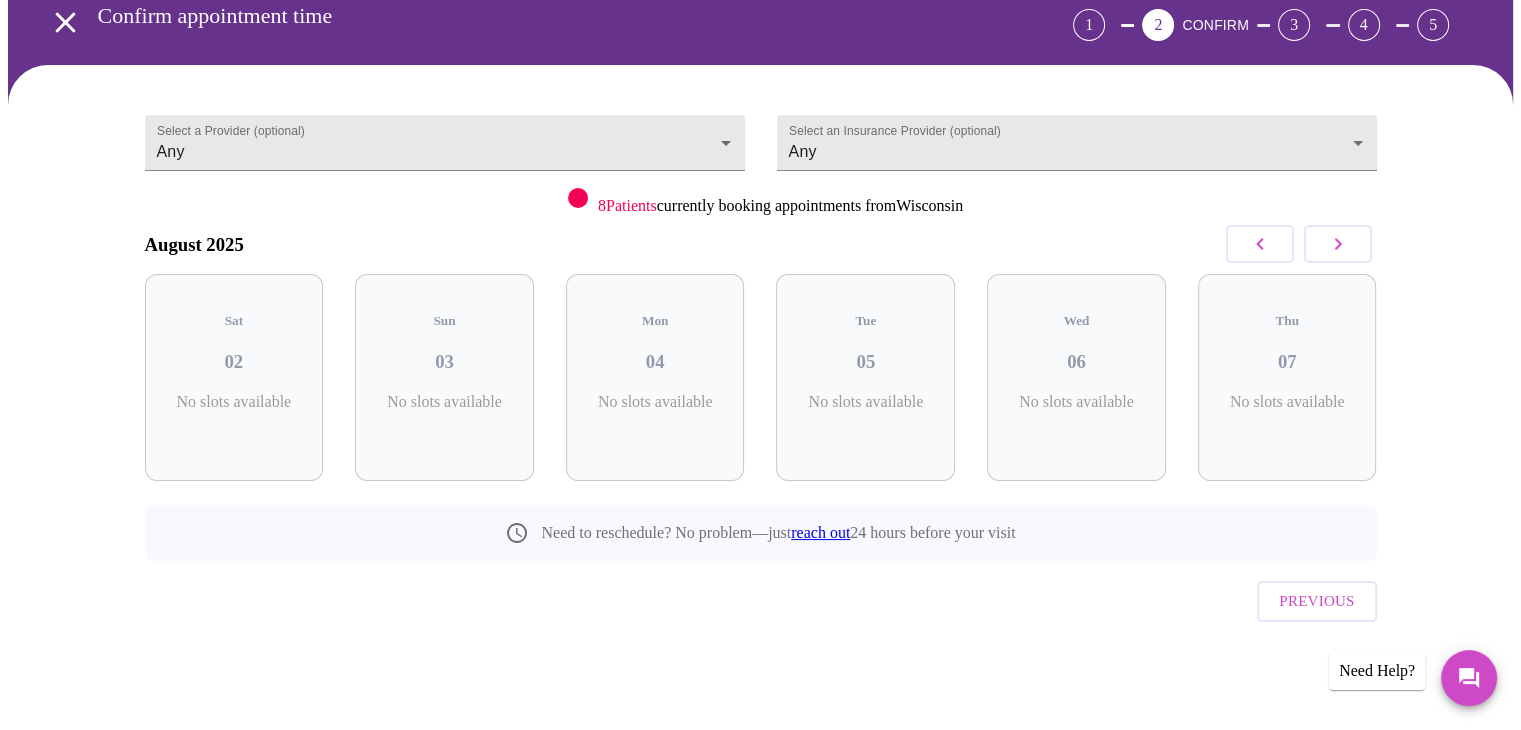 scroll, scrollTop: 55, scrollLeft: 0, axis: vertical 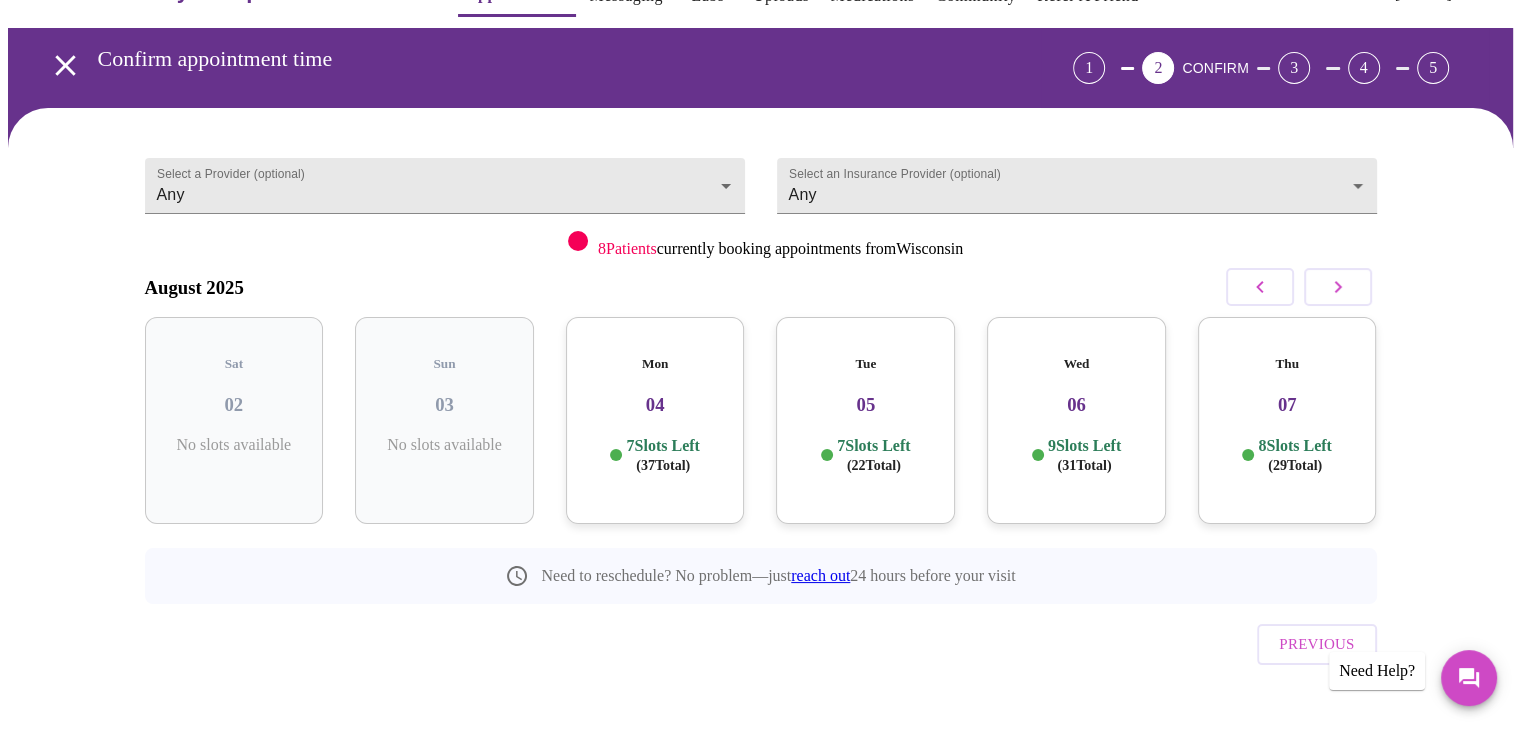 click on "[DAY] [DATE] [NUMBER] Slots Left ( [NUMBER] Total)" at bounding box center (655, 420) 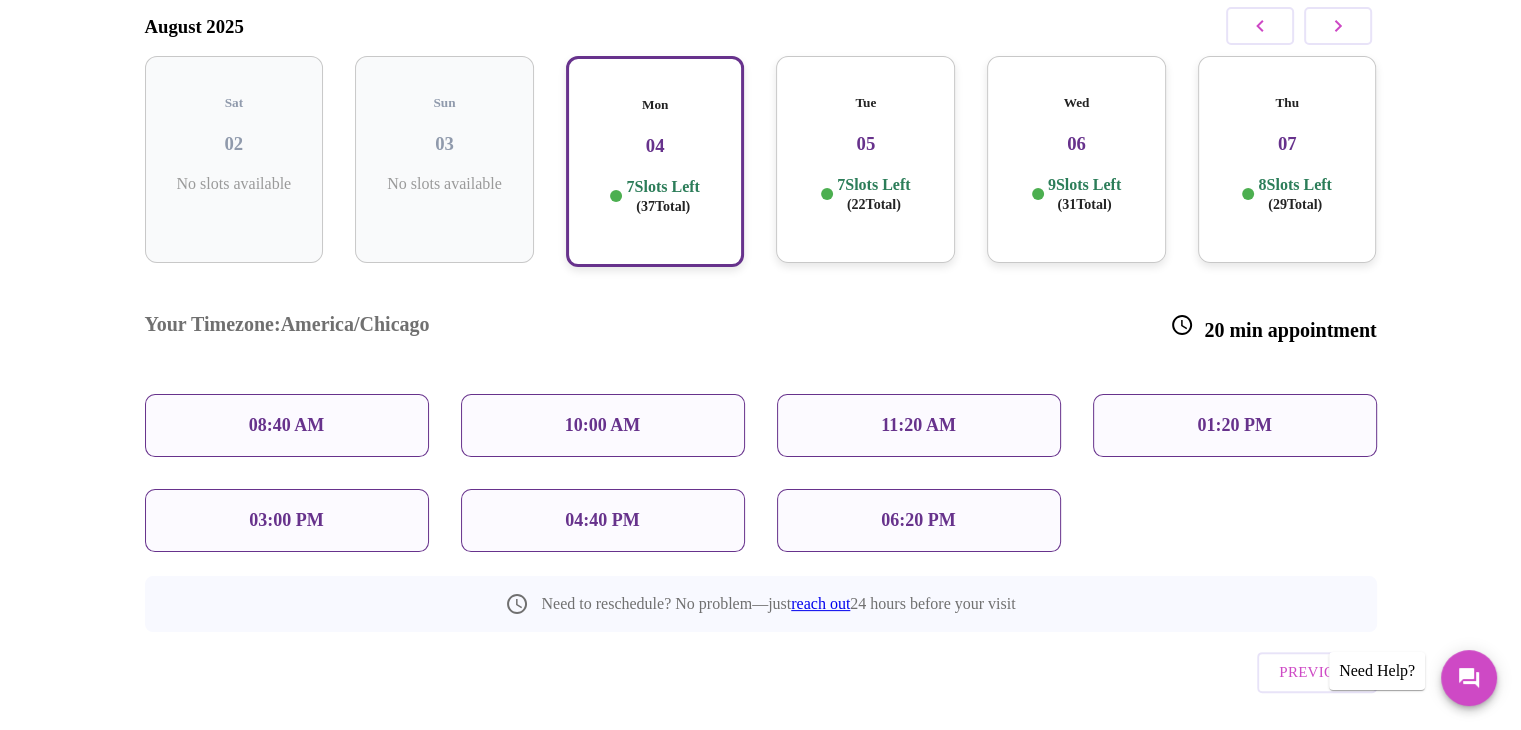 scroll, scrollTop: 317, scrollLeft: 0, axis: vertical 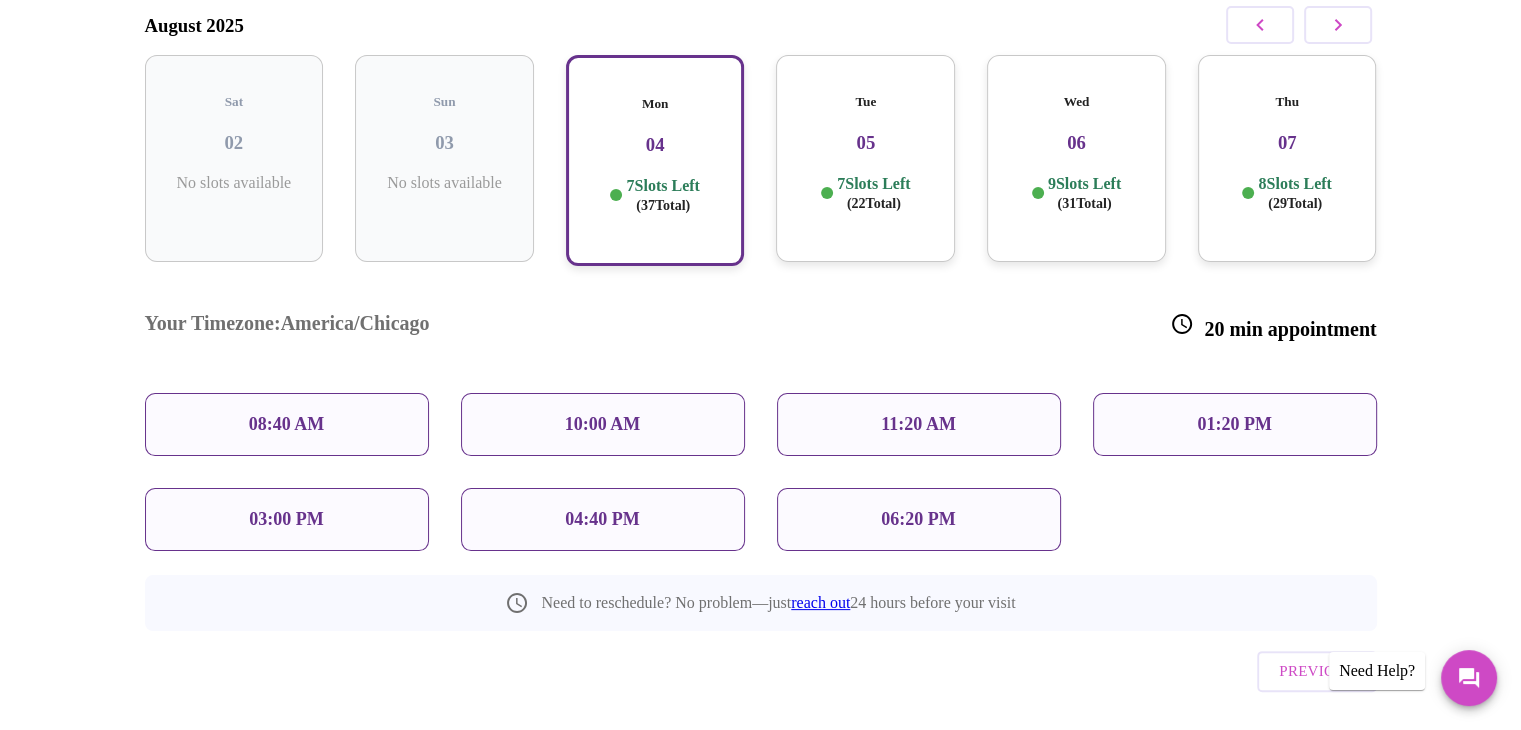 click on "03:00 PM" at bounding box center (287, 519) 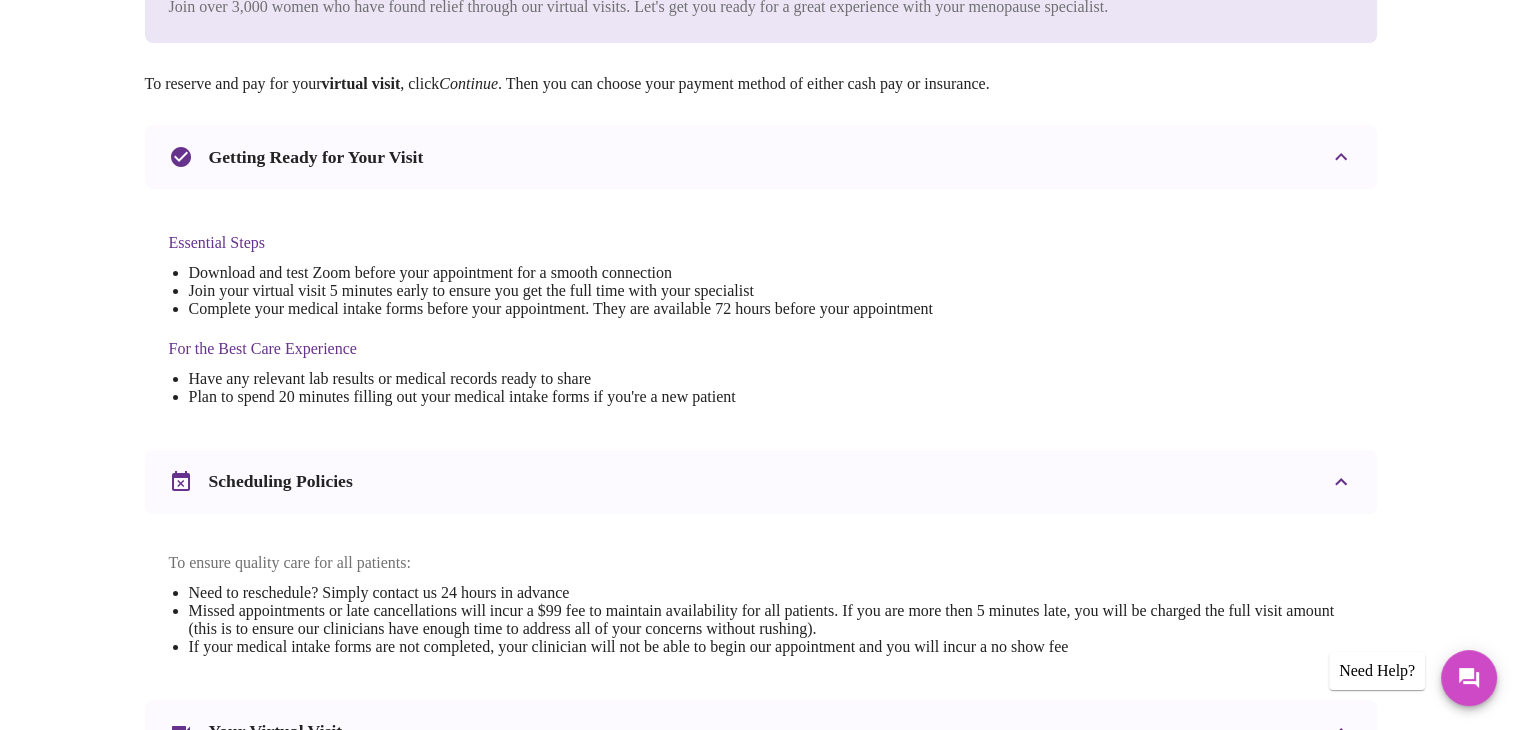 scroll, scrollTop: 0, scrollLeft: 0, axis: both 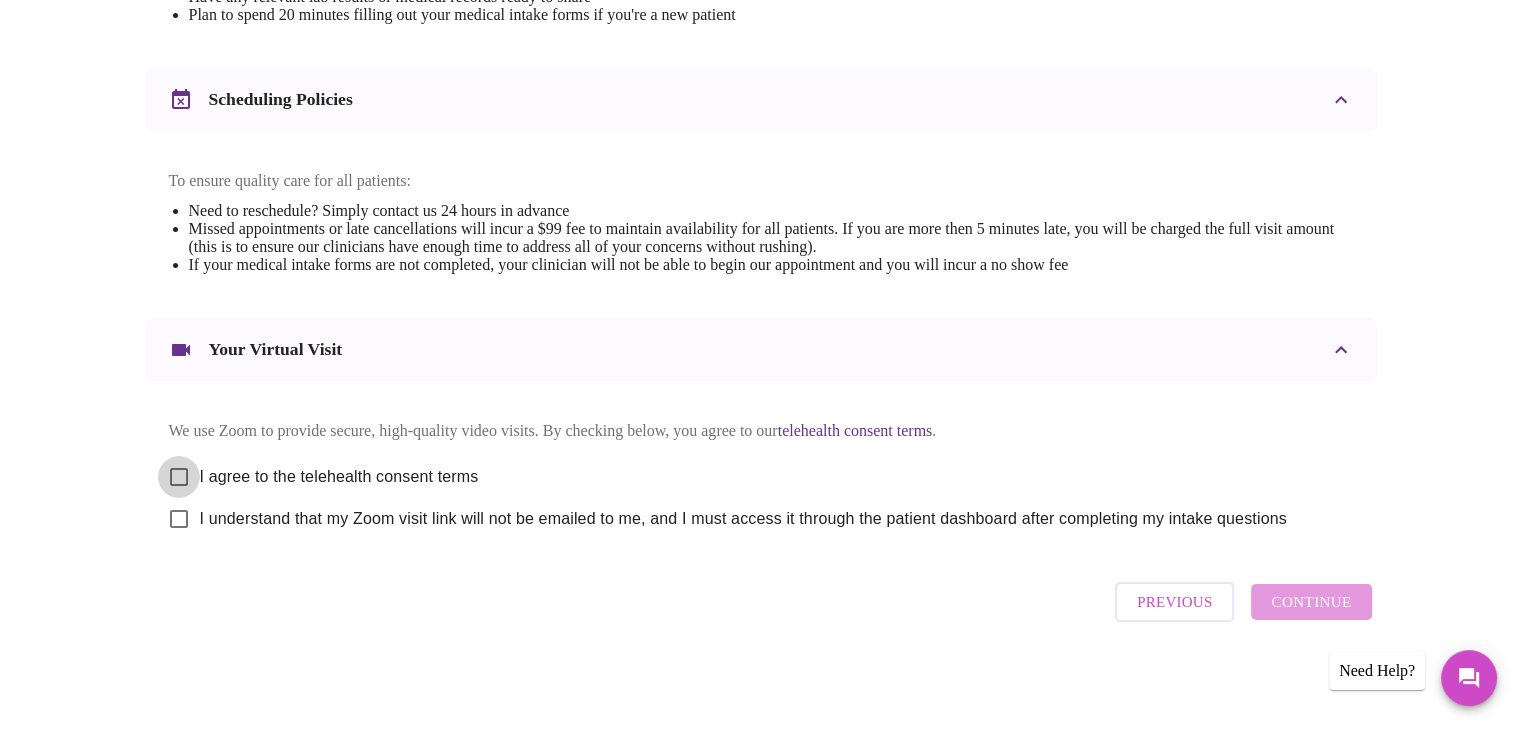 click on "I agree to the telehealth consent terms" at bounding box center (179, 477) 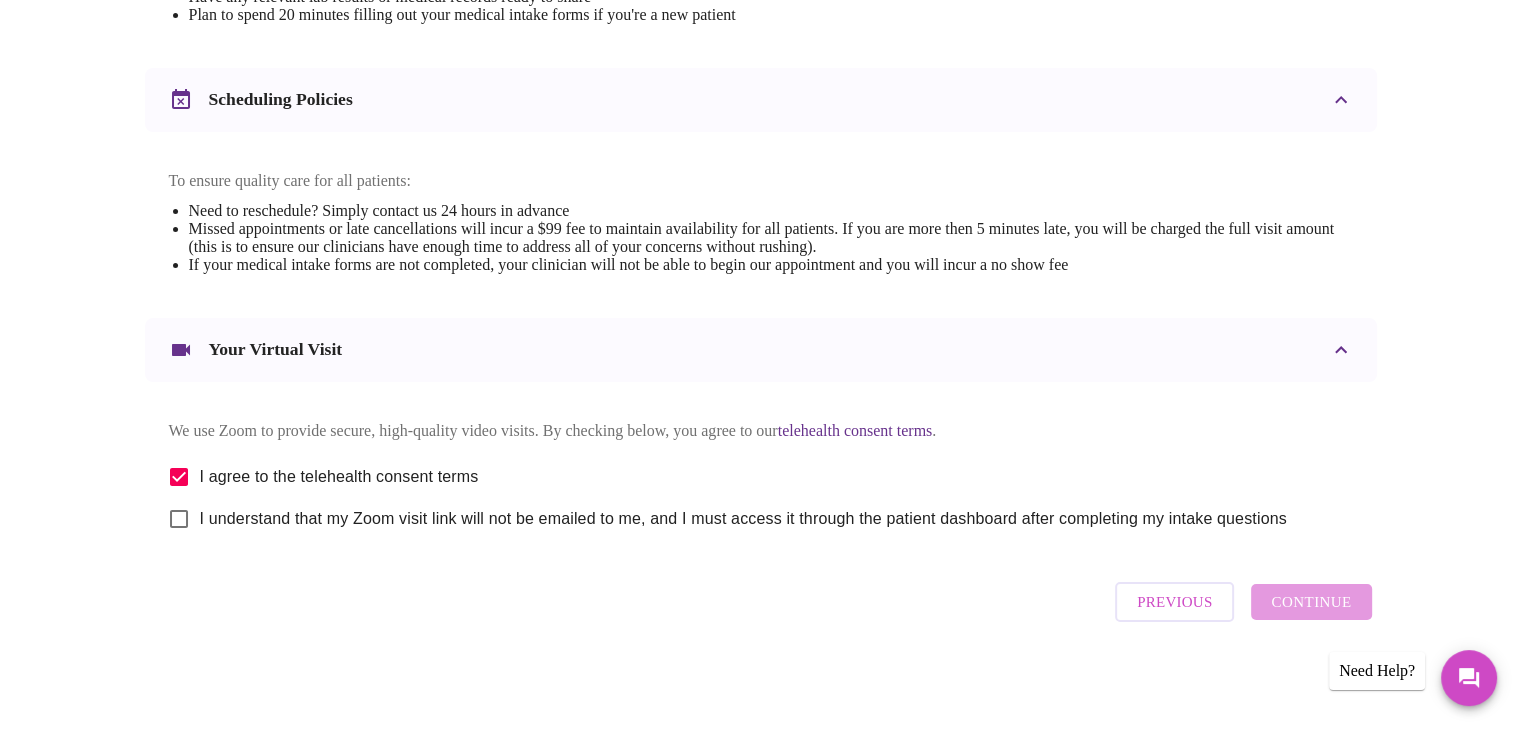 click on "I understand that my Zoom visit link will not be emailed to me, and I must access it through the patient dashboard after completing my intake questions" at bounding box center (179, 519) 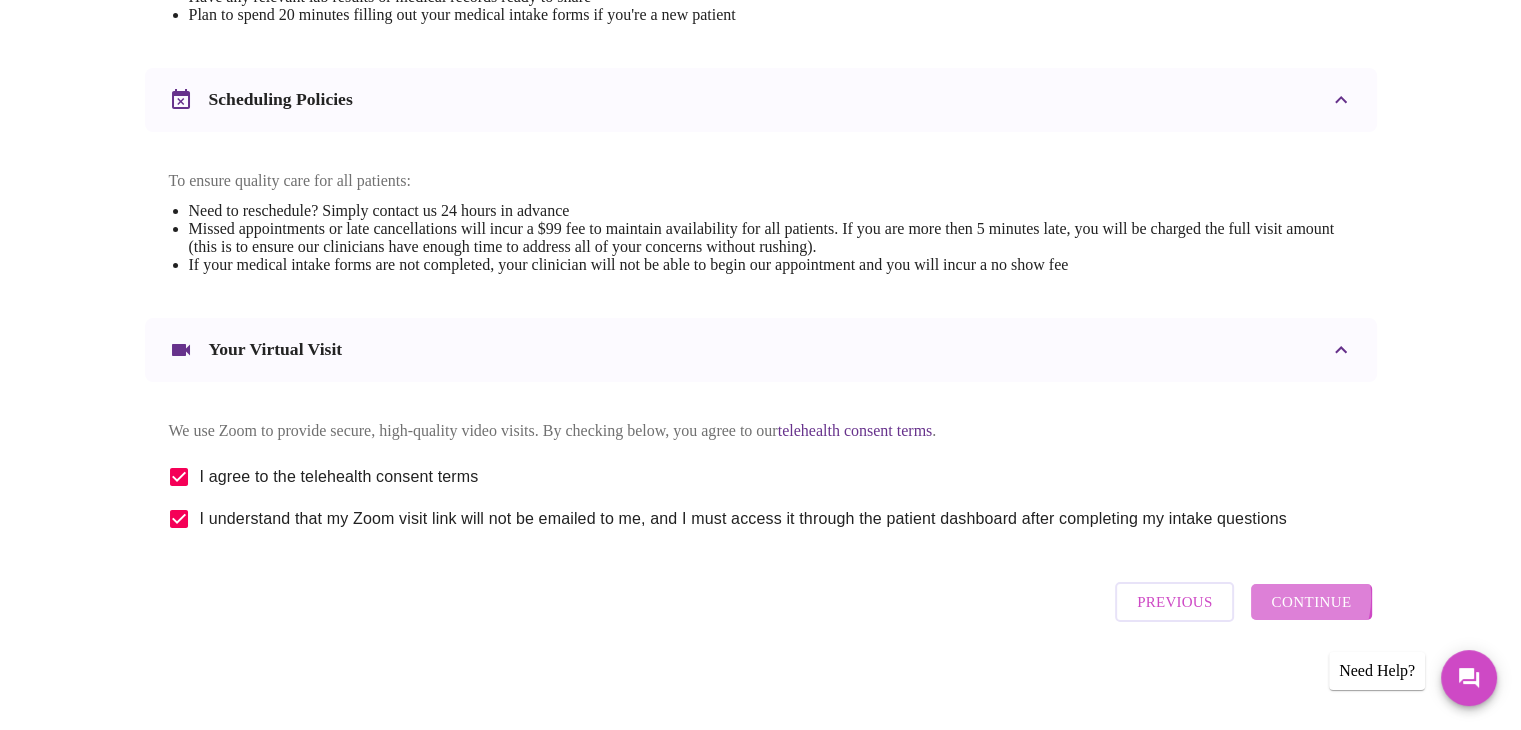 click on "Continue" at bounding box center [1311, 602] 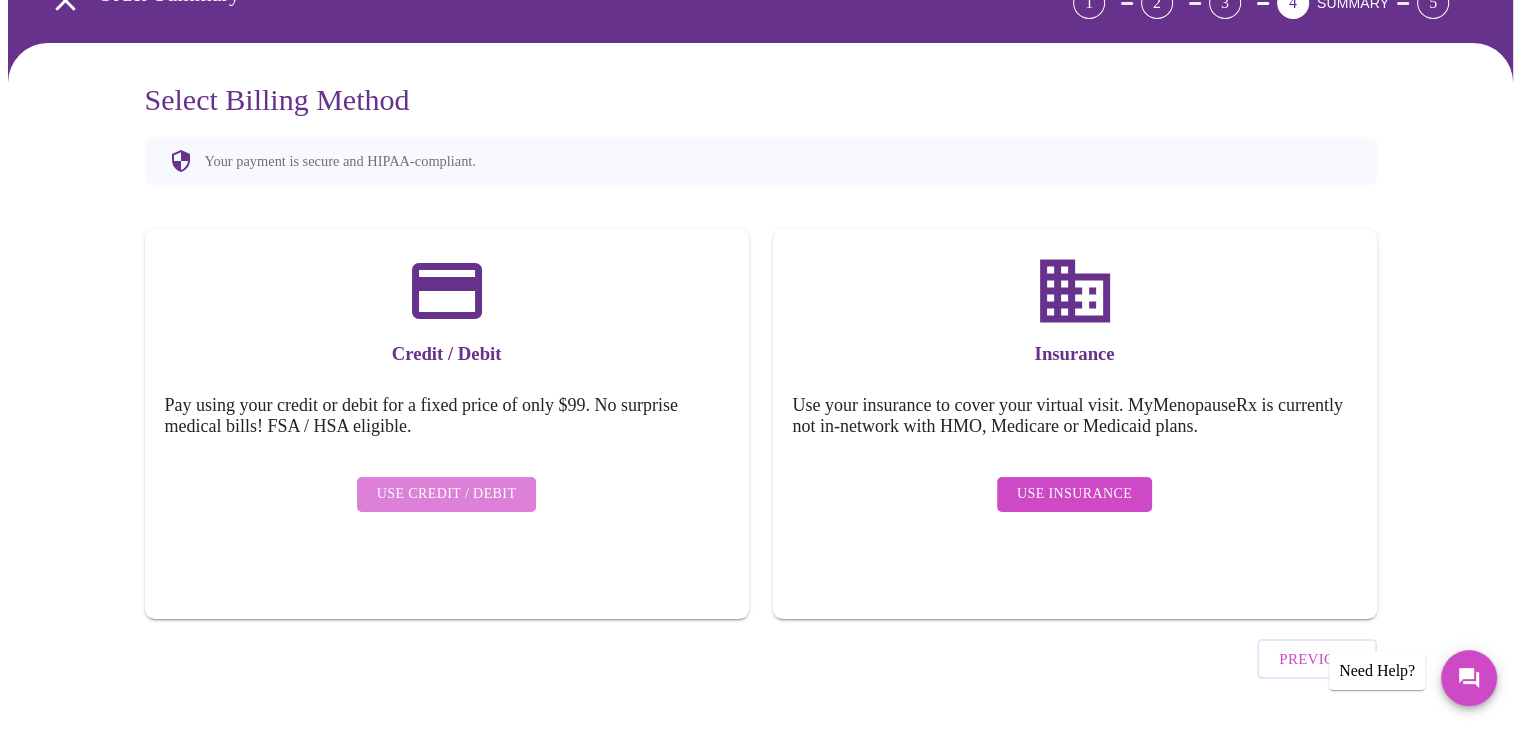 click on "Use Credit / Debit" at bounding box center (447, 494) 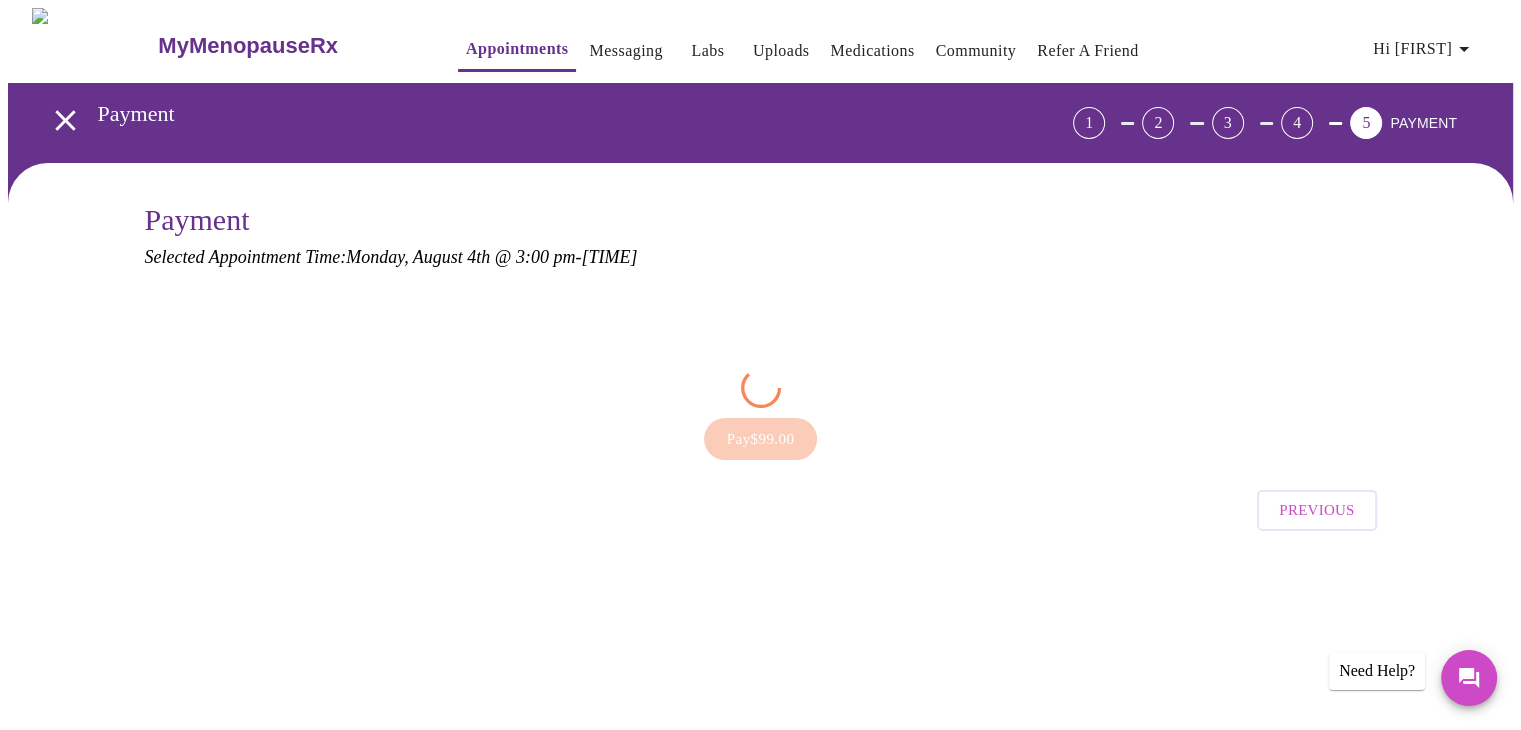 scroll, scrollTop: 0, scrollLeft: 0, axis: both 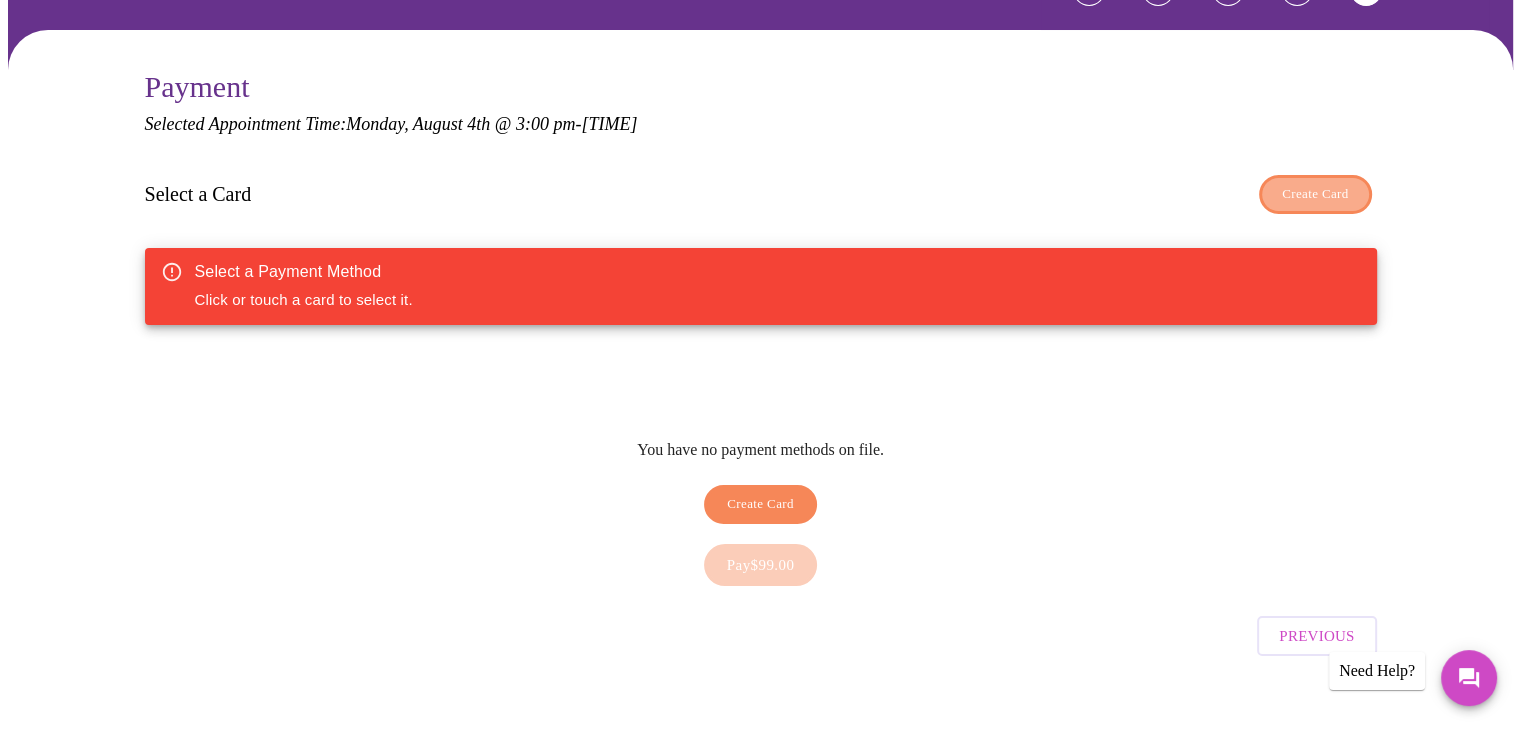 click on "Create Card" at bounding box center (1315, 194) 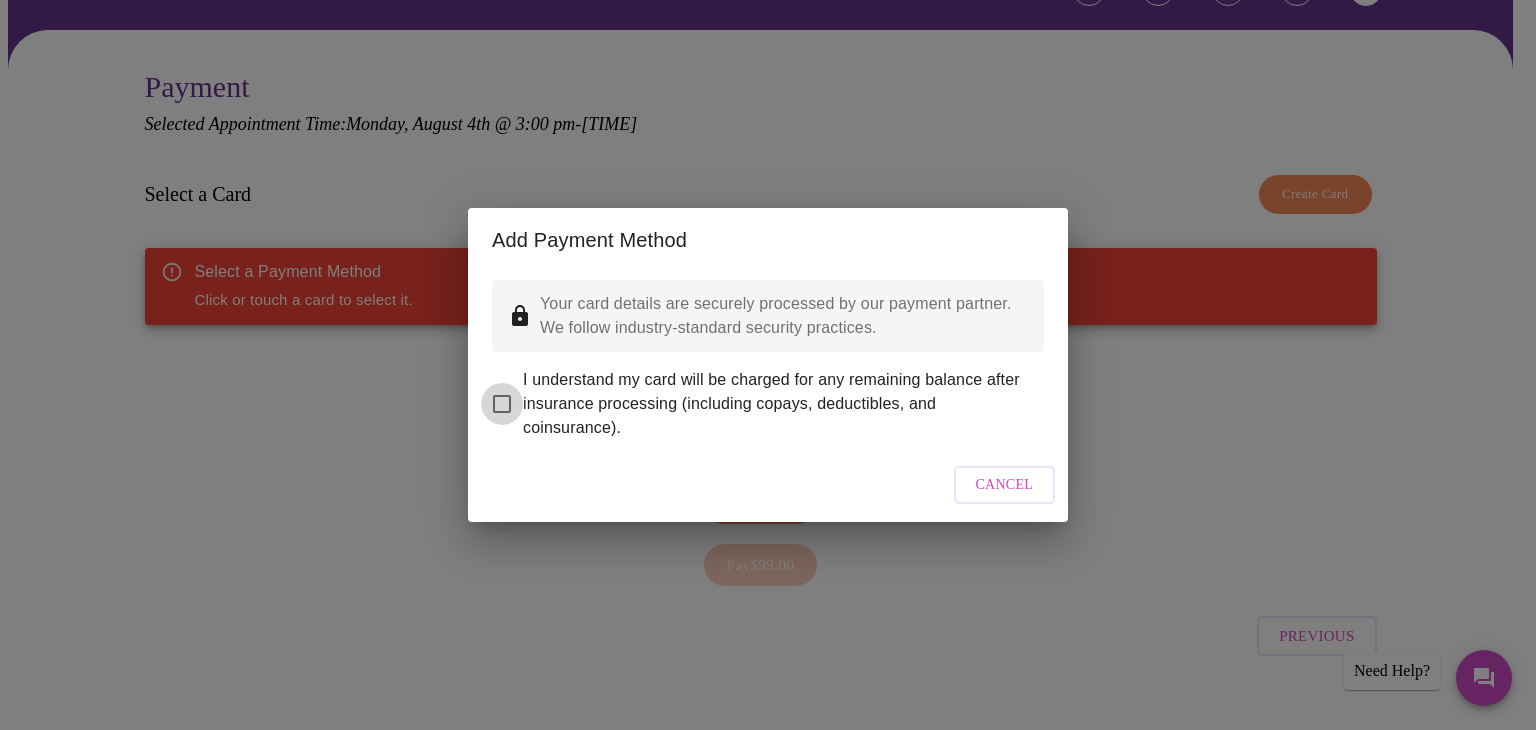 click on "I understand my card will be charged for any remaining balance after insurance processing (including copays, deductibles, and coinsurance)." at bounding box center [502, 404] 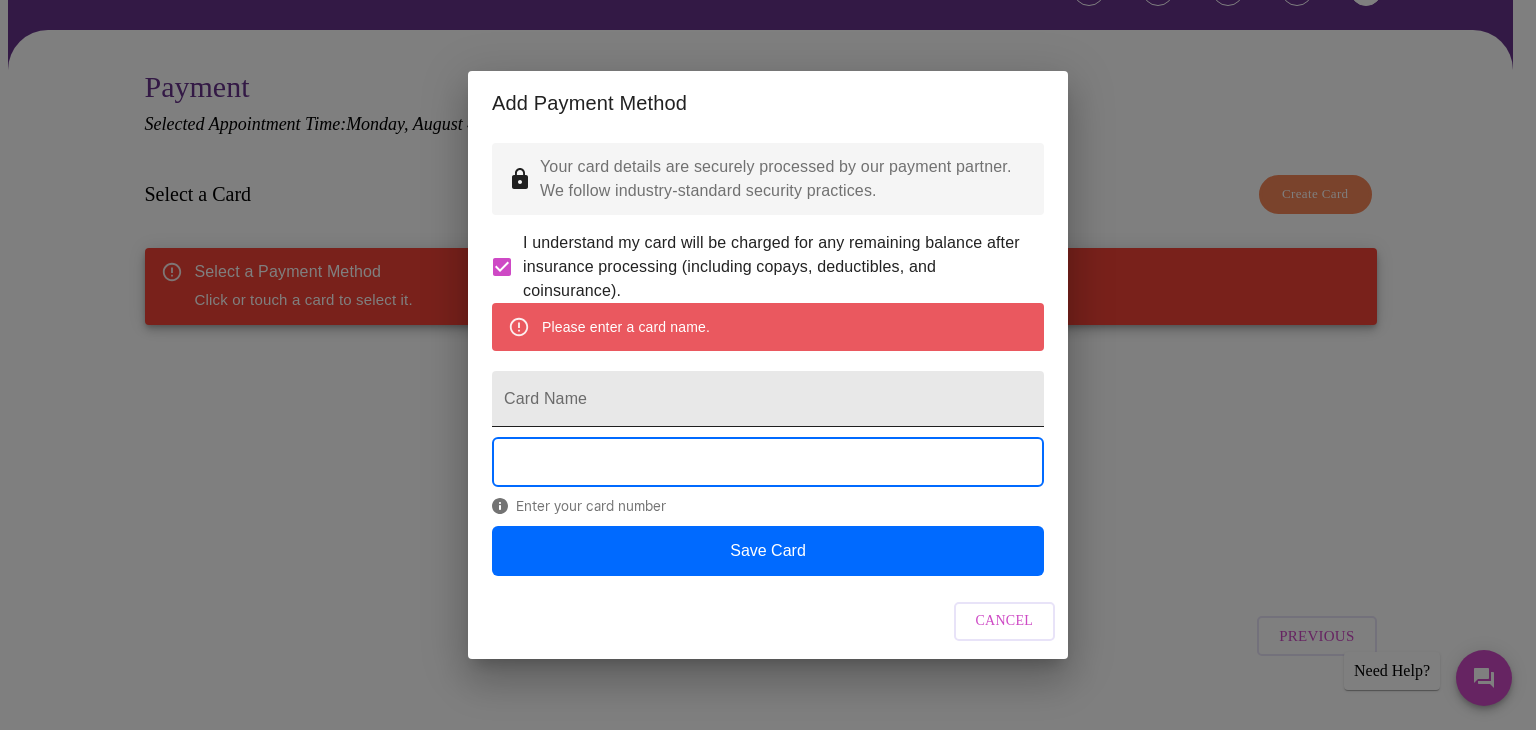click on "Card Name" at bounding box center [768, 399] 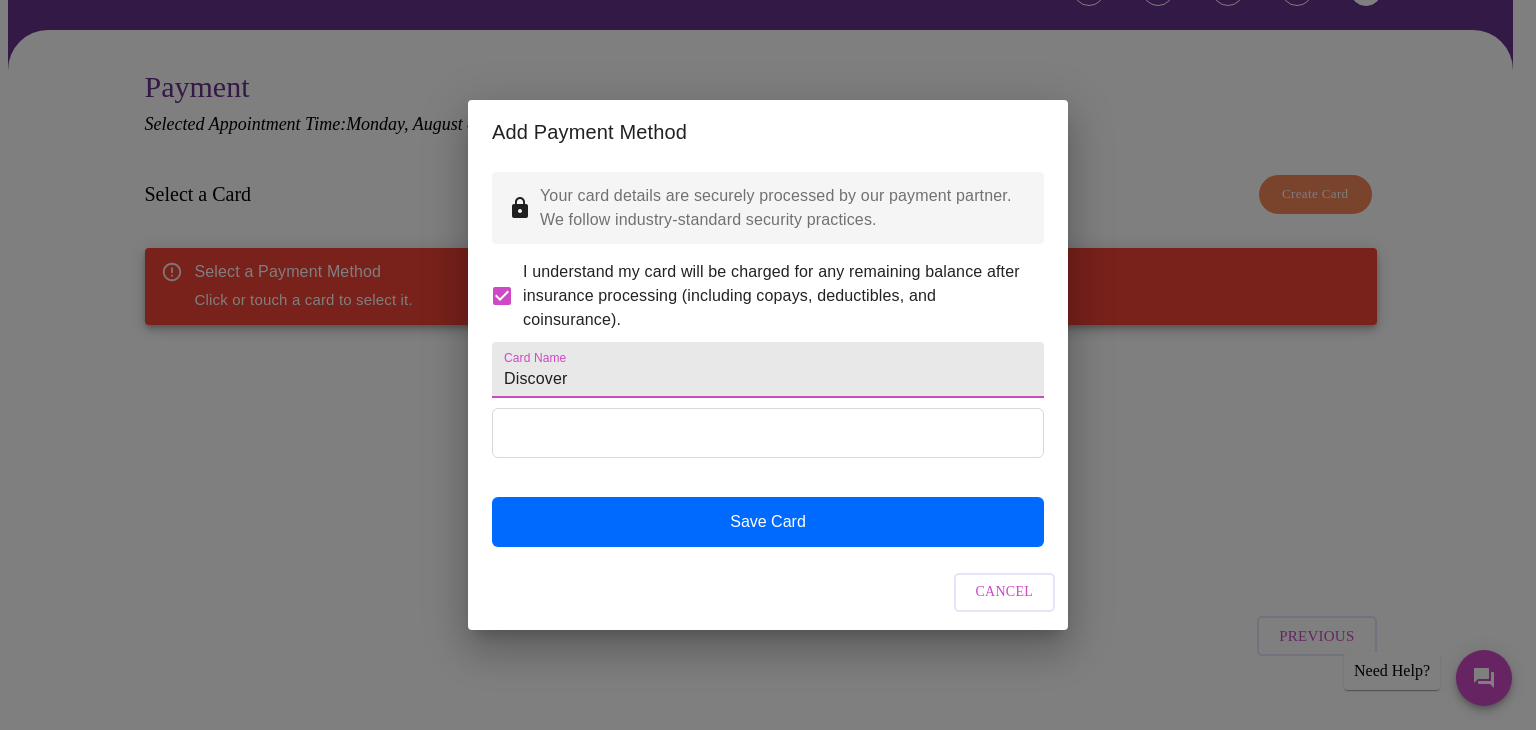 type on "Discover" 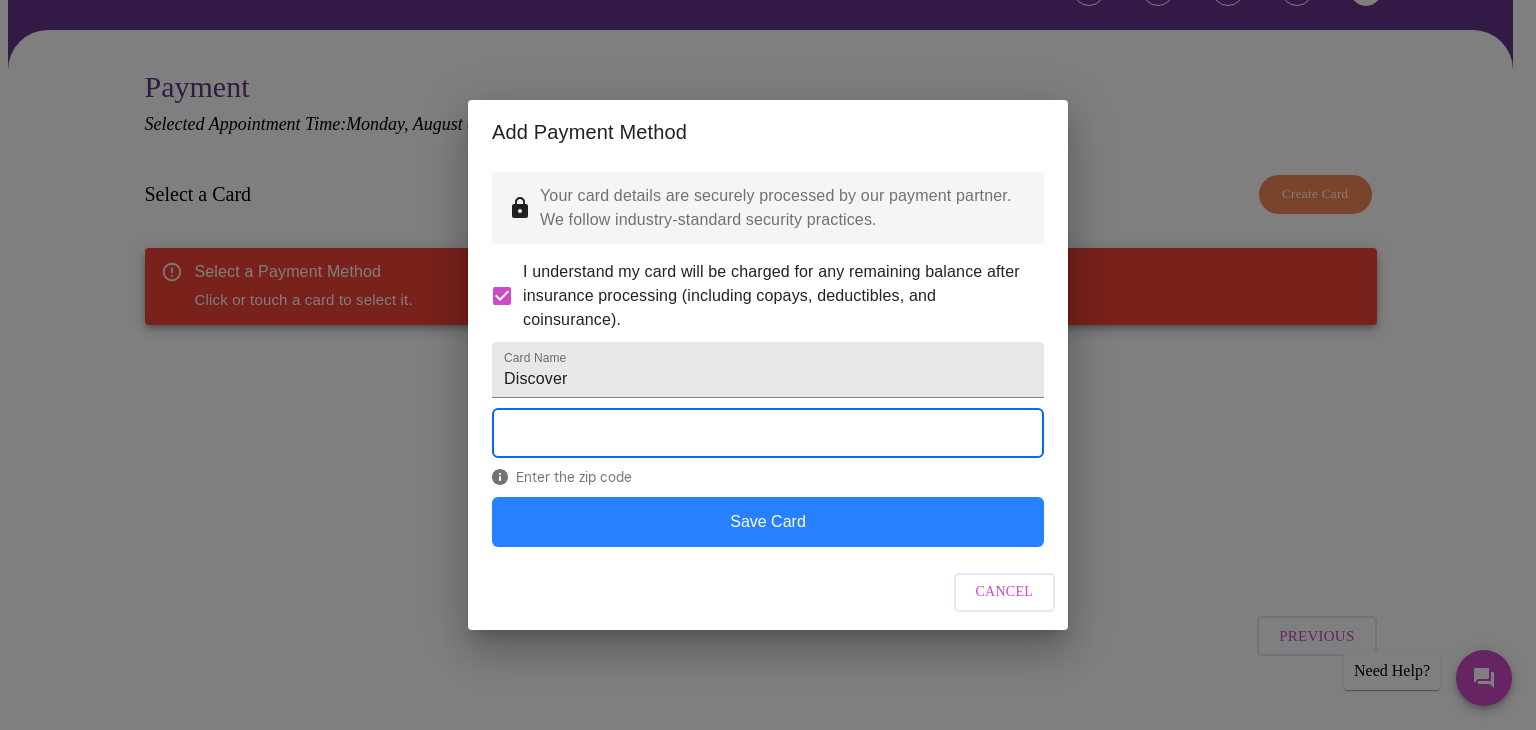 click on "Save Card" at bounding box center (768, 522) 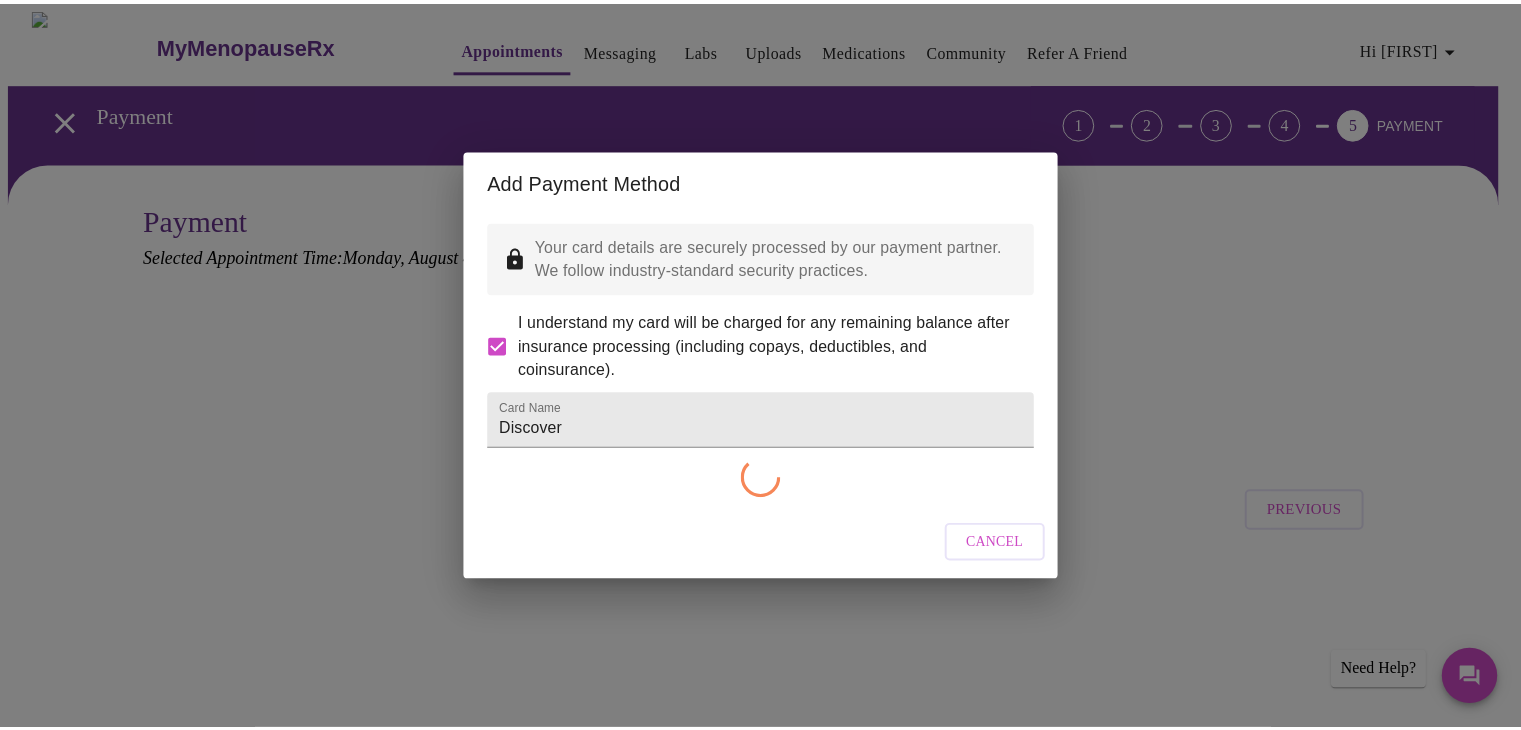 scroll, scrollTop: 0, scrollLeft: 0, axis: both 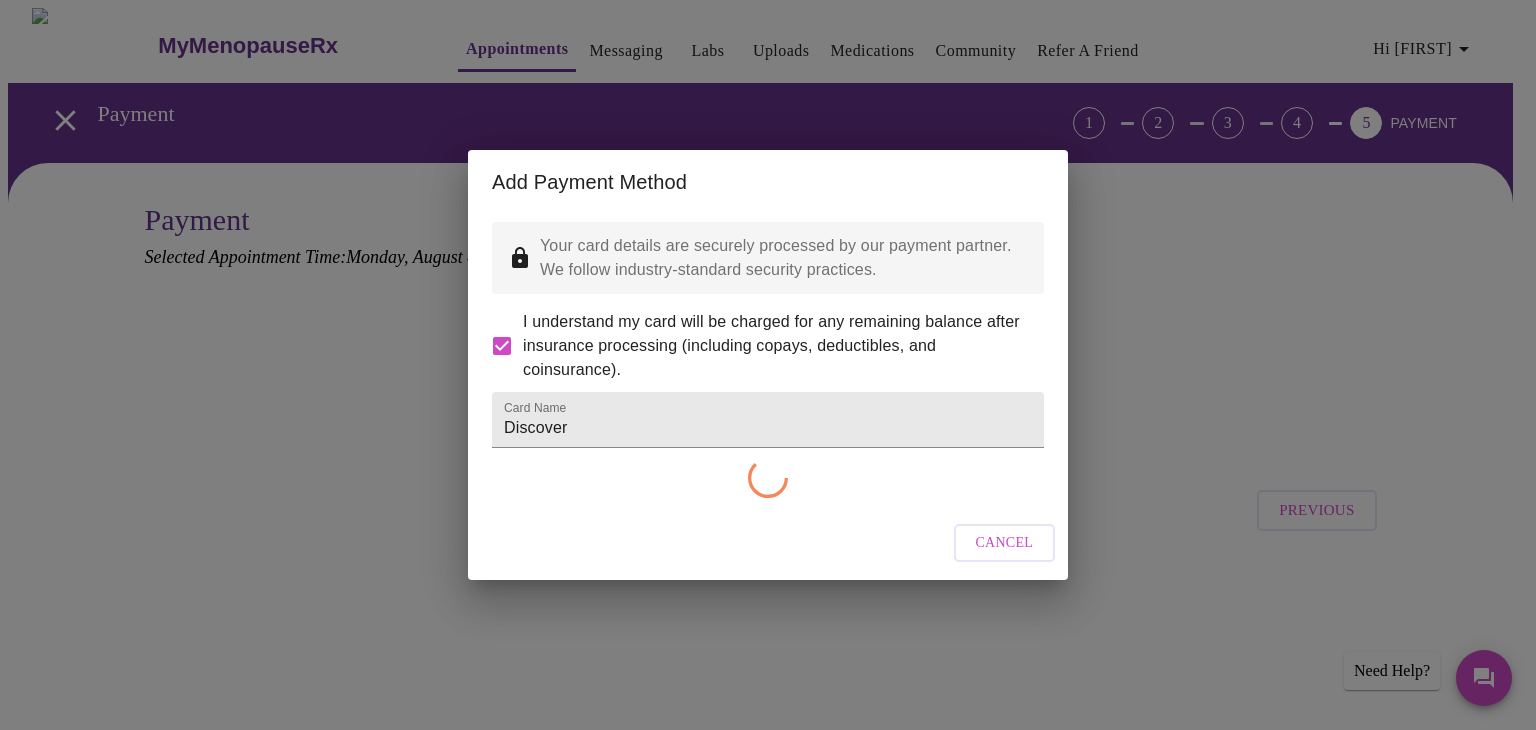 checkbox on "false" 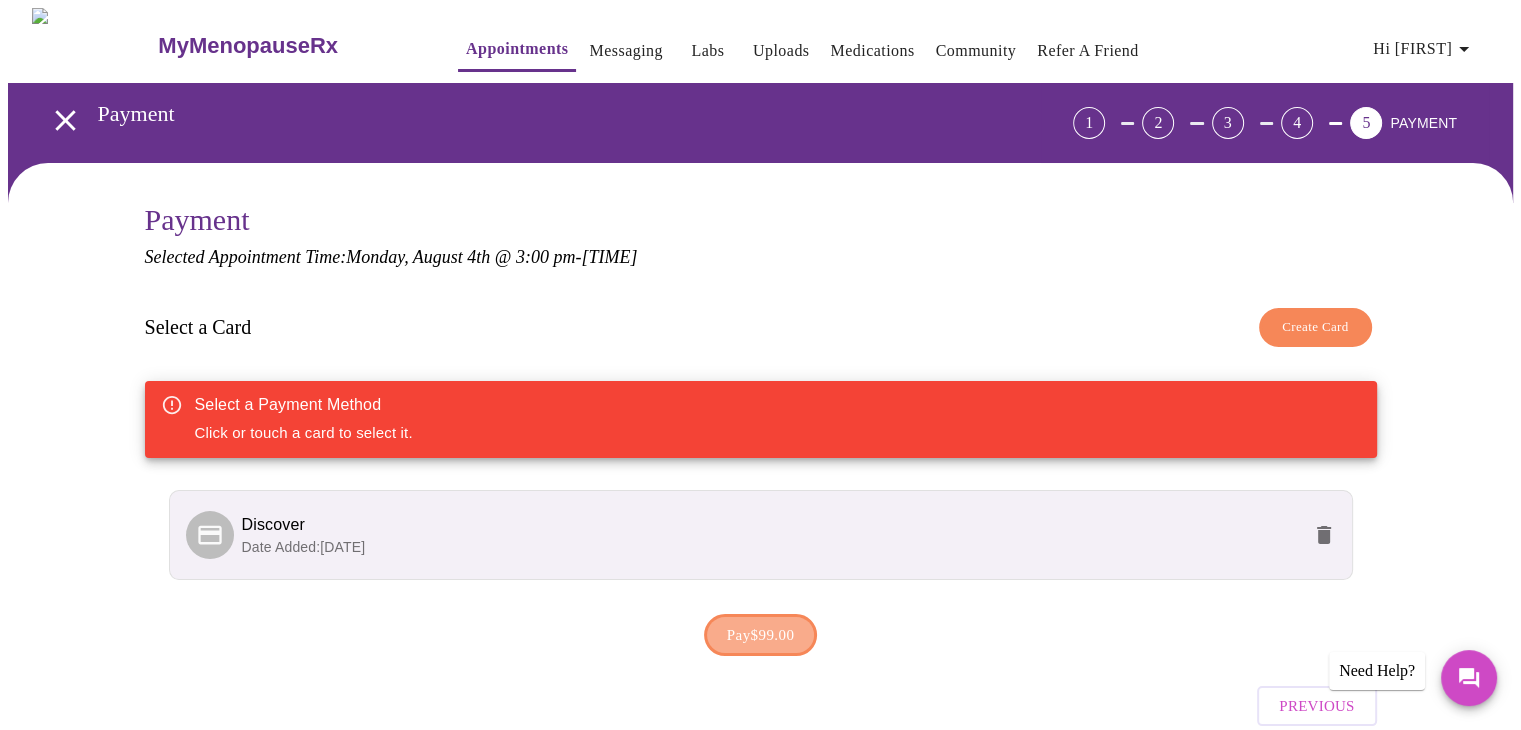 click on "Pay $[PRICE]" at bounding box center [761, 635] 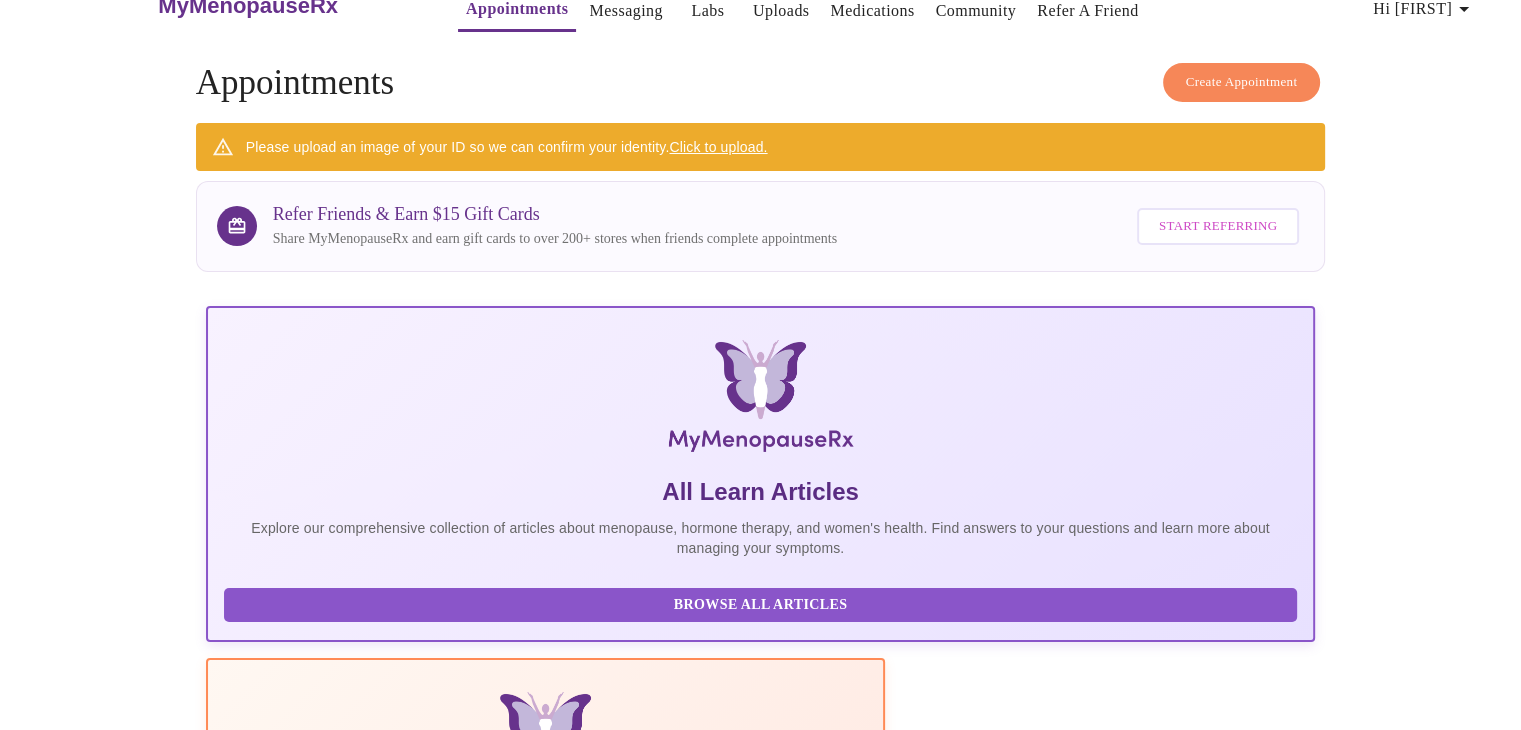 scroll, scrollTop: 93, scrollLeft: 0, axis: vertical 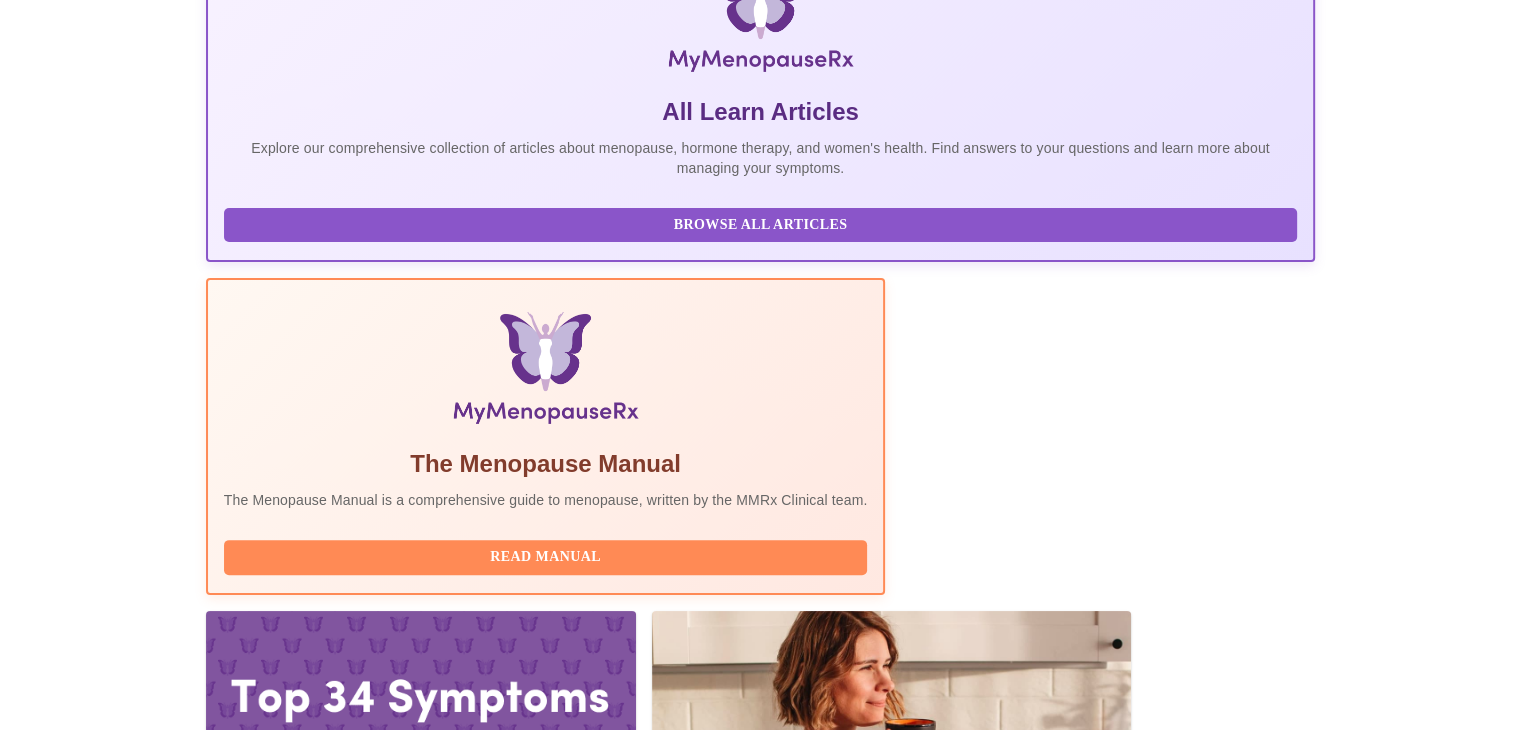 click on "Complete Pre-Assessment" at bounding box center [1179, 2189] 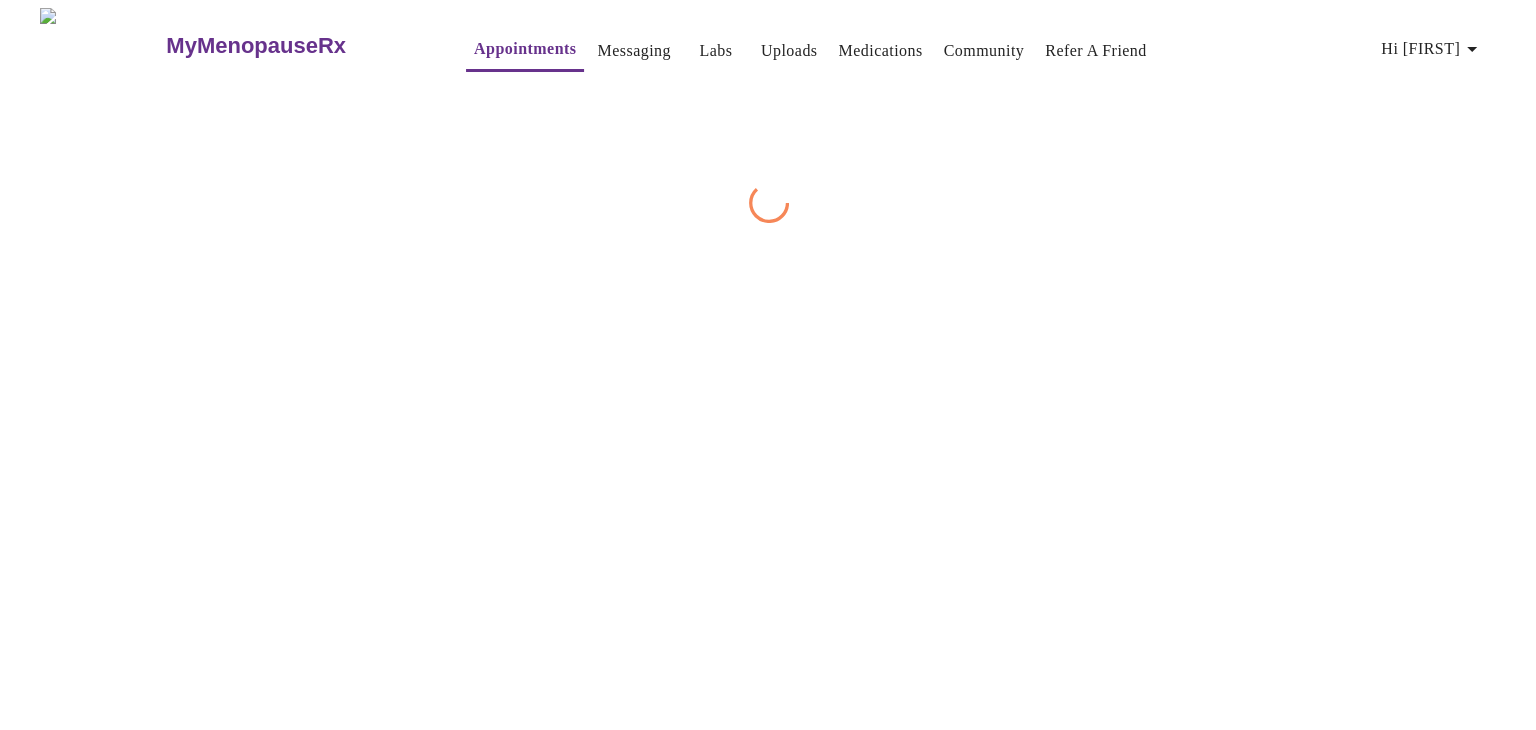 scroll, scrollTop: 0, scrollLeft: 0, axis: both 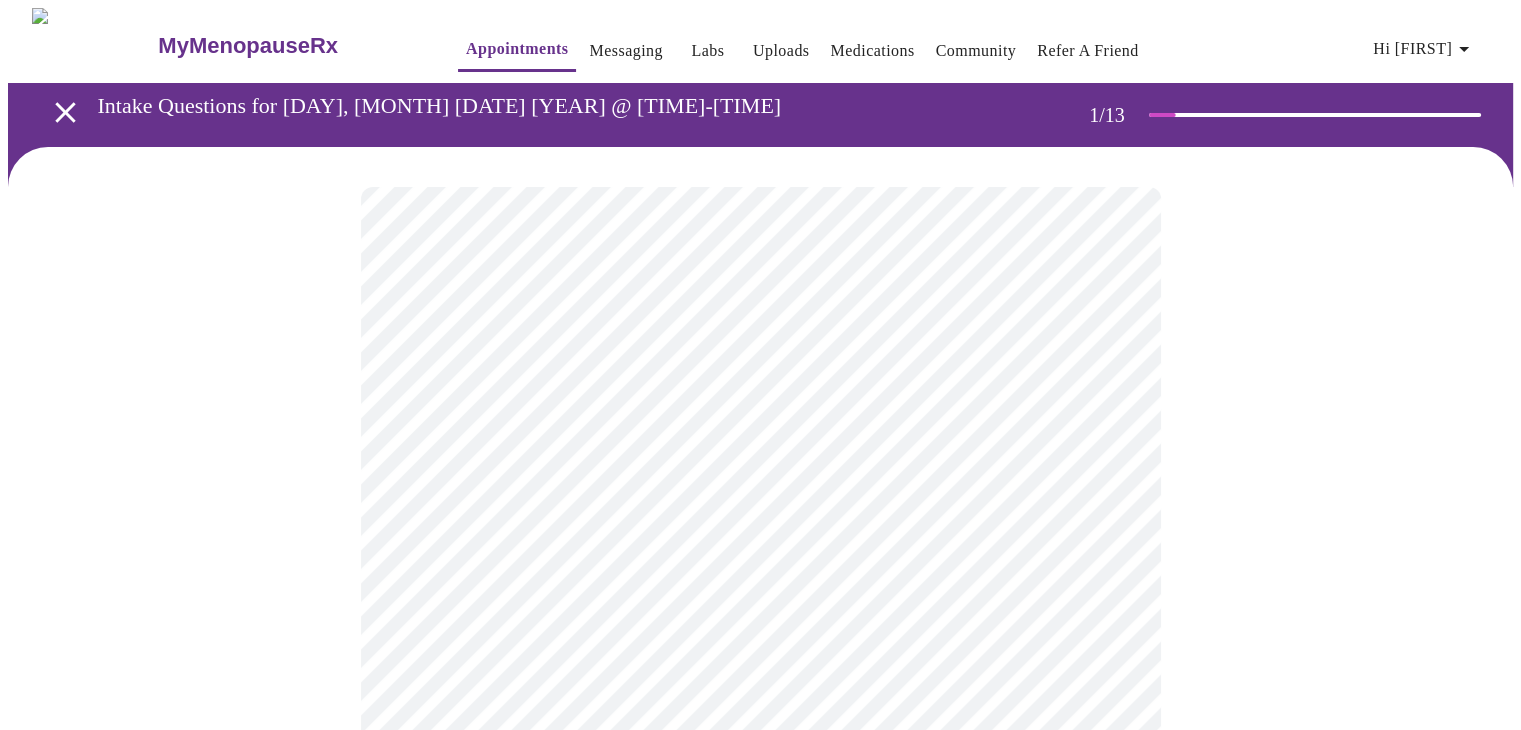 click on "Hi [FIRST]   Intake Questions for [DAY], [MONTH] [DATE] [YEAR] @ [TIME]-[TIME] [NUMBER]  /  [NUMBER] Settings Billing Invoices Log out" at bounding box center [760, 926] 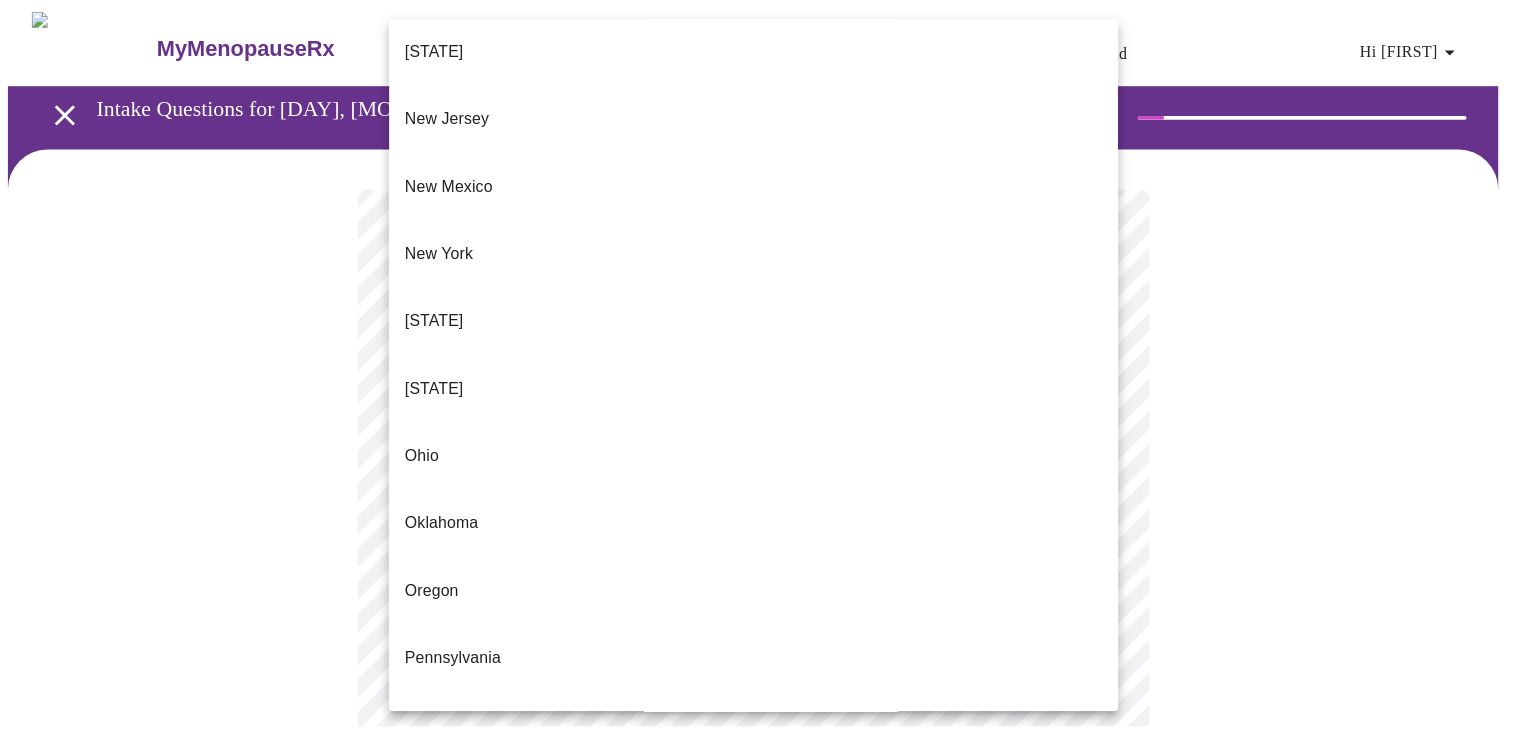 scroll, scrollTop: 1918, scrollLeft: 0, axis: vertical 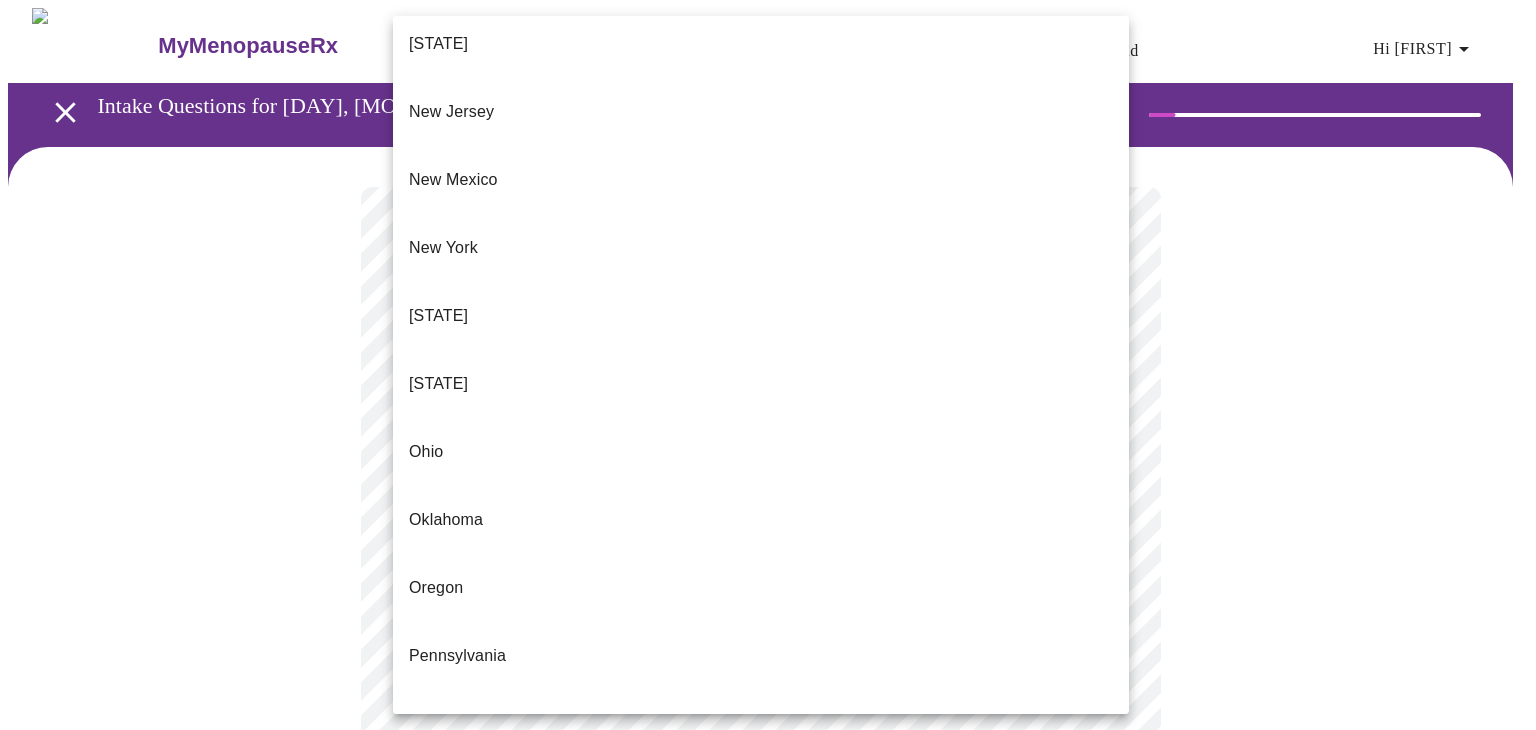 click on "Wisconsin" at bounding box center (761, 1404) 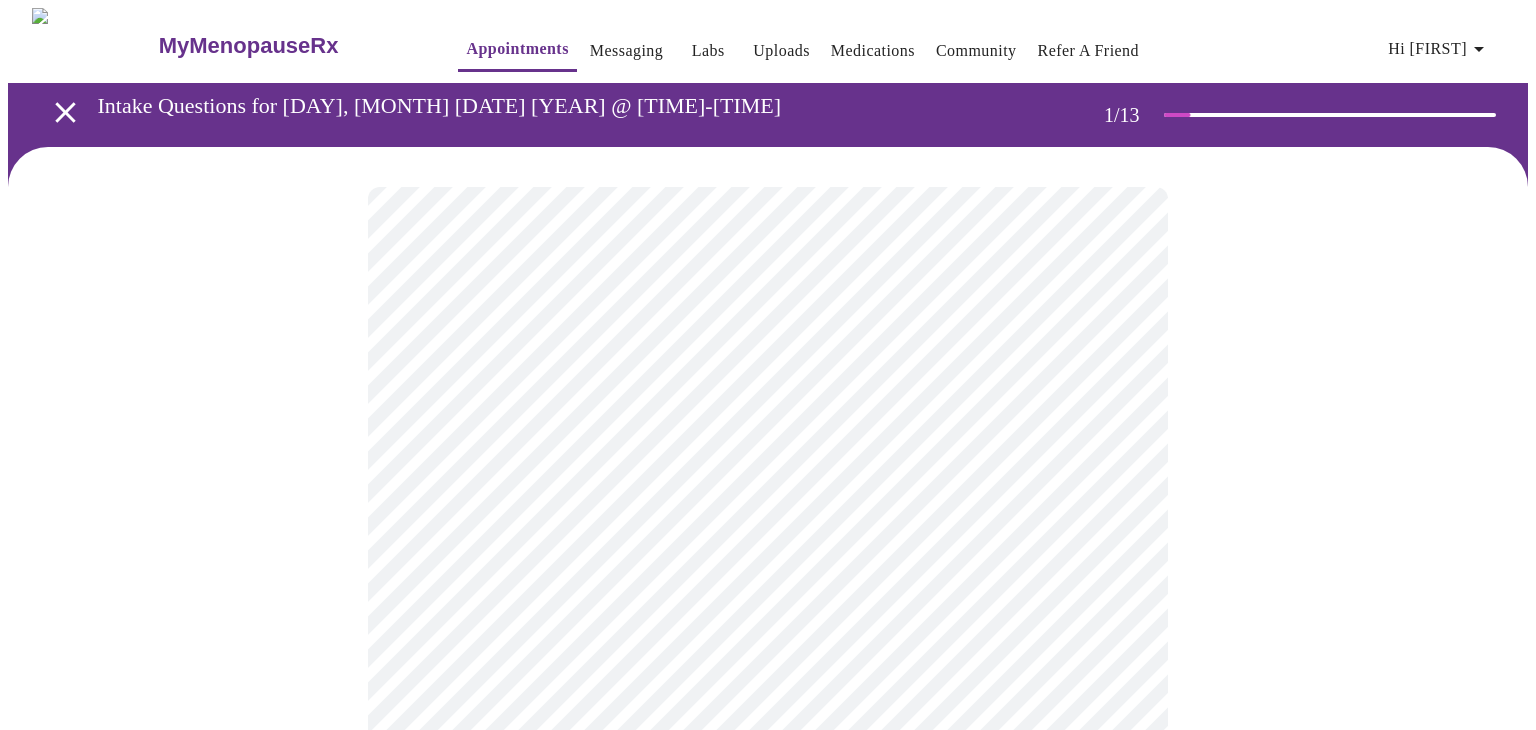 click on "Hi [FIRST]   Intake Questions for [DAY], [MONTH] [DATE] [YEAR] @ [TIME]-[TIME] [NUMBER]  /  [NUMBER] Settings Billing Invoices Log out" at bounding box center [768, 920] 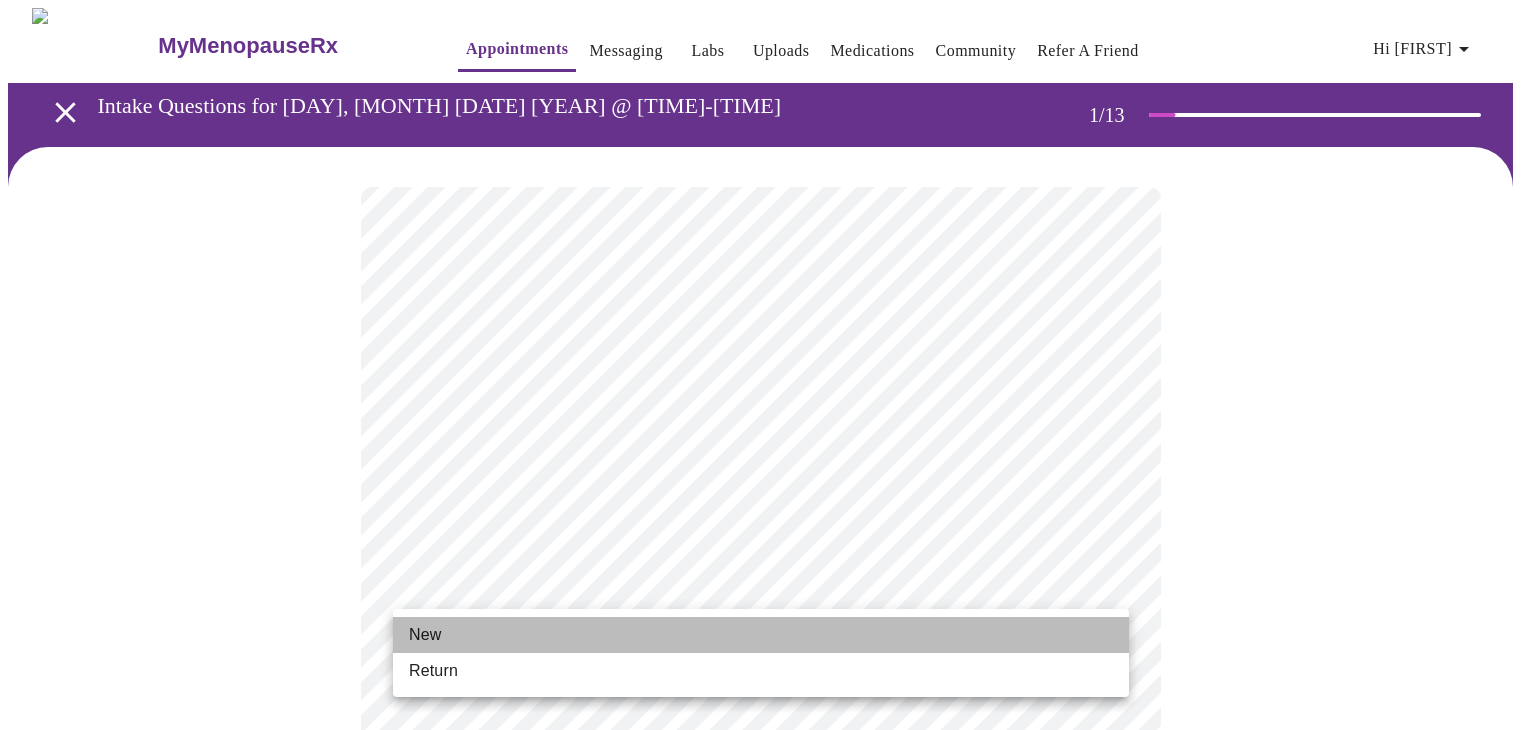 click on "New" at bounding box center [761, 635] 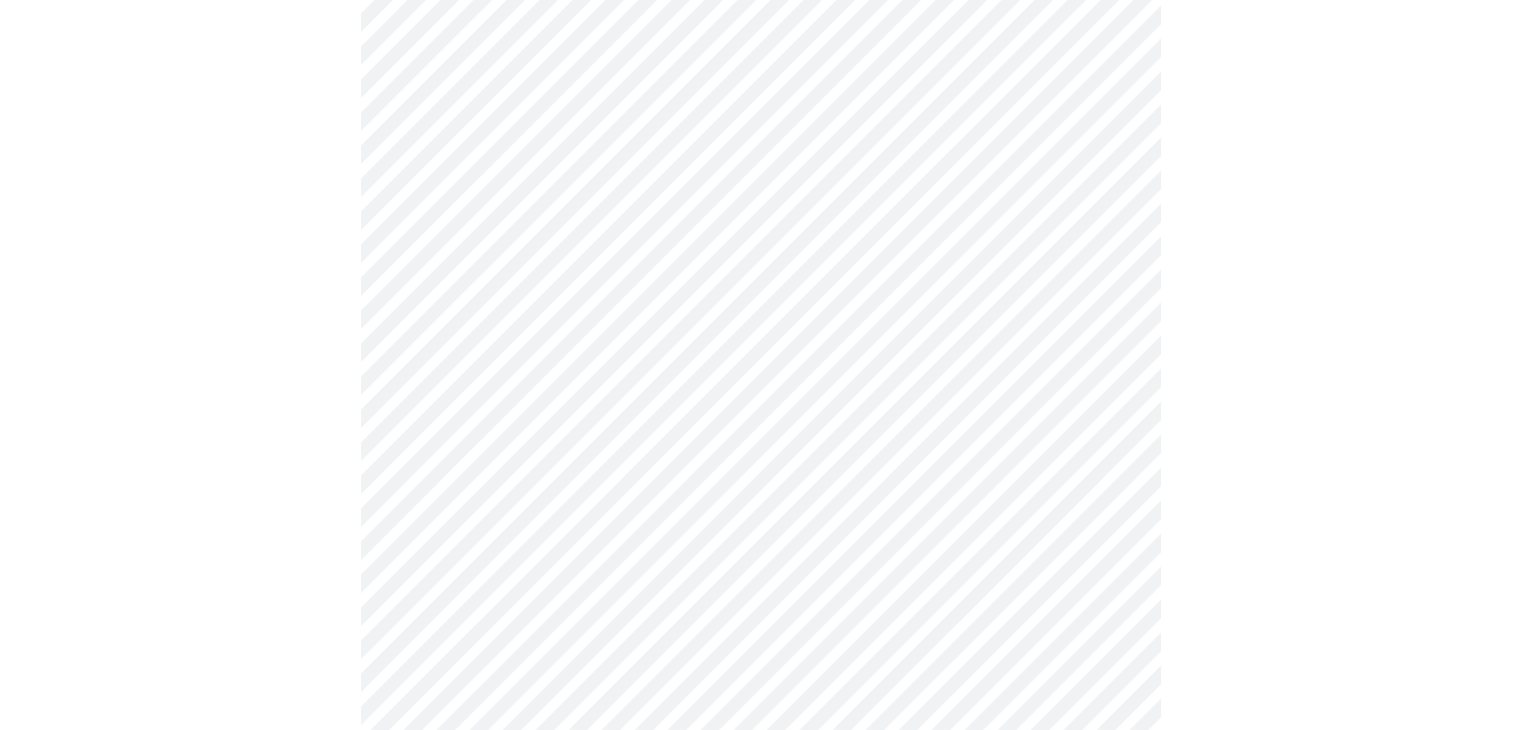 scroll, scrollTop: 568, scrollLeft: 0, axis: vertical 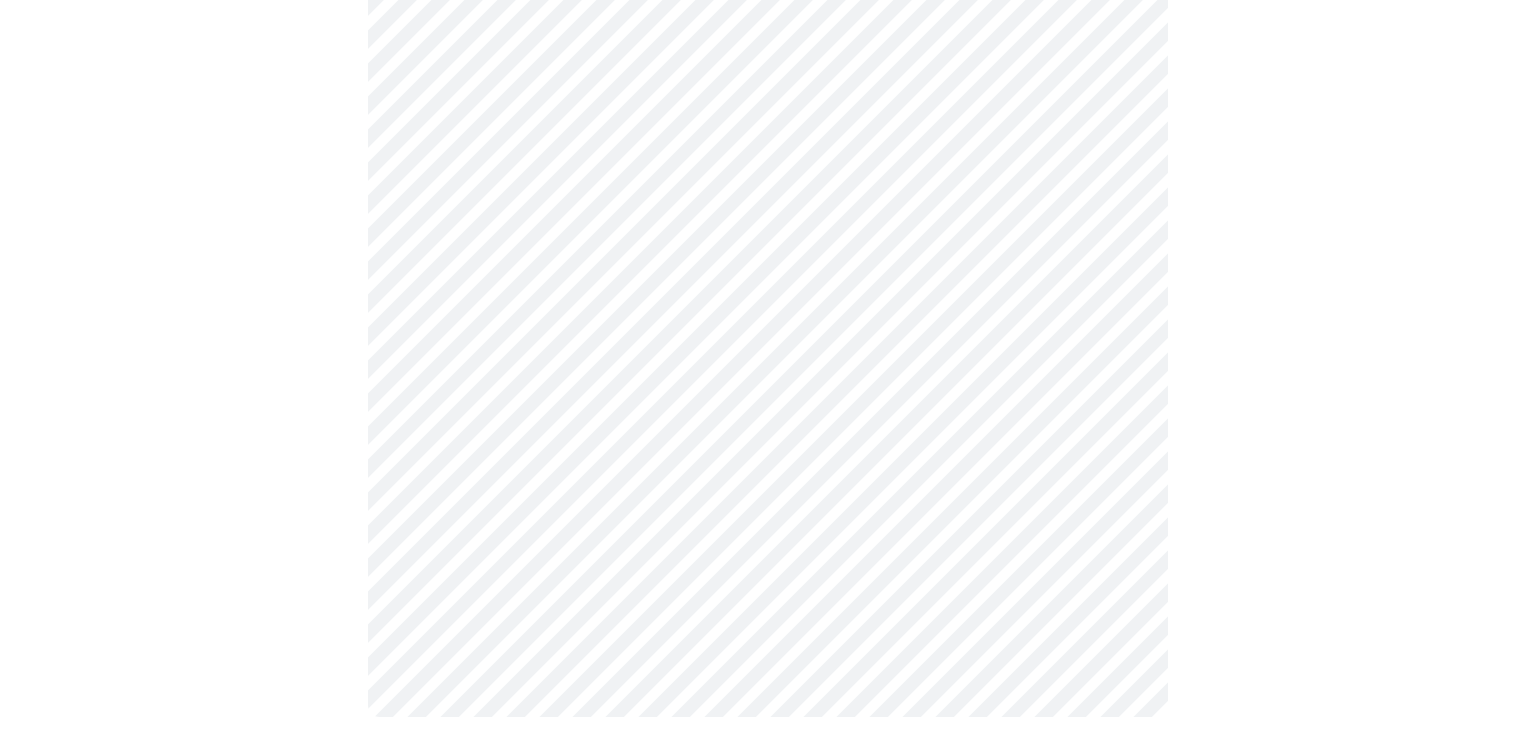 click on "Hi [FIRST]   Intake Questions for [DAY], [MONTH] [DATE] [YEAR] @ [TIME]-[TIME] [NUMBER]  /  [NUMBER] Settings Billing Invoices Log out" at bounding box center (768, -142) 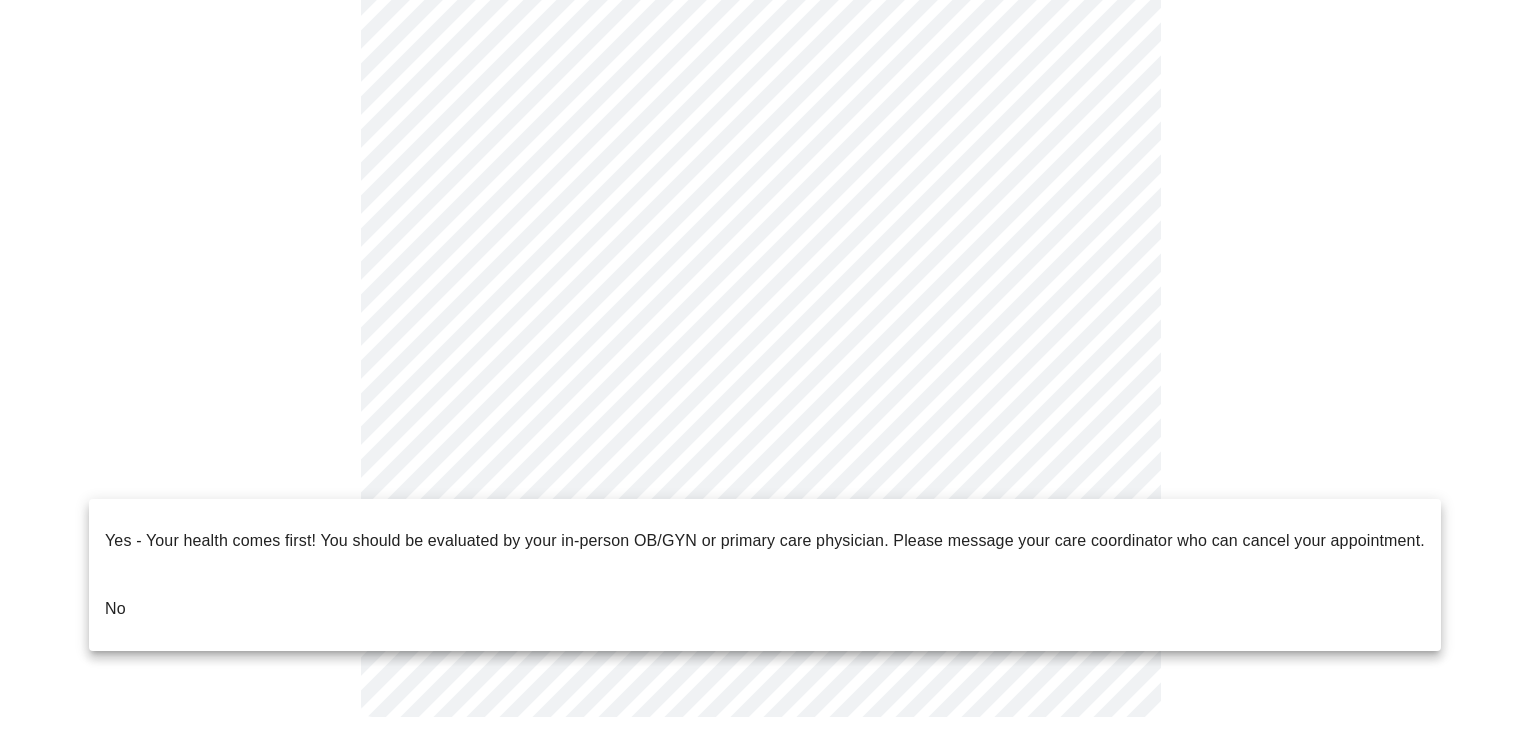 click on "No" at bounding box center [765, 609] 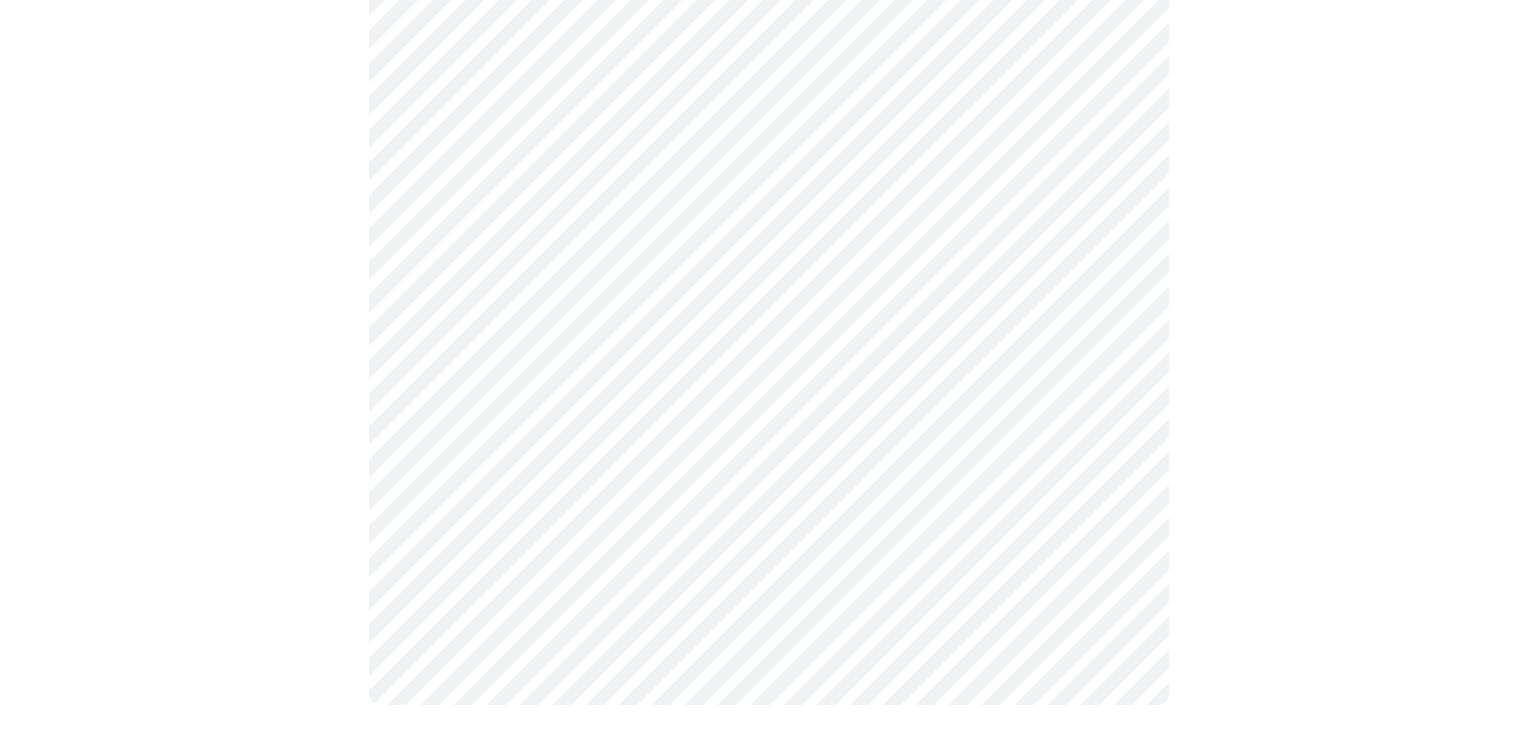 scroll, scrollTop: 0, scrollLeft: 0, axis: both 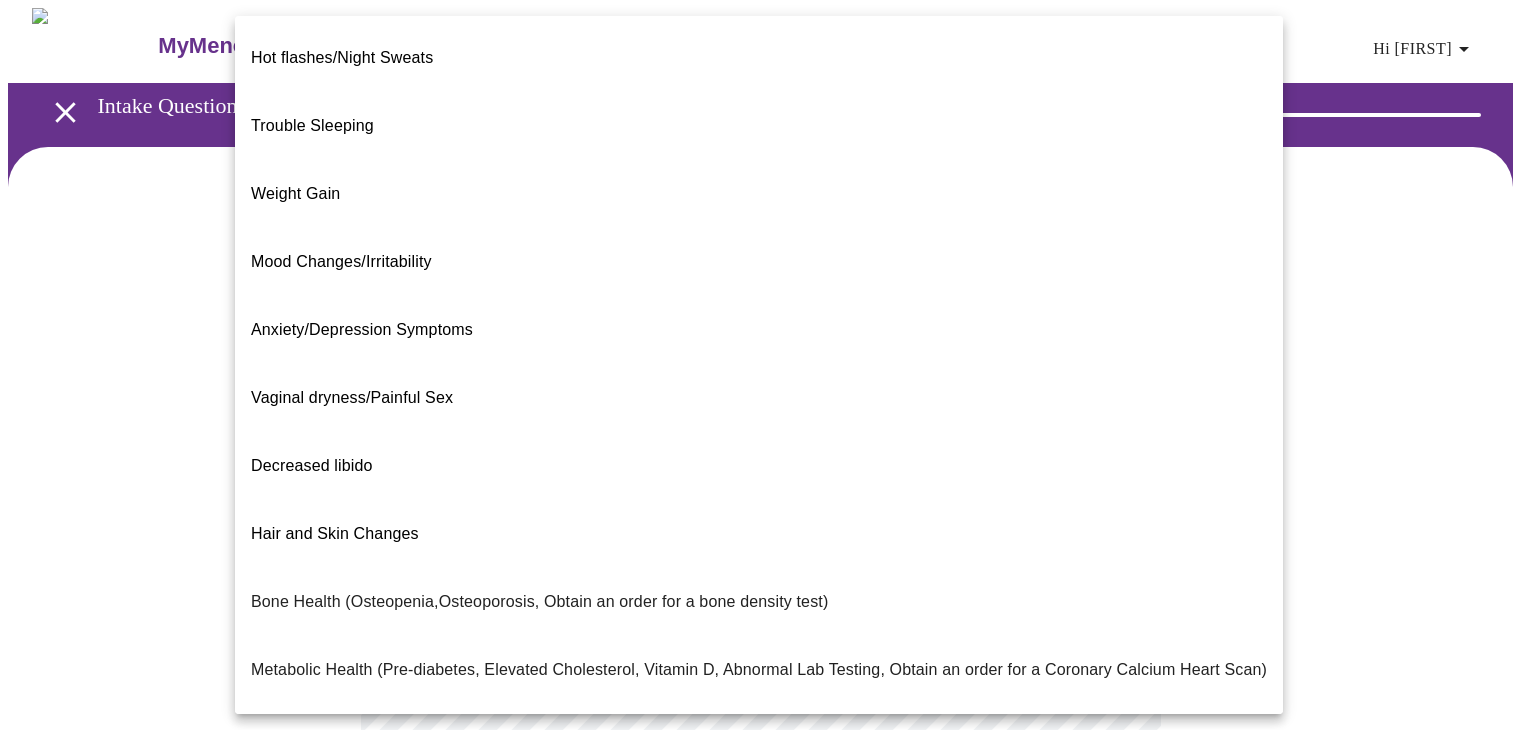 click on "Hi [FIRST]   Intake Questions for [DAY], [MONTH] [DATE] [YEAR] @ [TIME]-[TIME] [NUMBER]  /  [NUMBER] Settings Billing Invoices Log out Hot flashes/Night sweats
Trouble Sleeping
Weight Gain
Mood Changes/Irritability
Anxiety/Depression Symptoms
Vaginal dryness/Painful sex
Decreased libido
Hair and Skin Changes
Bone Health (Osteopenia,Osteoporosis, Obtain an order for a bone density test)
Metabolic Health (Pre-diabetes, Elevated Cholesterol, Vitamin D, Abnormal Lab Testing, Obtain an order for a Coronary Calcium Heart Scan)
Period Problems
Postmenopausal Bleeding
Orgasms are weak
UTI Symptoms
Vaginal Infection
Herpes (oral, genital)
STD Testing
I feel great - just need a refill.
Other" at bounding box center (768, 608) 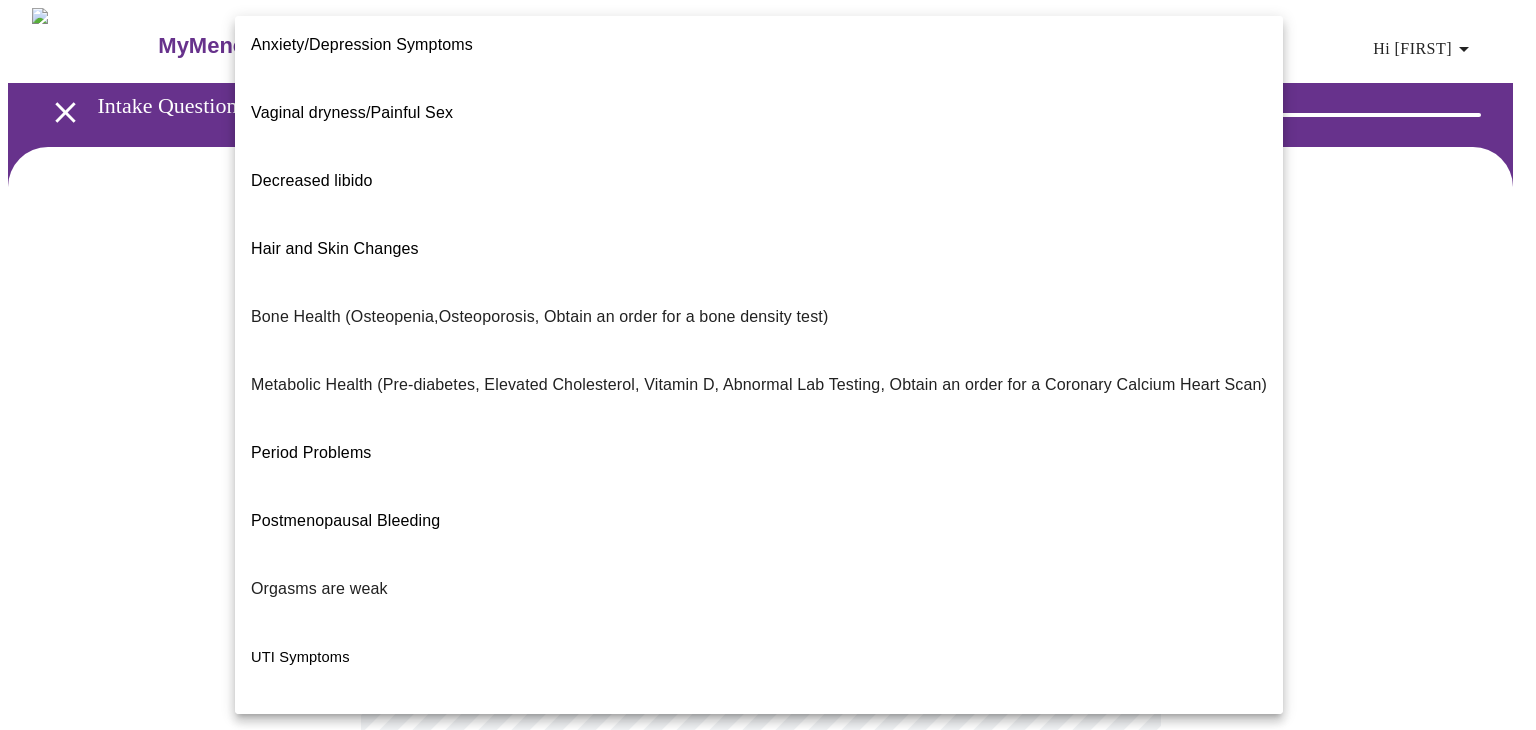 scroll, scrollTop: 306, scrollLeft: 0, axis: vertical 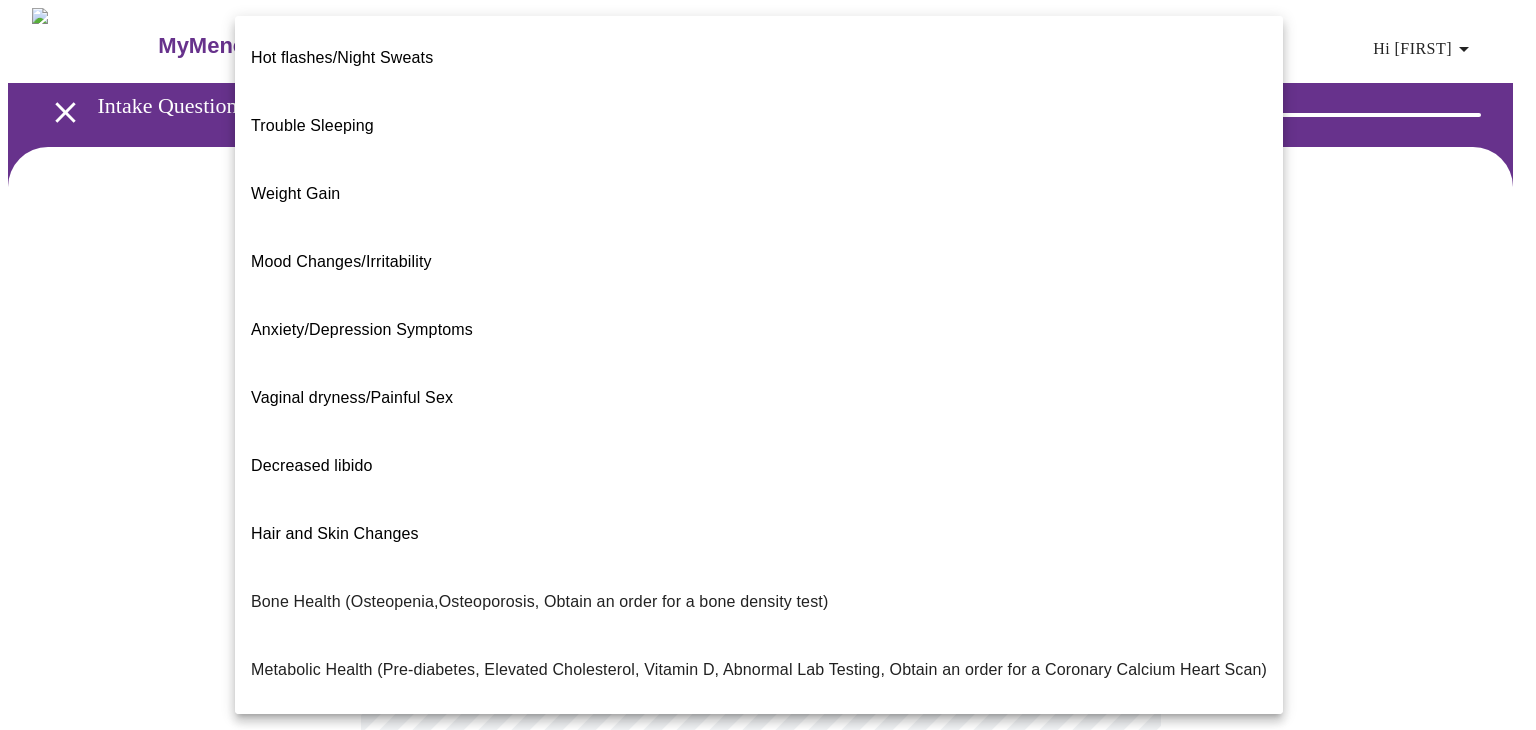 click on "Trouble Sleeping" at bounding box center [759, 126] 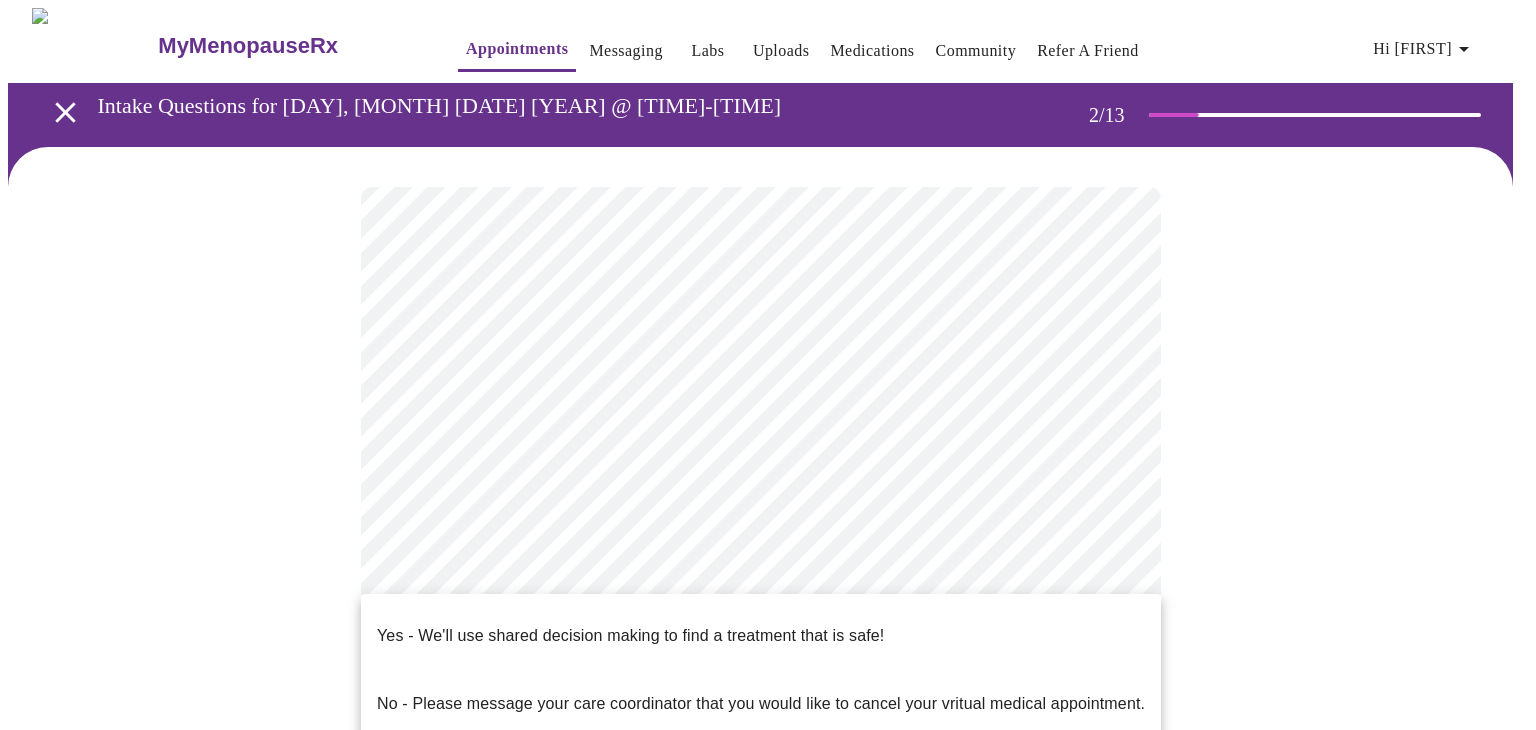 click on "Hi [FIRST]   Intake Questions for [DAY], [MONTH] [DATE] [YEAR] @ [TIME]-[TIME] [NUMBER]  /  [NUMBER] Settings Billing Invoices Log out Yes - We'll use shared decision making to find a treatment that is safe!
No - Please message your care coordinator that you would like to cancel your vritual medical appointment." at bounding box center (768, 602) 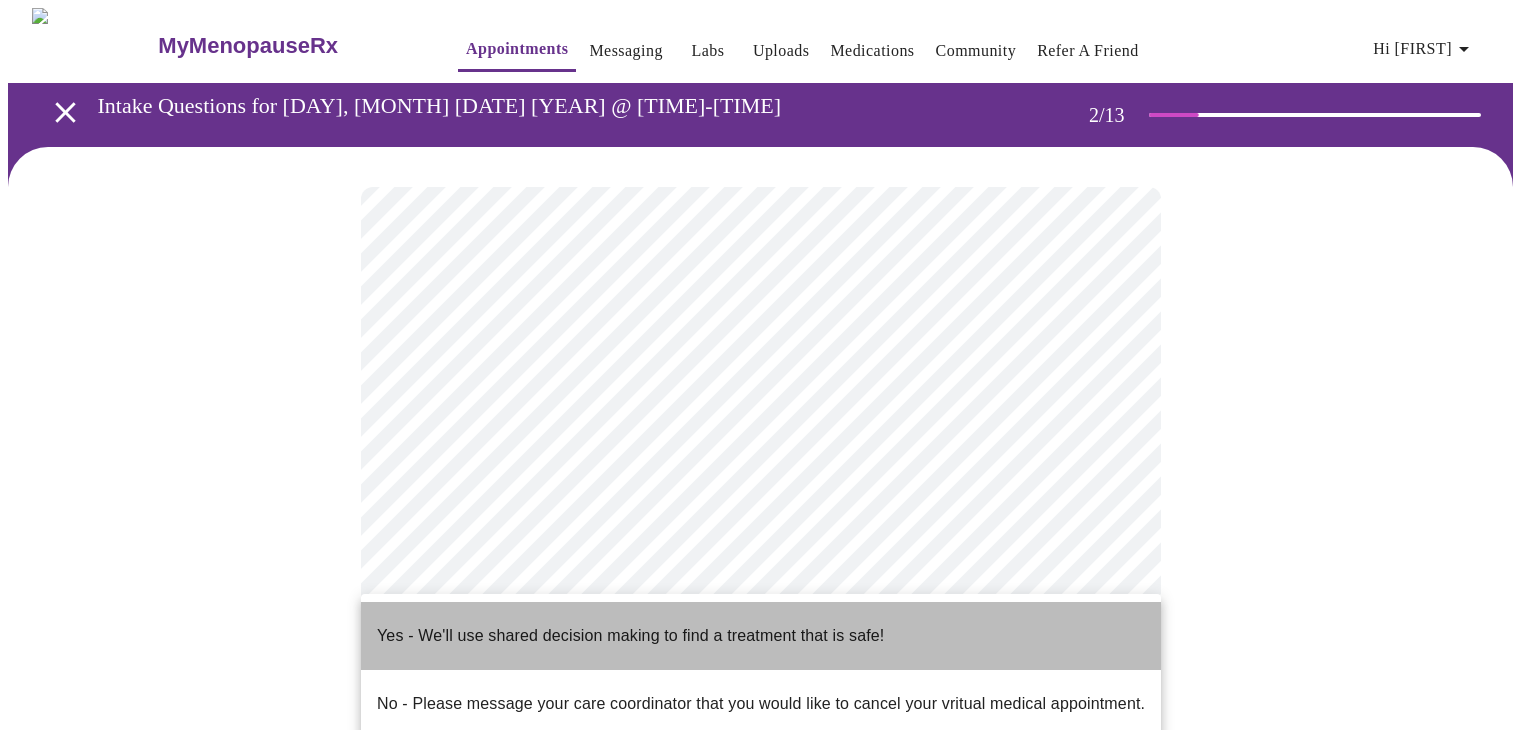 click on "Yes - We'll use shared decision making to find a treatment that is safe!" at bounding box center [761, 636] 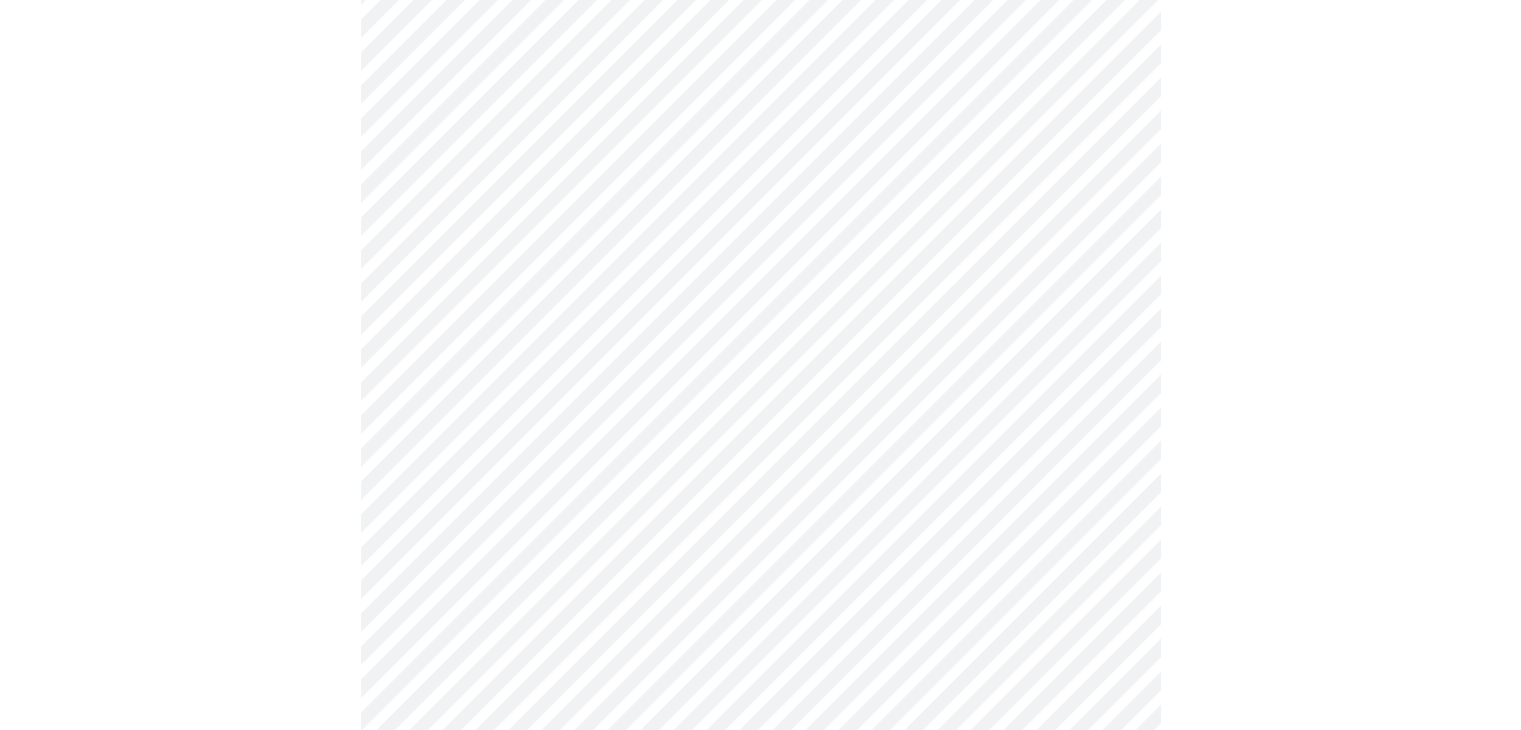scroll, scrollTop: 0, scrollLeft: 0, axis: both 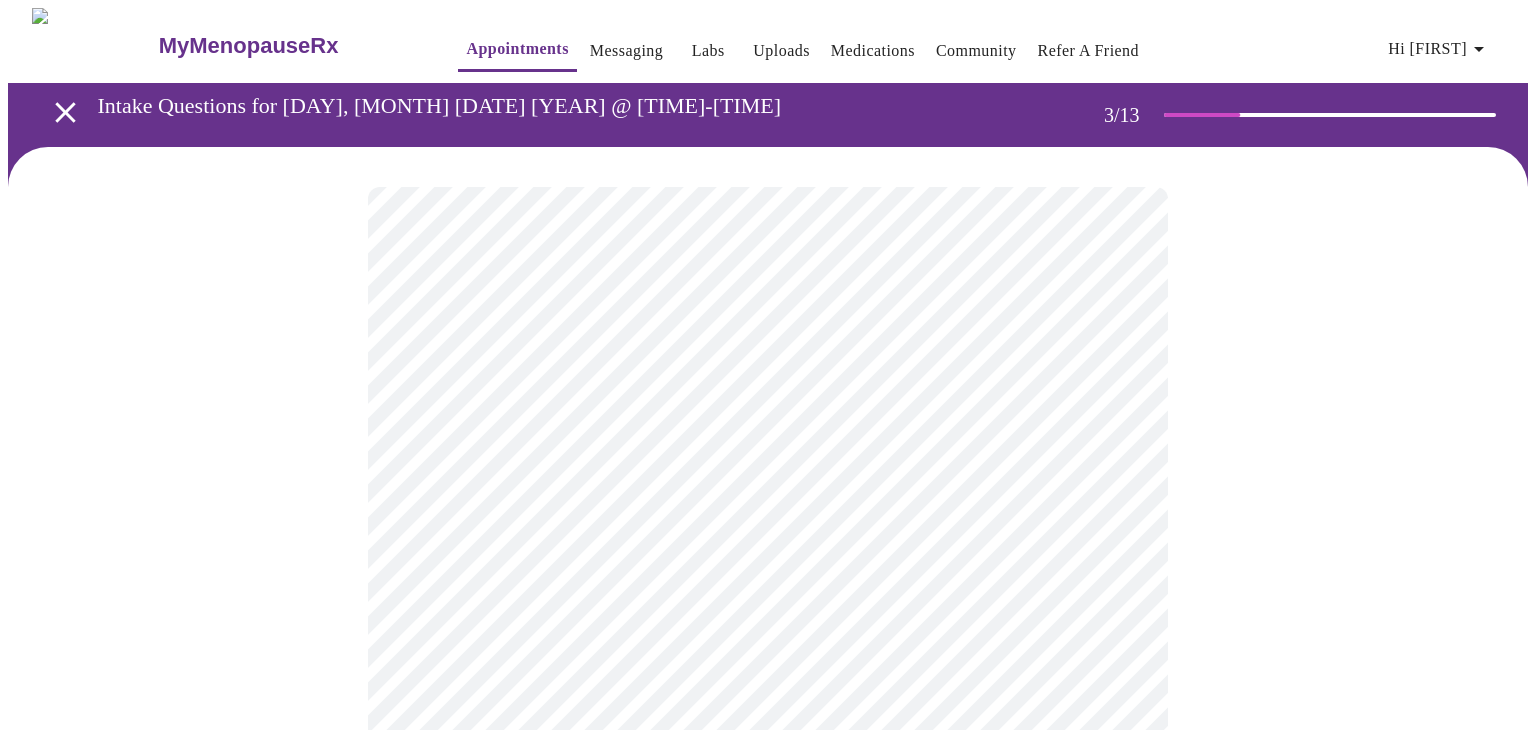 click on "MyMenopauseRx Appointments Messaging Labs Uploads Medications Community Refer a Friend Hi [FIRST]   Intake Questions for Mon, Aug 4th 2025 @ 3:00pm-3:20pm 3  /  13 Settings Billing Invoices Log out" at bounding box center [768, 1359] 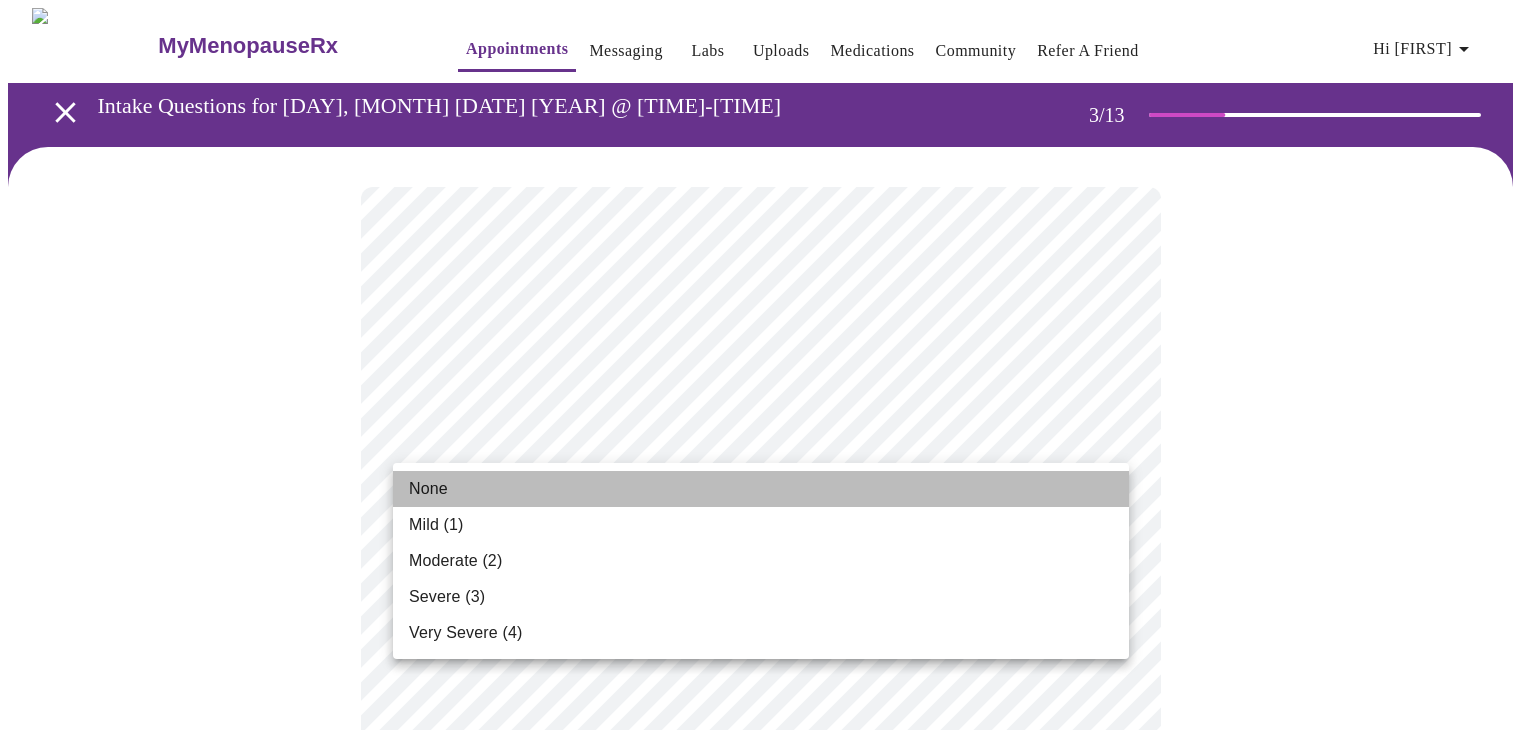 click on "None" at bounding box center (761, 489) 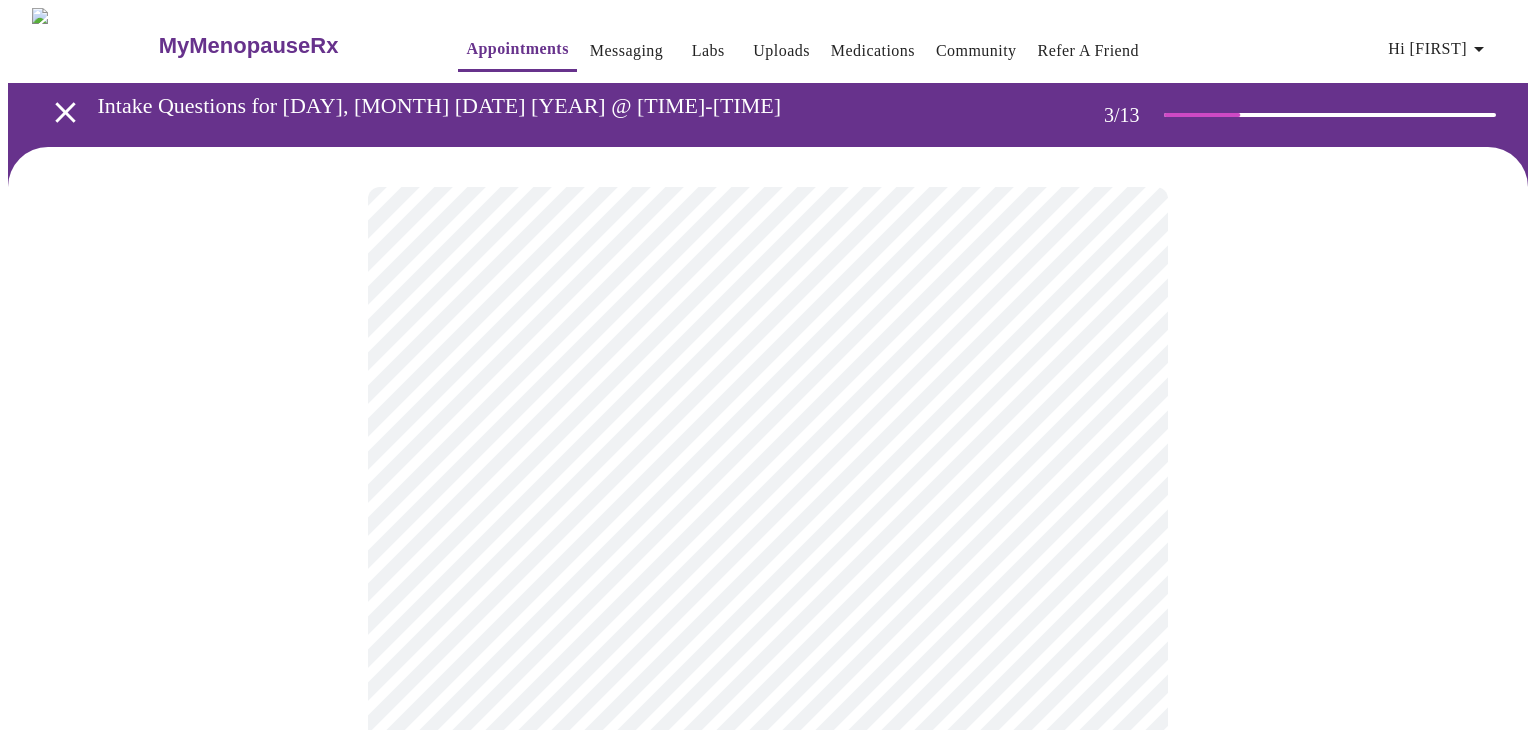 click on "MyMenopauseRx Appointments Messaging Labs Uploads Medications Community Refer a Friend Hi [FIRST]   Intake Questions for Mon, Aug 4th 2025 @ 3:00pm-3:20pm 3  /  13 Settings Billing Invoices Log out" at bounding box center (768, 1323) 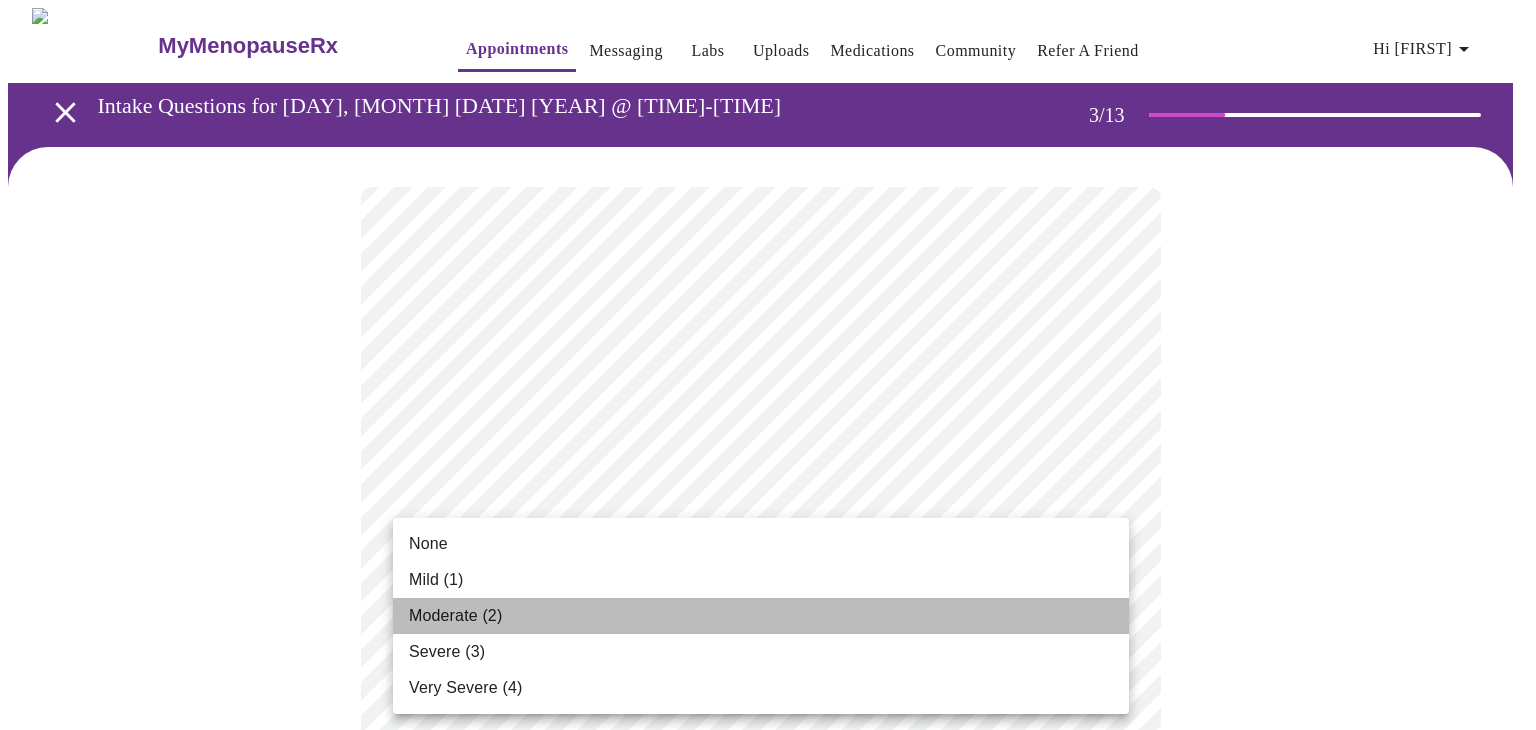 click on "Moderate (2)" at bounding box center [761, 616] 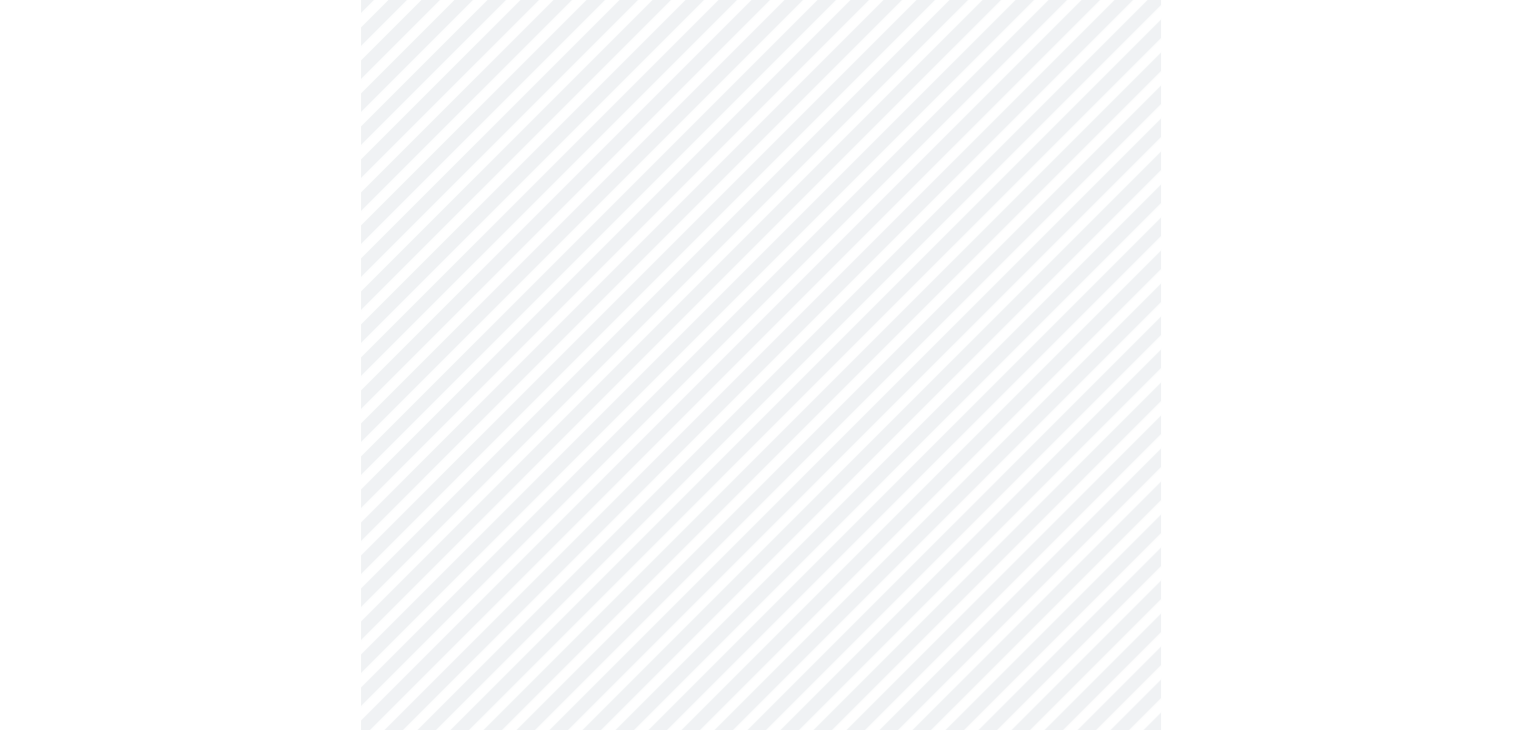 scroll, scrollTop: 280, scrollLeft: 0, axis: vertical 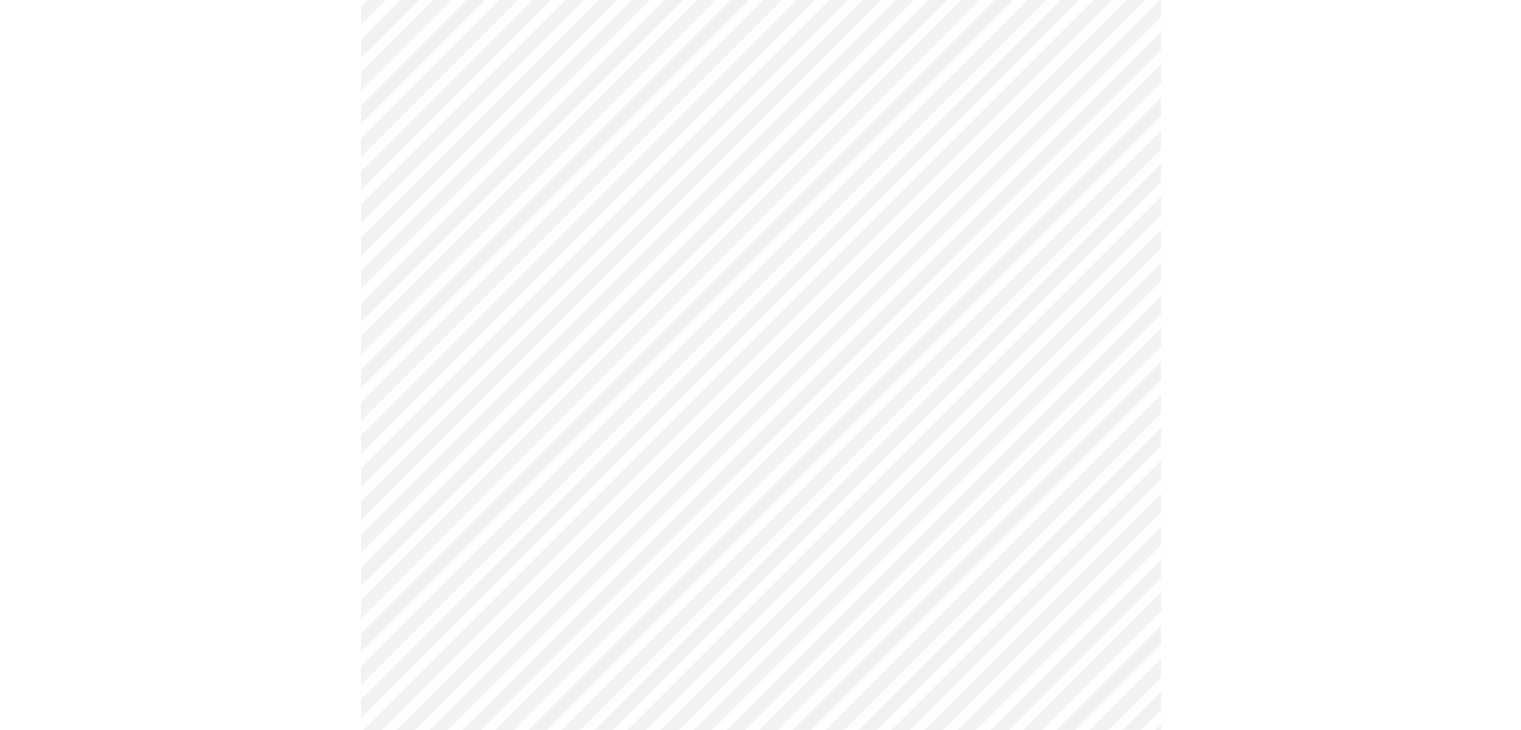 click on "MyMenopauseRx Appointments Messaging Labs Uploads Medications Community Refer a Friend Hi [FIRST]   Intake Questions for Mon, Aug 4th 2025 @ 3:00pm-3:20pm 3  /  13 Settings Billing Invoices Log out" at bounding box center (760, 1029) 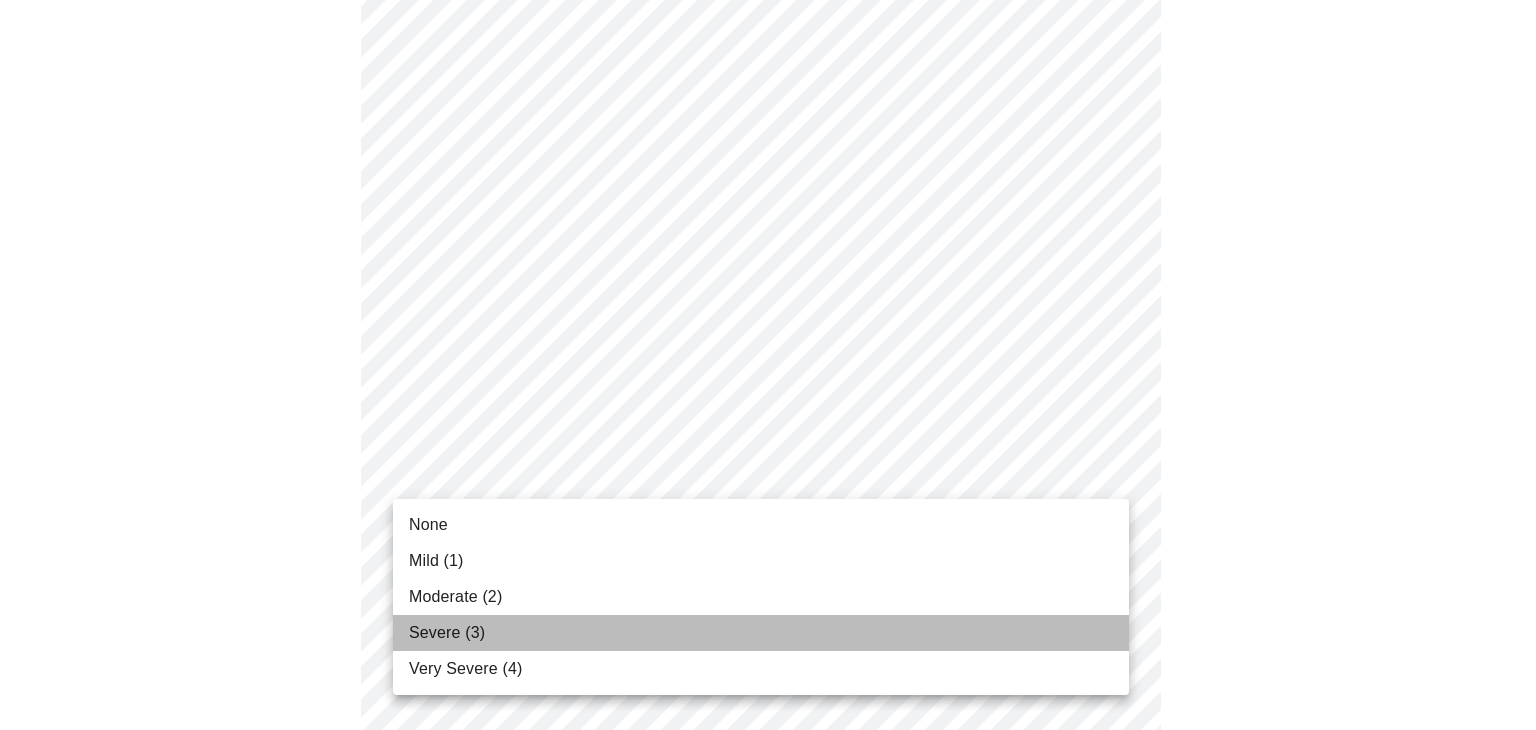 click on "Severe (3)" at bounding box center [761, 633] 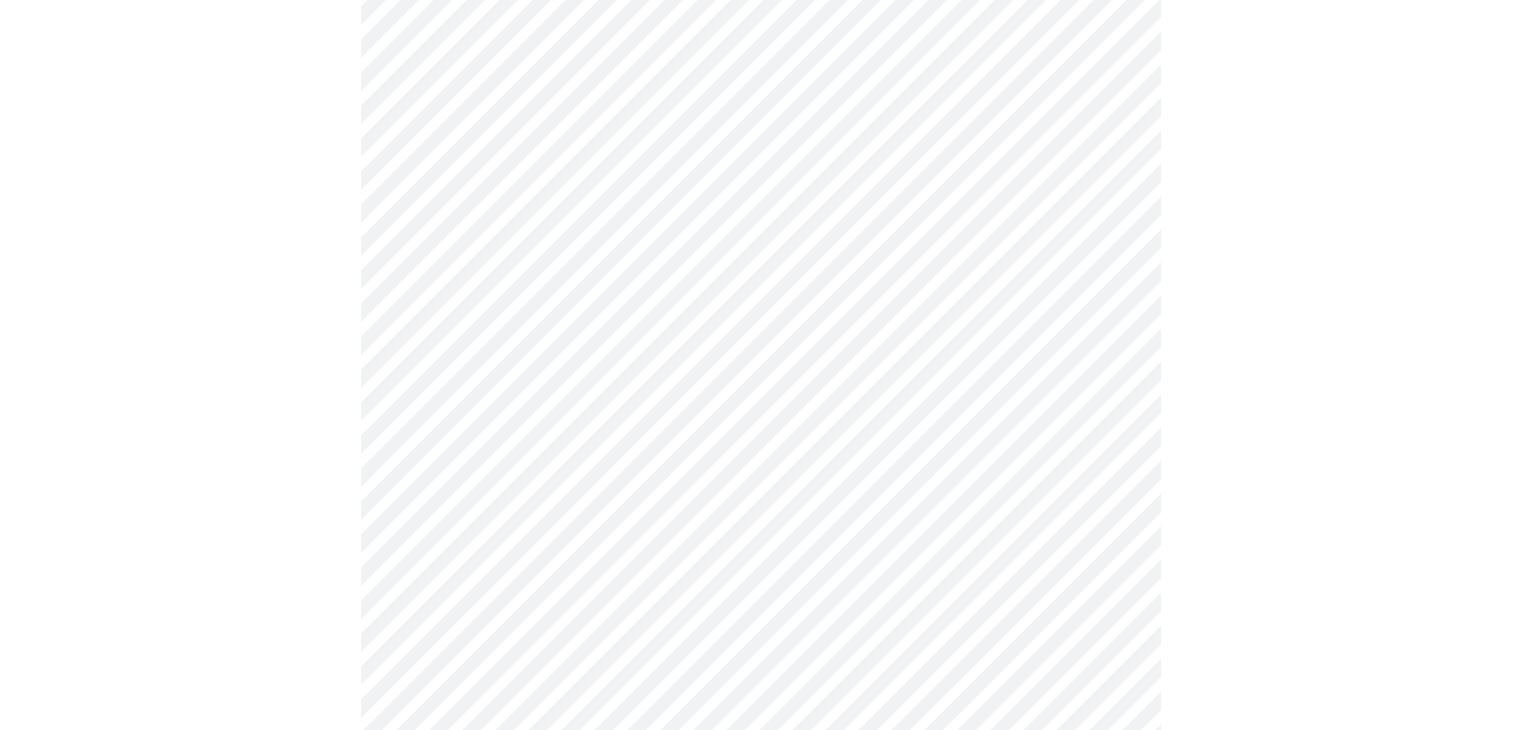 click on "MyMenopauseRx Appointments Messaging Labs Uploads Medications Community Refer a Friend Hi [FIRST]   Intake Questions for Mon, Aug 4th 2025 @ 3:00pm-3:20pm 3  /  13 Settings Billing Invoices Log out" at bounding box center [760, 1015] 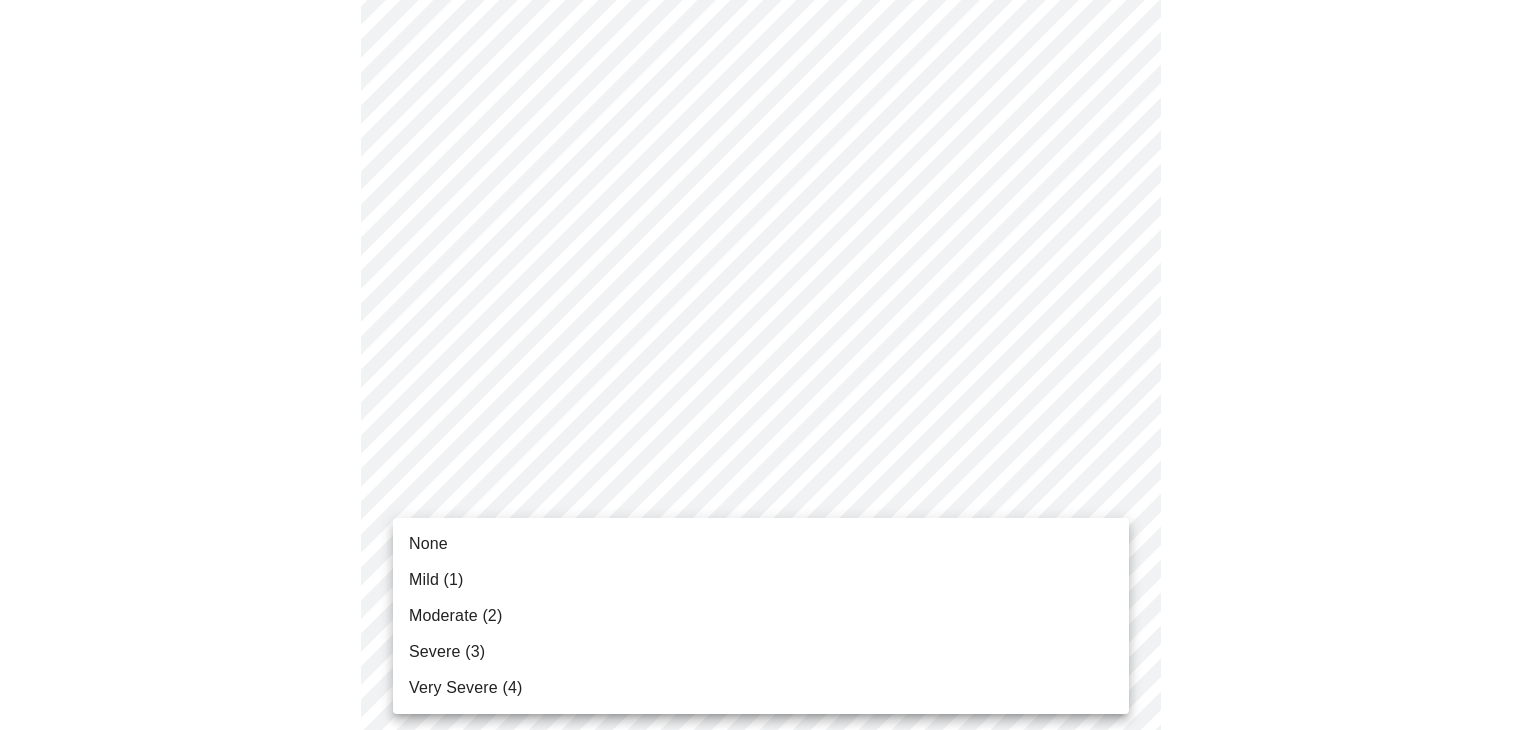 click on "Moderate (2)" at bounding box center (761, 616) 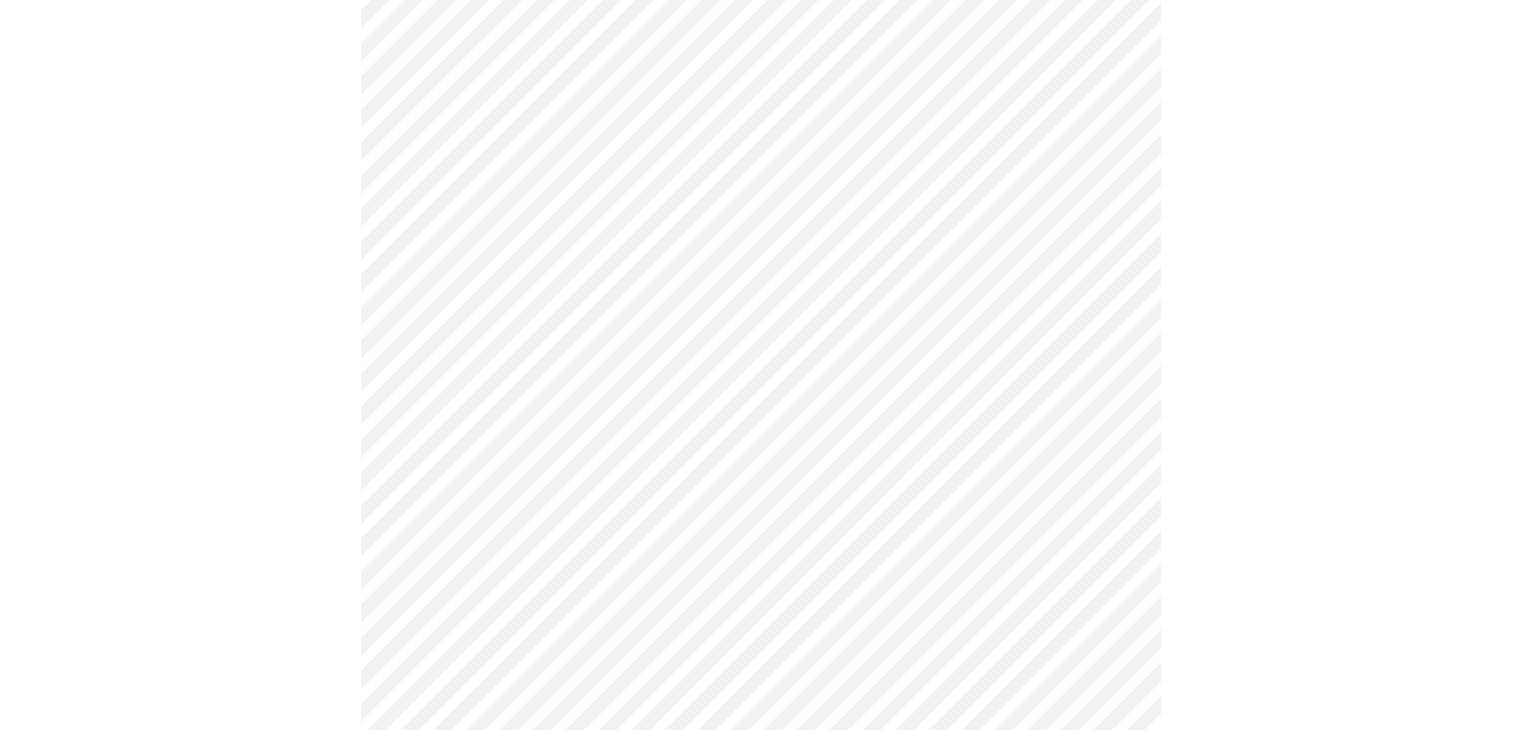 scroll, scrollTop: 626, scrollLeft: 0, axis: vertical 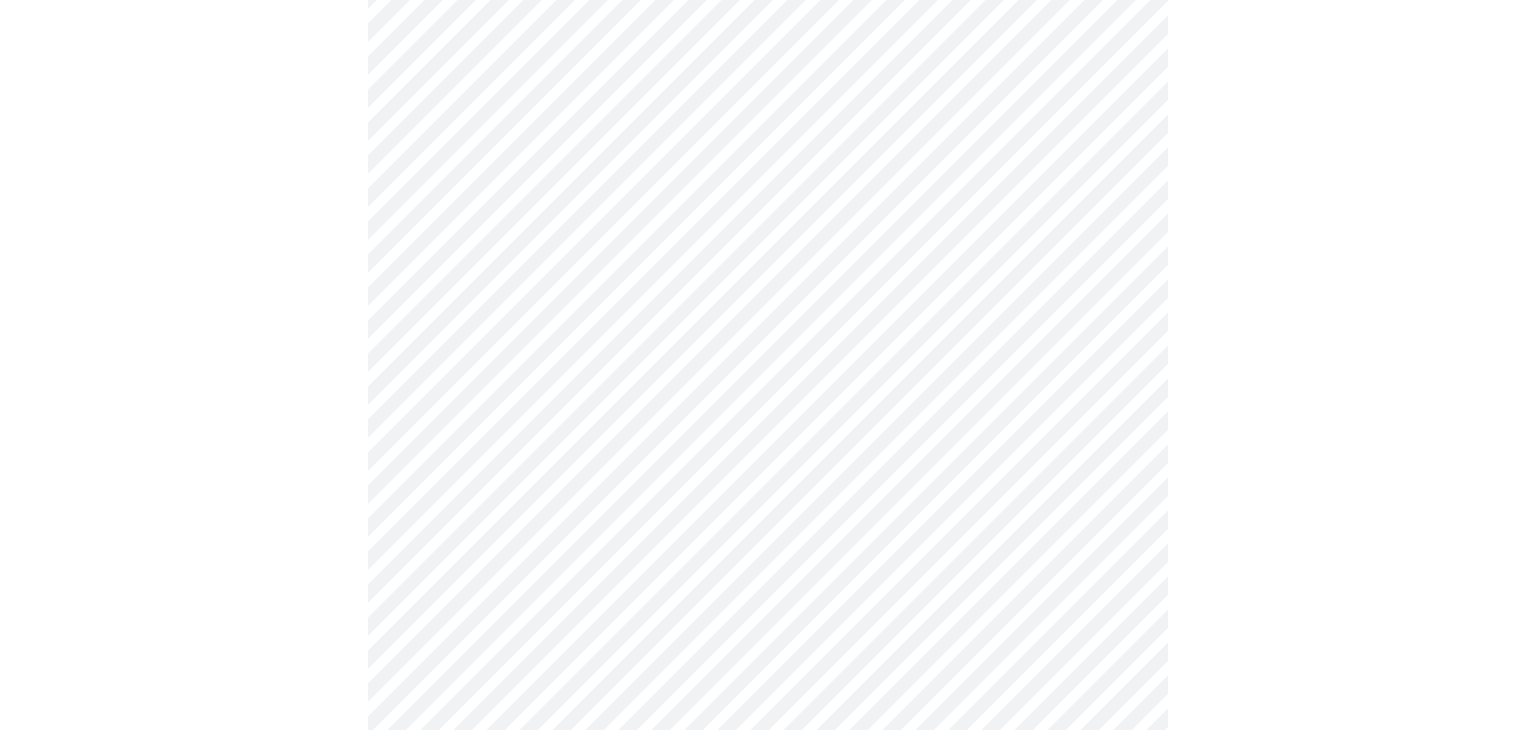 click on "MyMenopauseRx Appointments Messaging Labs Uploads Medications Community Refer a Friend Hi [FIRST]   Intake Questions for Mon, Aug 4th 2025 @ 3:00pm-3:20pm 3  /  13 Settings Billing Invoices Log out" at bounding box center (768, 655) 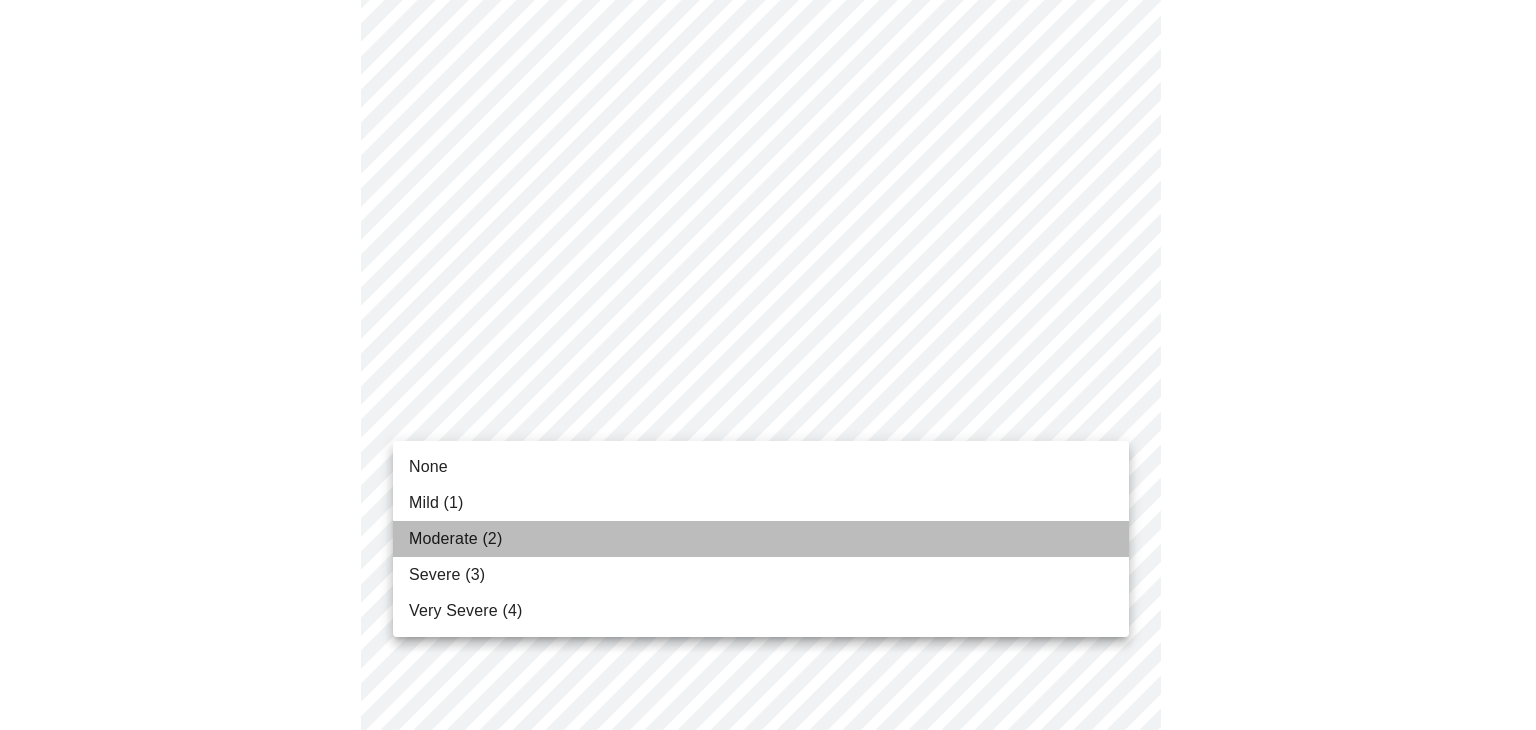 click on "Moderate (2)" at bounding box center [761, 539] 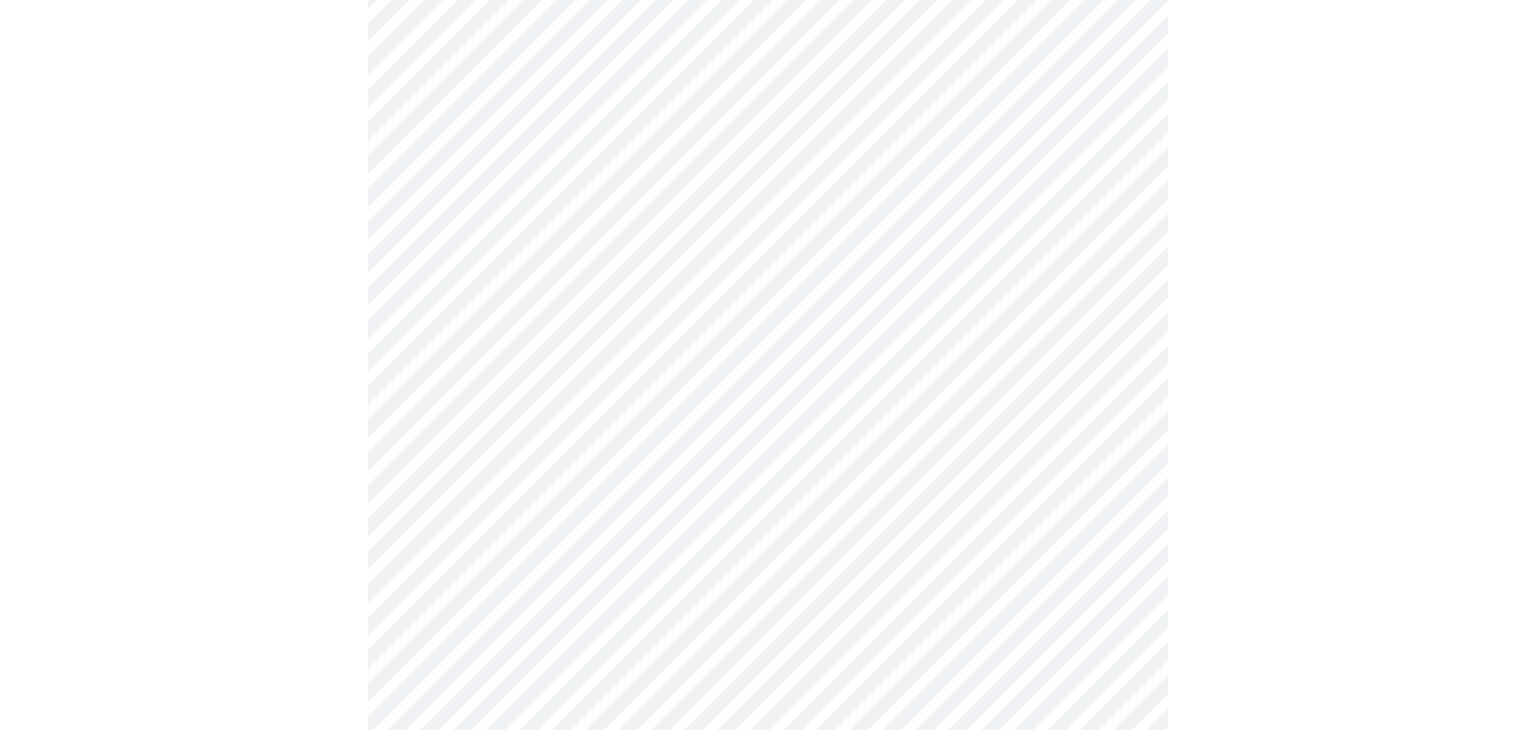 click on "MyMenopauseRx Appointments Messaging Labs Uploads Medications Community Refer a Friend Hi [FIRST]   Intake Questions for Mon, Aug 4th 2025 @ 3:00pm-3:20pm 3  /  13 Settings Billing Invoices Log out" at bounding box center (768, 641) 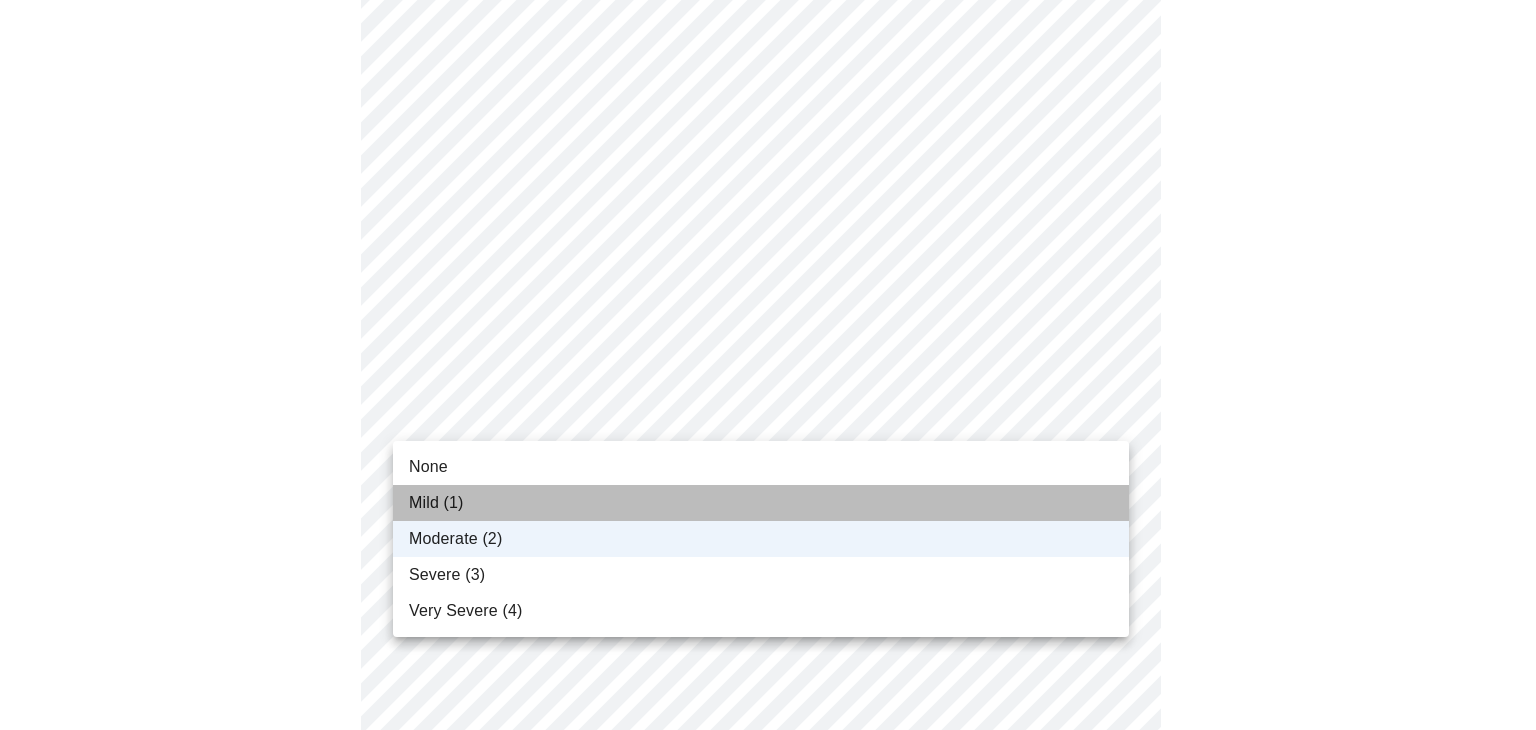 click on "Mild (1)" at bounding box center [761, 503] 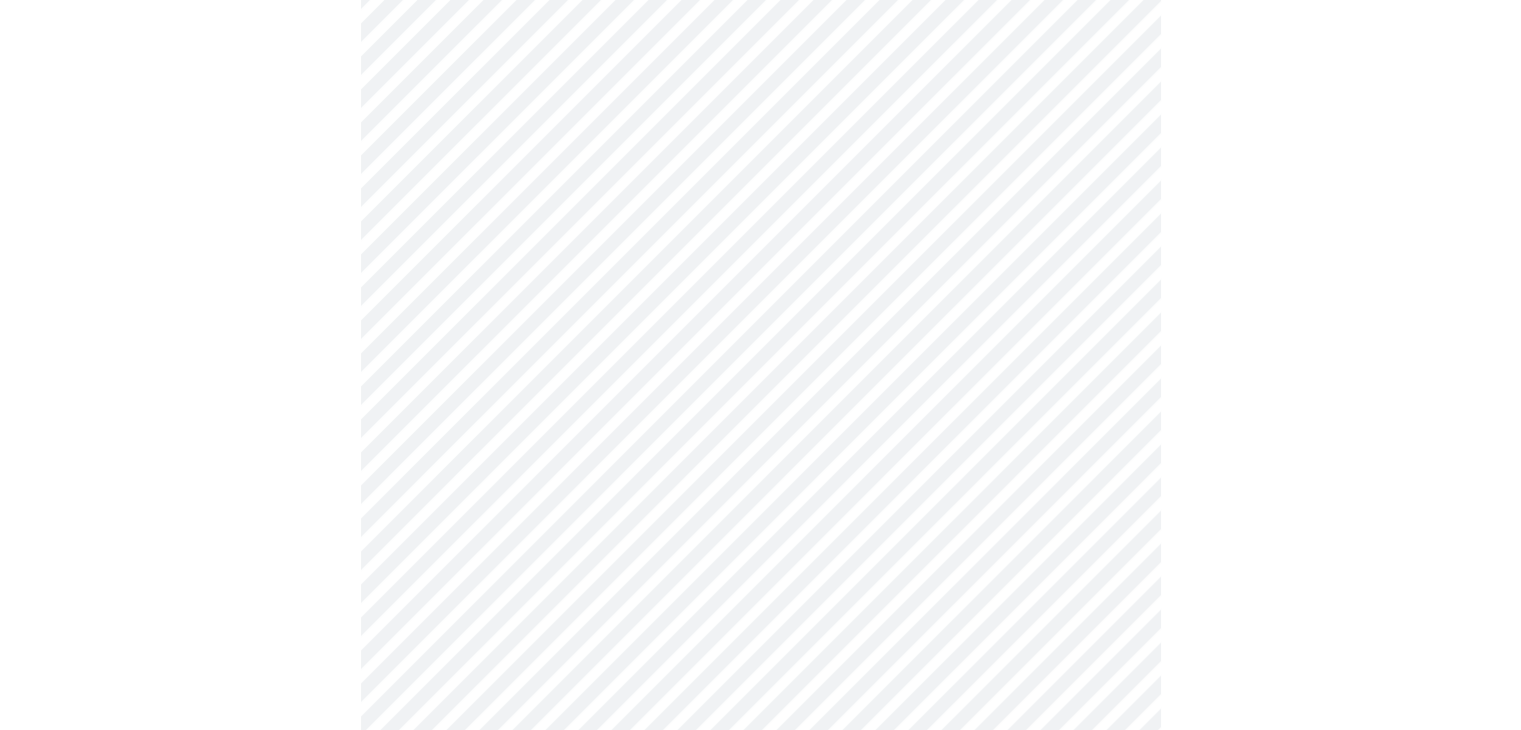 click on "MyMenopauseRx Appointments Messaging Labs Uploads Medications Community Refer a Friend Hi [FIRST]   Intake Questions for Mon, Aug 4th 2025 @ 3:00pm-3:20pm 3  /  13 Settings Billing Invoices Log out" at bounding box center (760, 641) 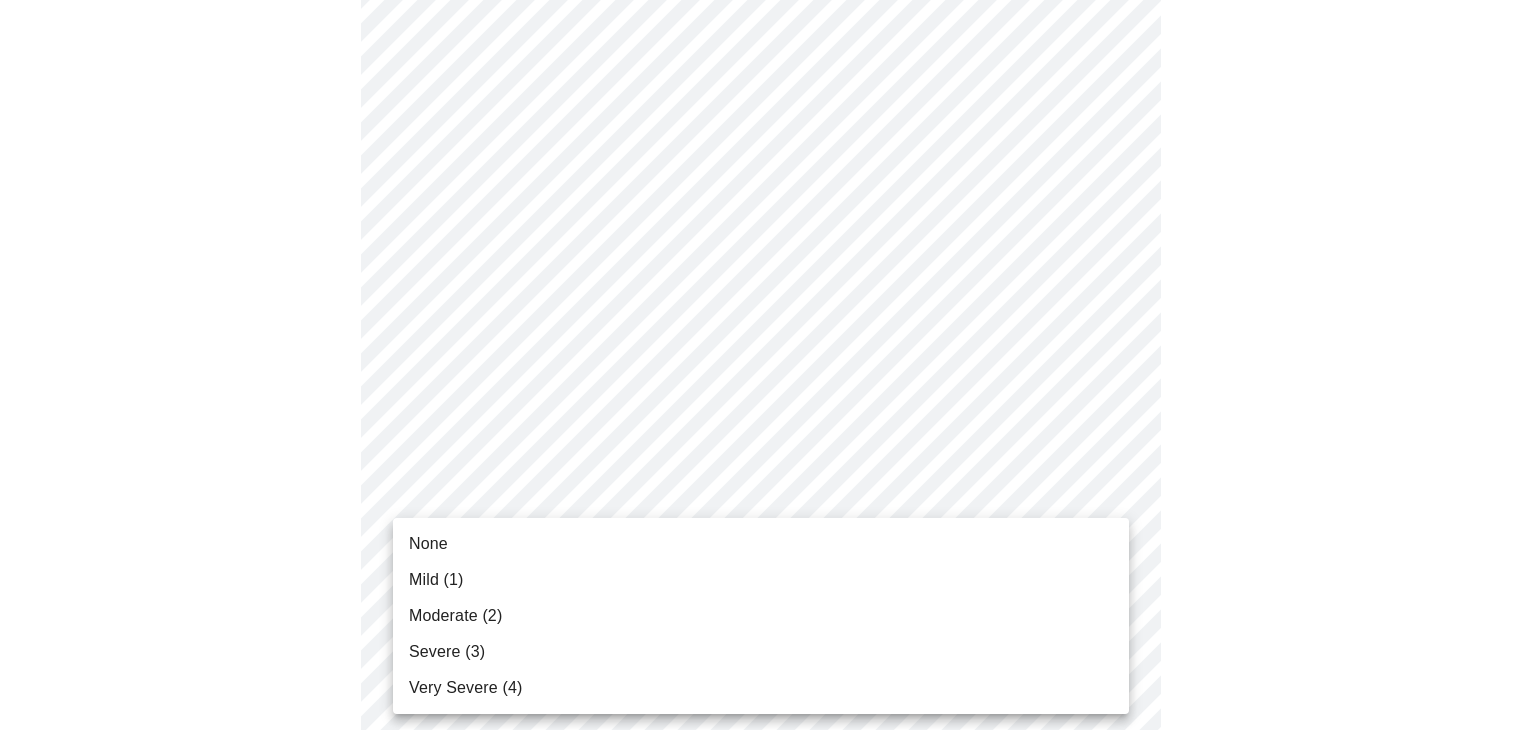 click on "Moderate (2)" at bounding box center (761, 616) 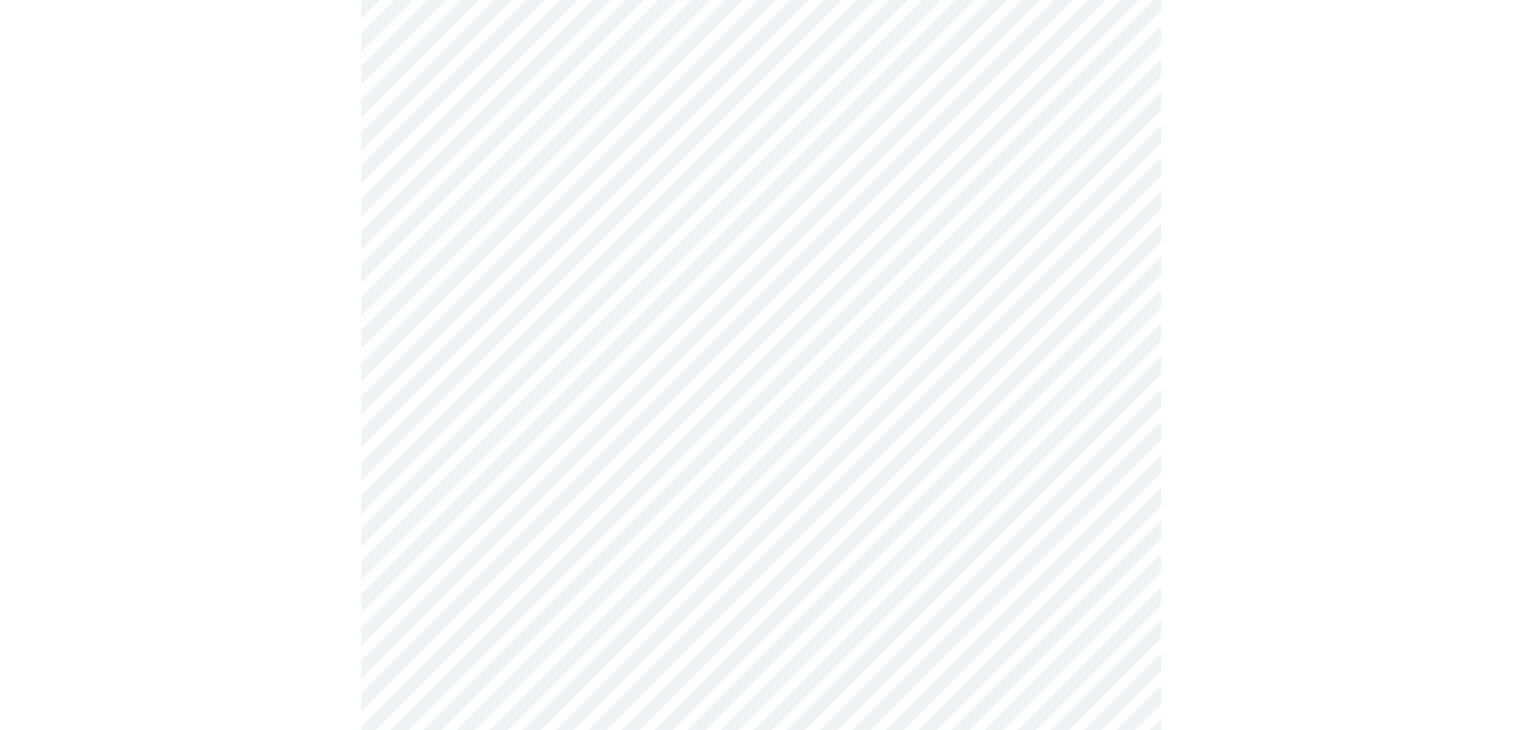 scroll, scrollTop: 1013, scrollLeft: 0, axis: vertical 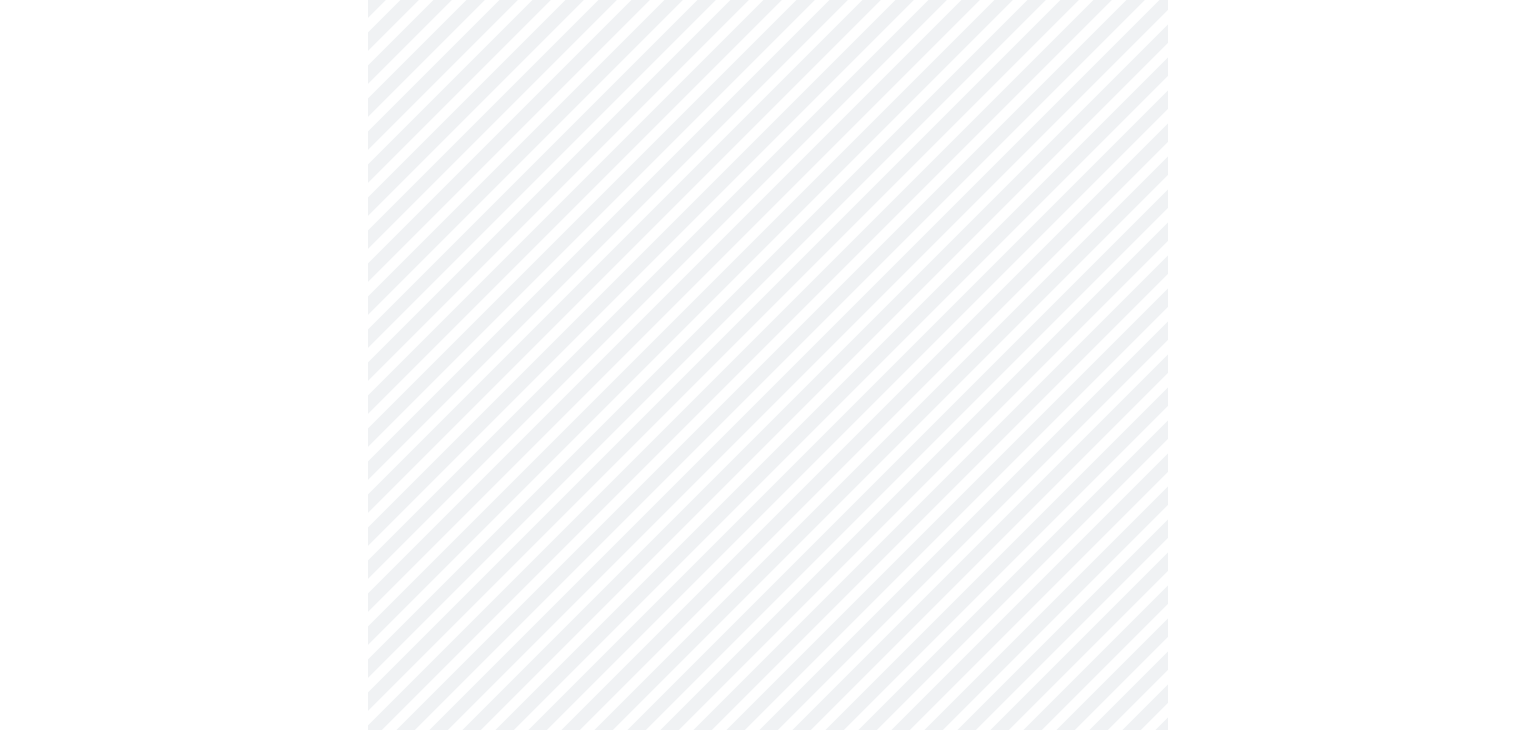 click on "MyMenopauseRx Appointments Messaging Labs Uploads Medications Community Refer a Friend Hi [FIRST]   Intake Questions for Mon, Aug 4th 2025 @ 3:00pm-3:20pm 3  /  13 Settings Billing Invoices Log out" at bounding box center (768, 240) 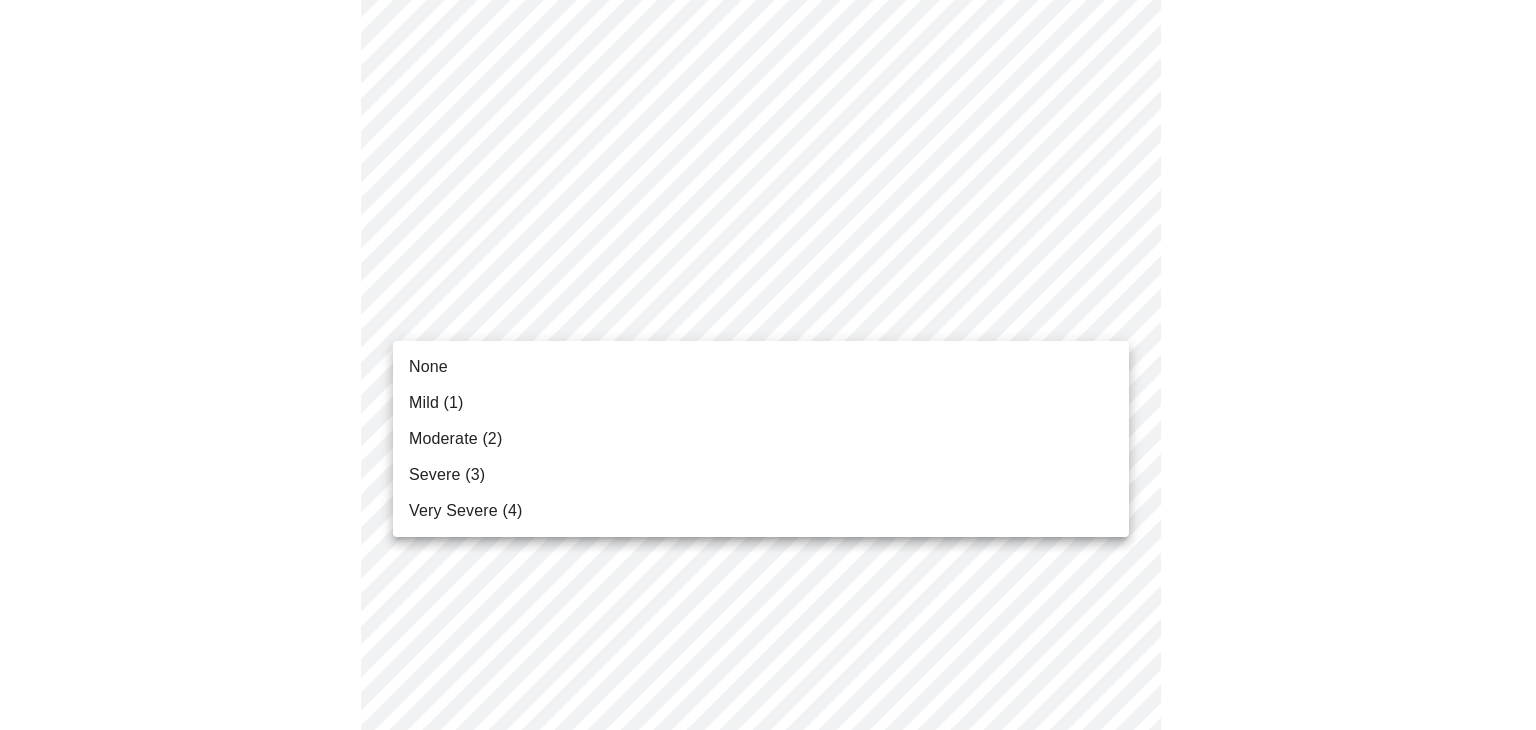click on "Mild (1)" at bounding box center (761, 403) 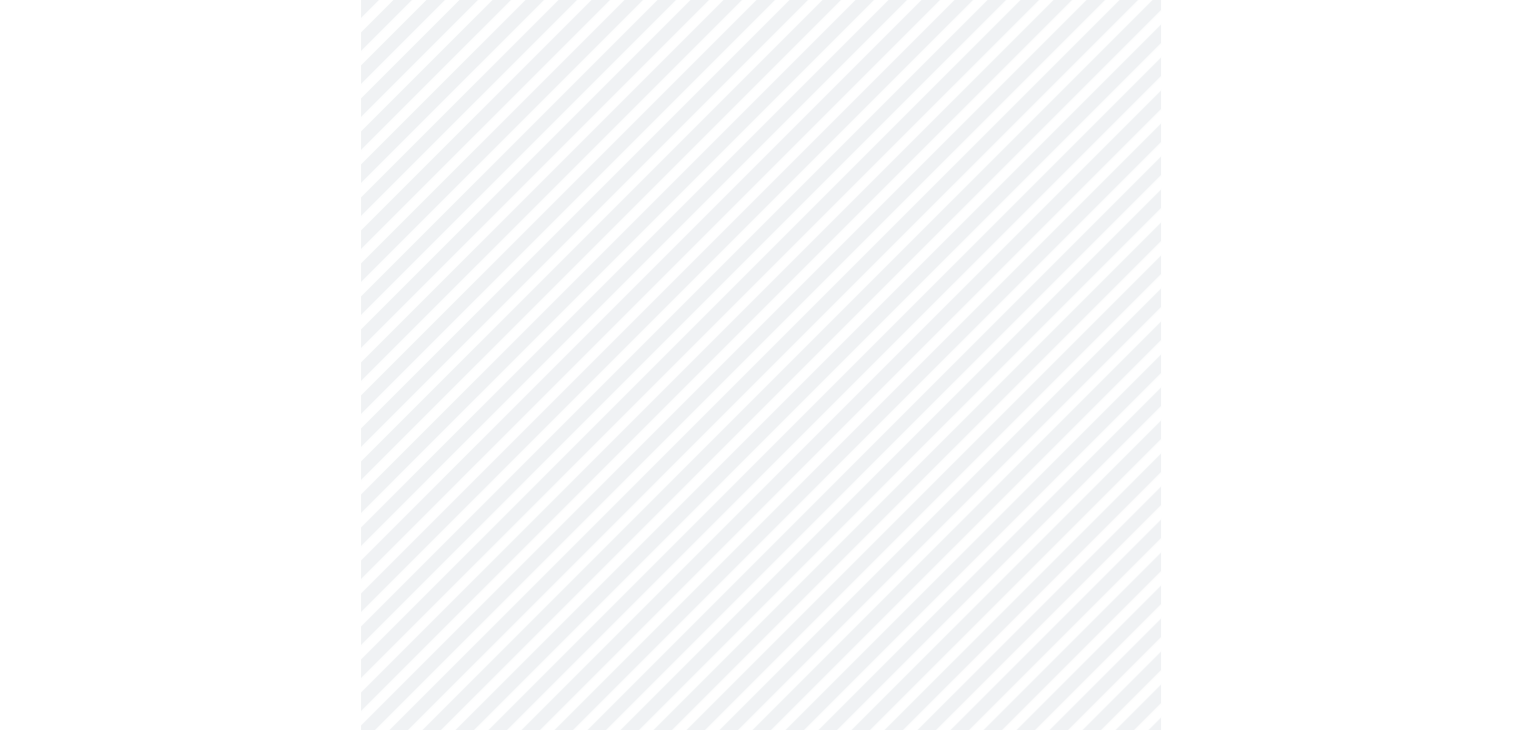 click on "MyMenopauseRx Appointments Messaging Labs Uploads Medications Community Refer a Friend Hi [FIRST]   Intake Questions for Mon, Aug 4th 2025 @ 3:00pm-3:20pm 3  /  13 Settings Billing Invoices Log out" at bounding box center (760, 226) 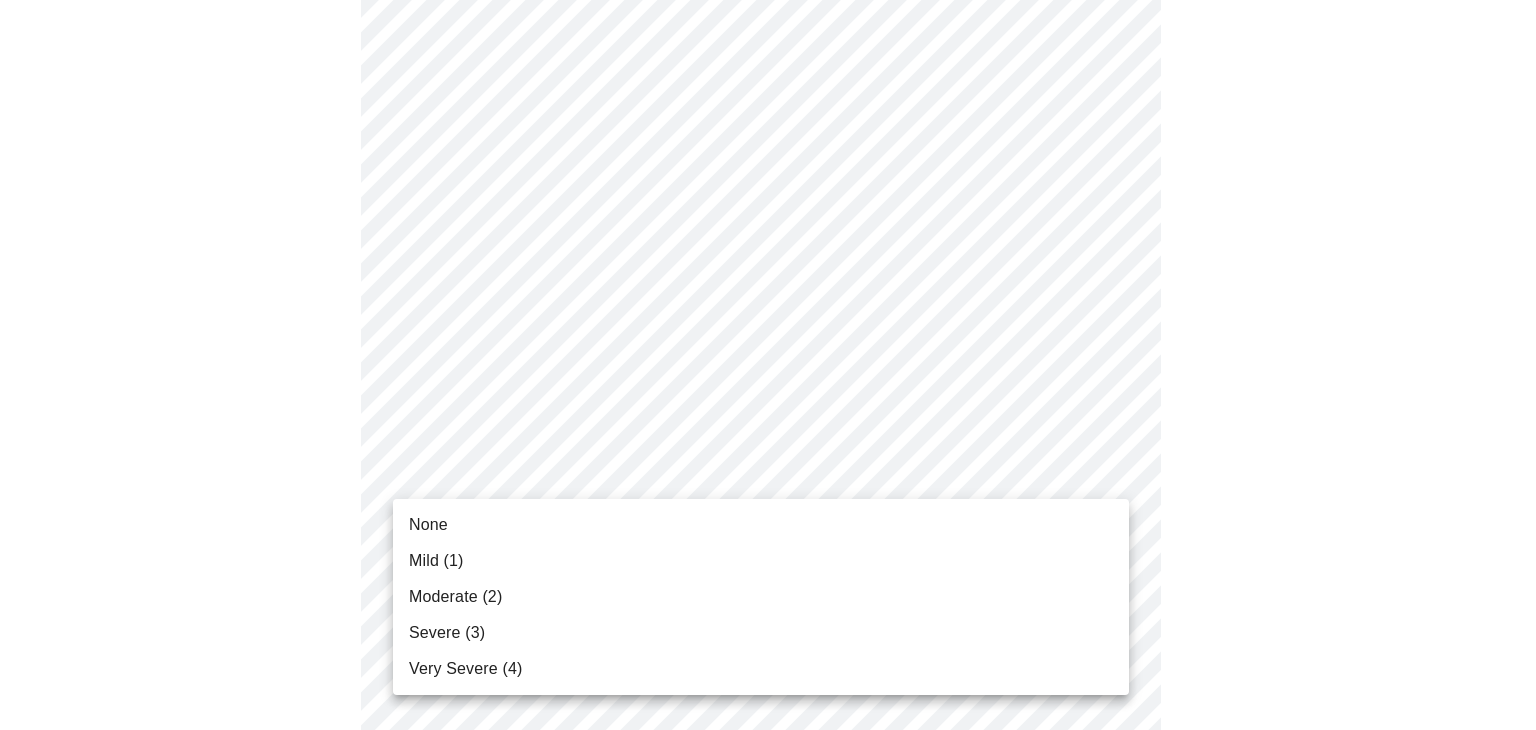 click on "Moderate (2)" at bounding box center (761, 597) 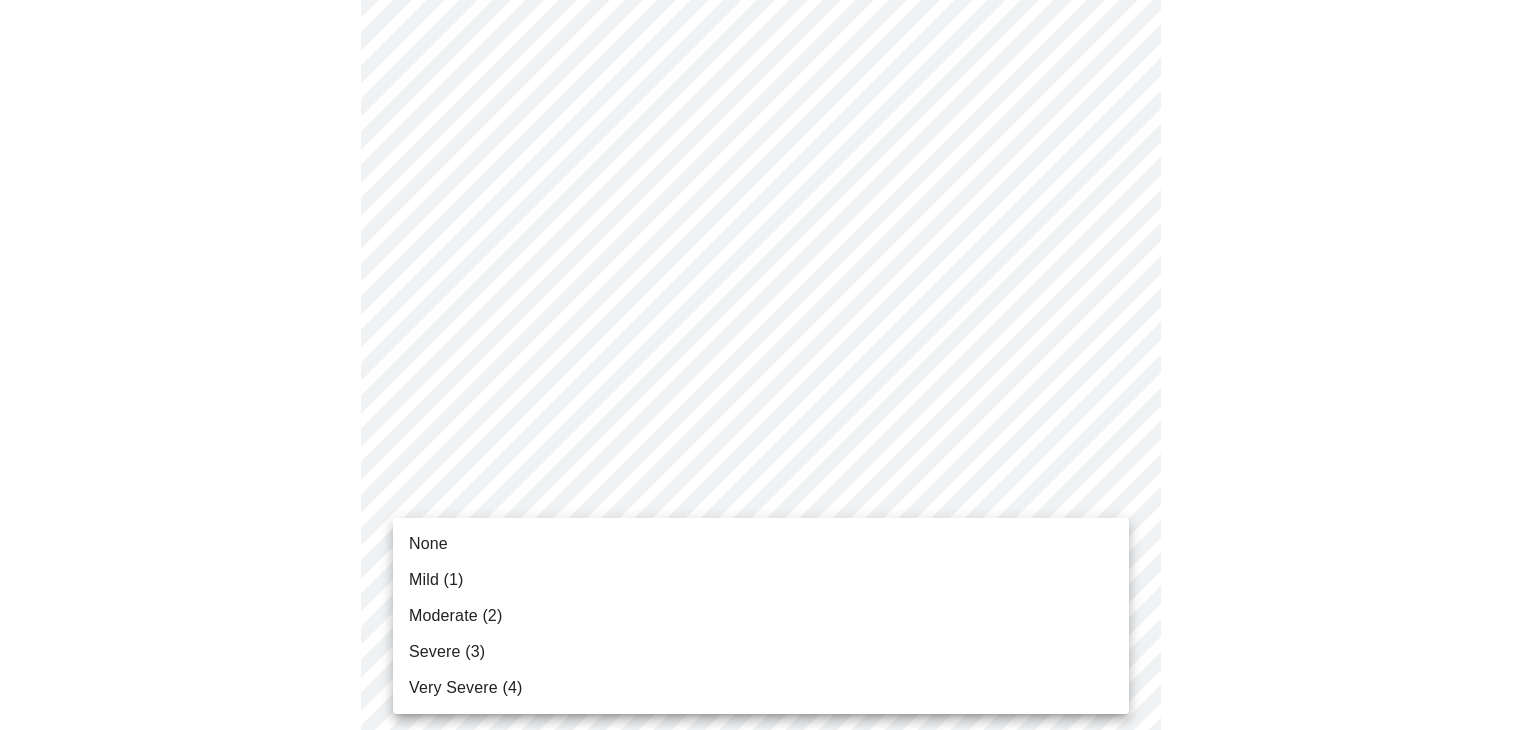 click on "MyMenopauseRx Appointments Messaging Labs Uploads Medications Community Refer a Friend Hi [FIRST]   Intake Questions for [DATE] @ [TIME]-[TIME] 3  /  13 Settings Billing Invoices Log out None Mild (1) Moderate (2) Severe (3) Very Severe (4)" at bounding box center (768, 212) 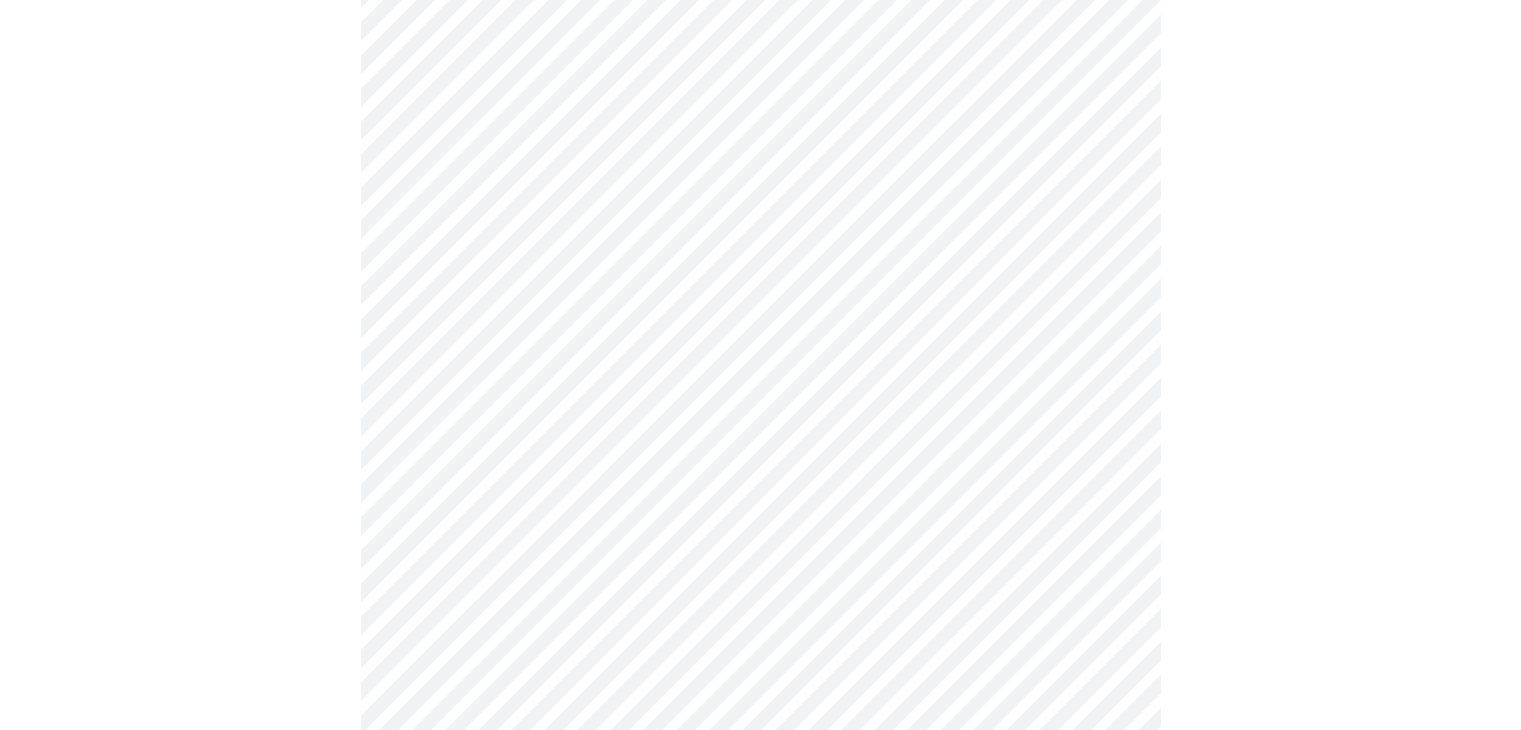 scroll, scrollTop: 1386, scrollLeft: 0, axis: vertical 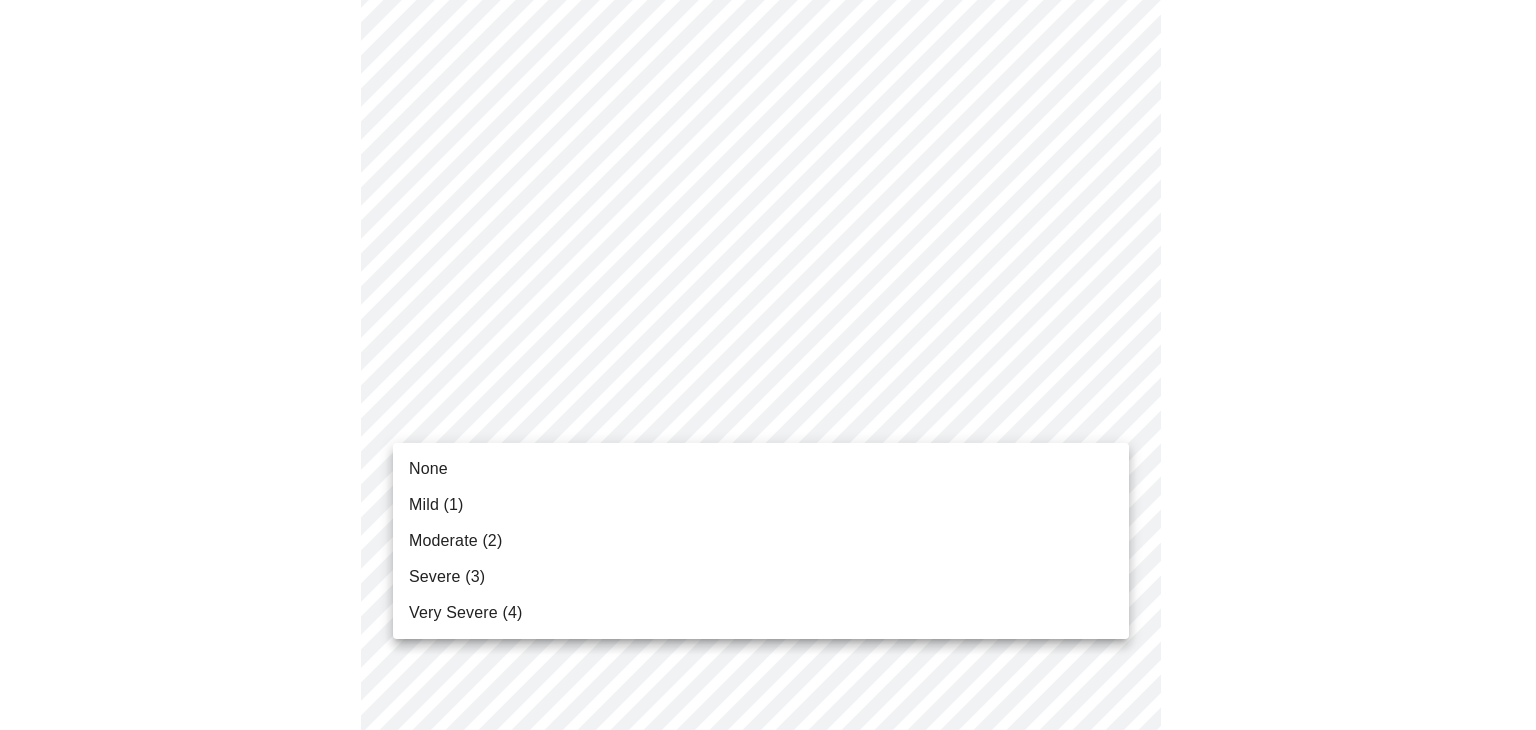 click on "MyMenopauseRx Appointments Messaging Labs Uploads Medications Community Refer a Friend Hi [FIRST]   Intake Questions for [DATE] @ [TIME]-[TIME] 3  /  13 Settings Billing Invoices Log out None Mild (1) Moderate (2) Severe (3) Very Severe (4)" at bounding box center [768, -175] 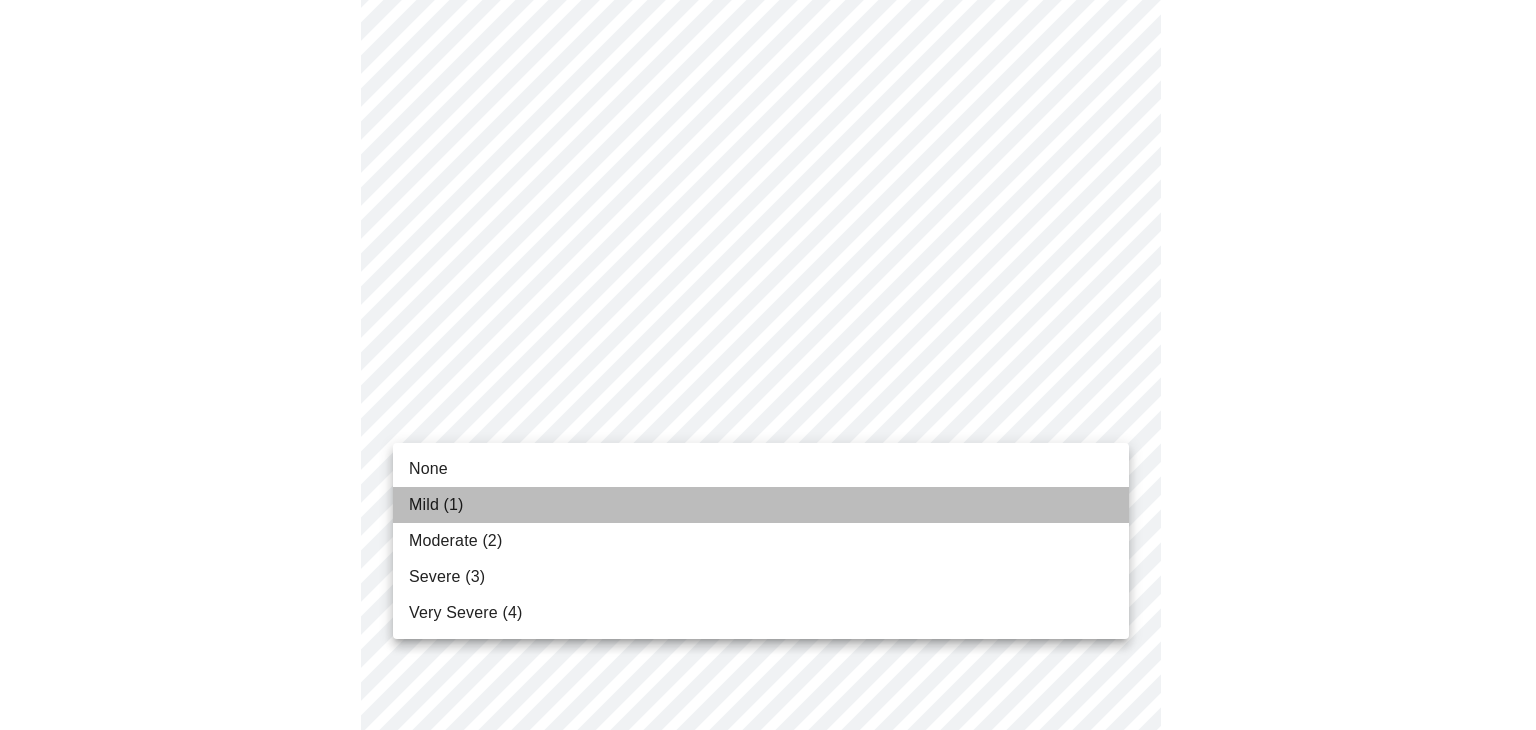 click on "Mild (1)" at bounding box center [761, 505] 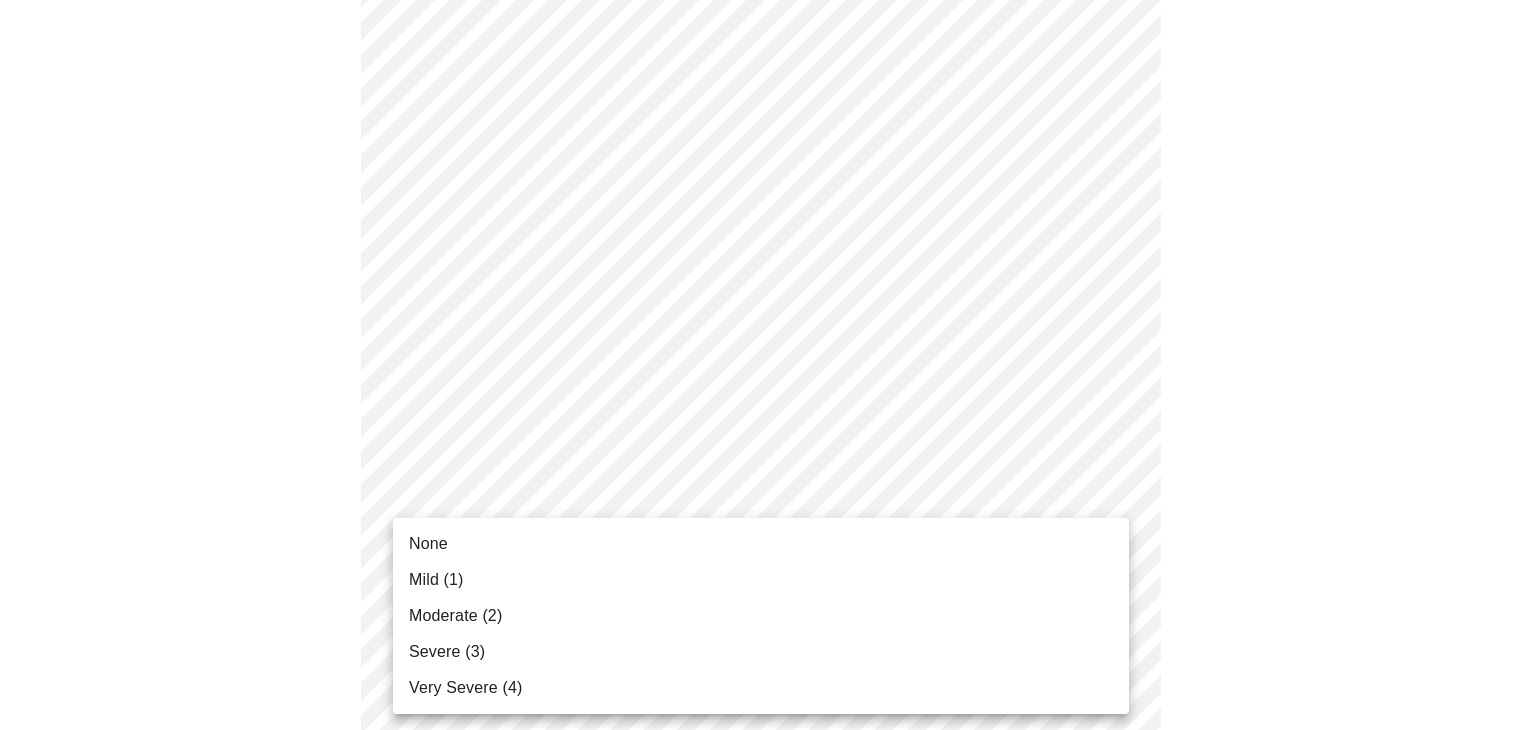 click on "MyMenopauseRx Appointments Messaging Labs Uploads Medications Community Refer a Friend Hi [FIRST]   Intake Questions for [DATE] @ [TIME]-[TIME] 3  /  13 Settings Billing Invoices Log out None Mild (1) Moderate (2) Severe (3) Very Severe (4)" at bounding box center [768, -189] 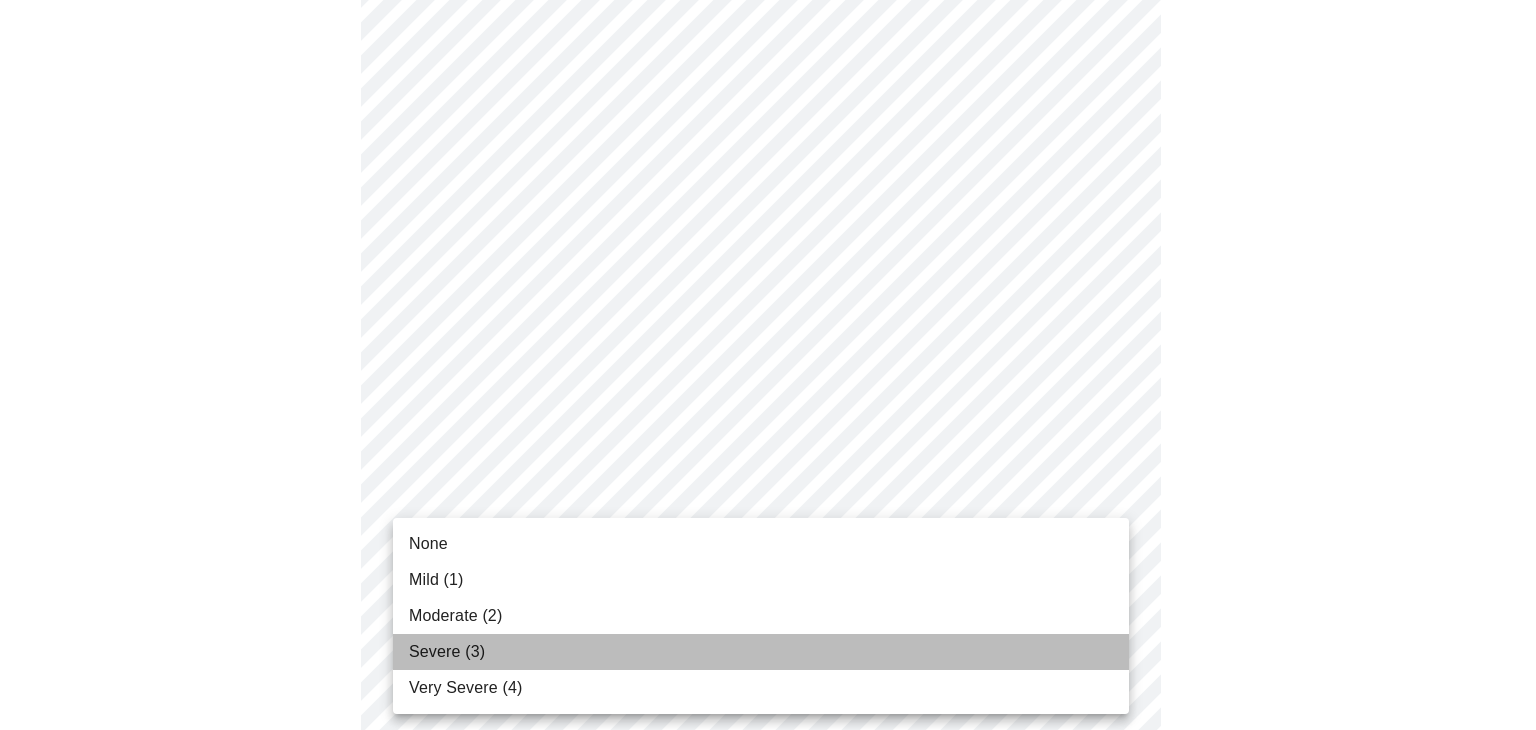 click on "Severe (3)" at bounding box center [761, 652] 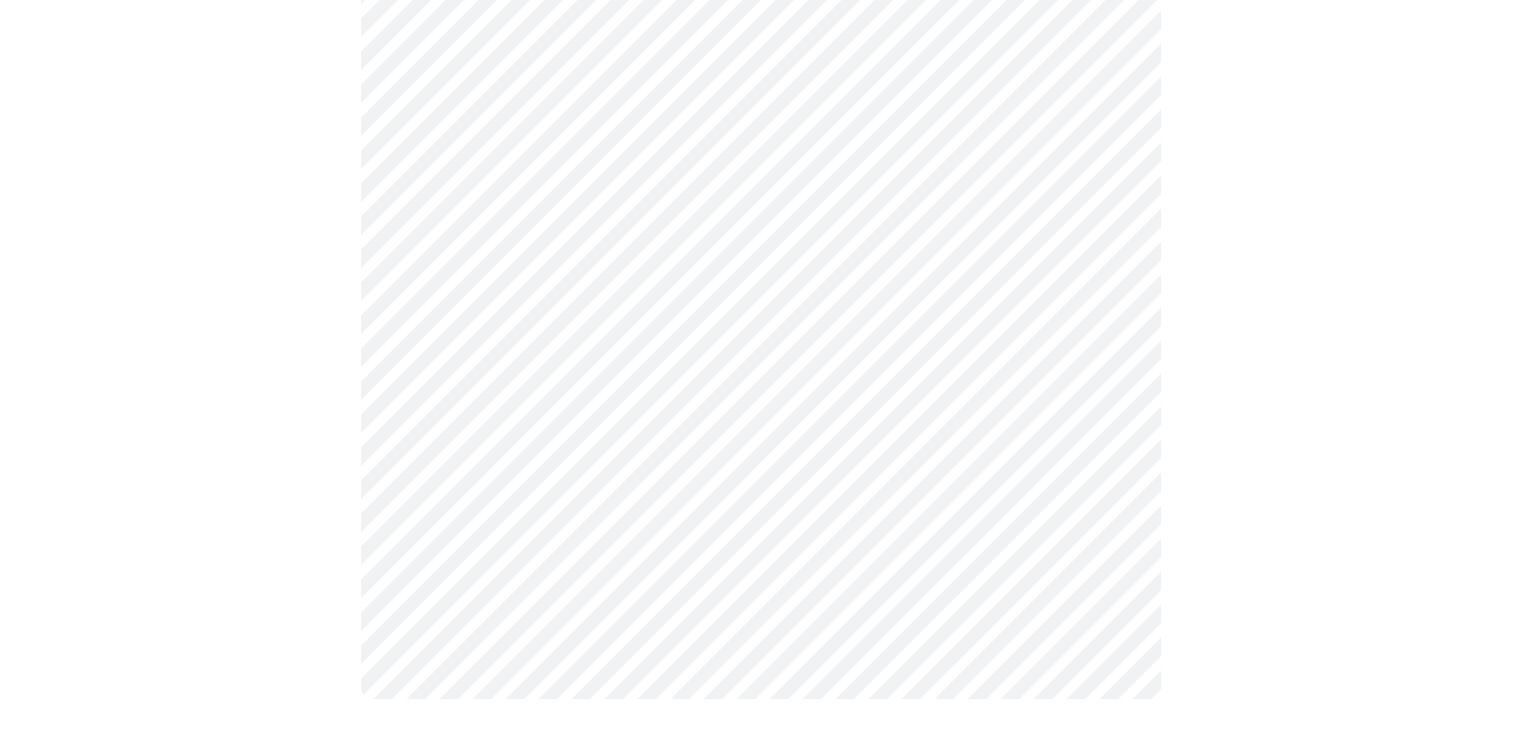 scroll, scrollTop: 0, scrollLeft: 0, axis: both 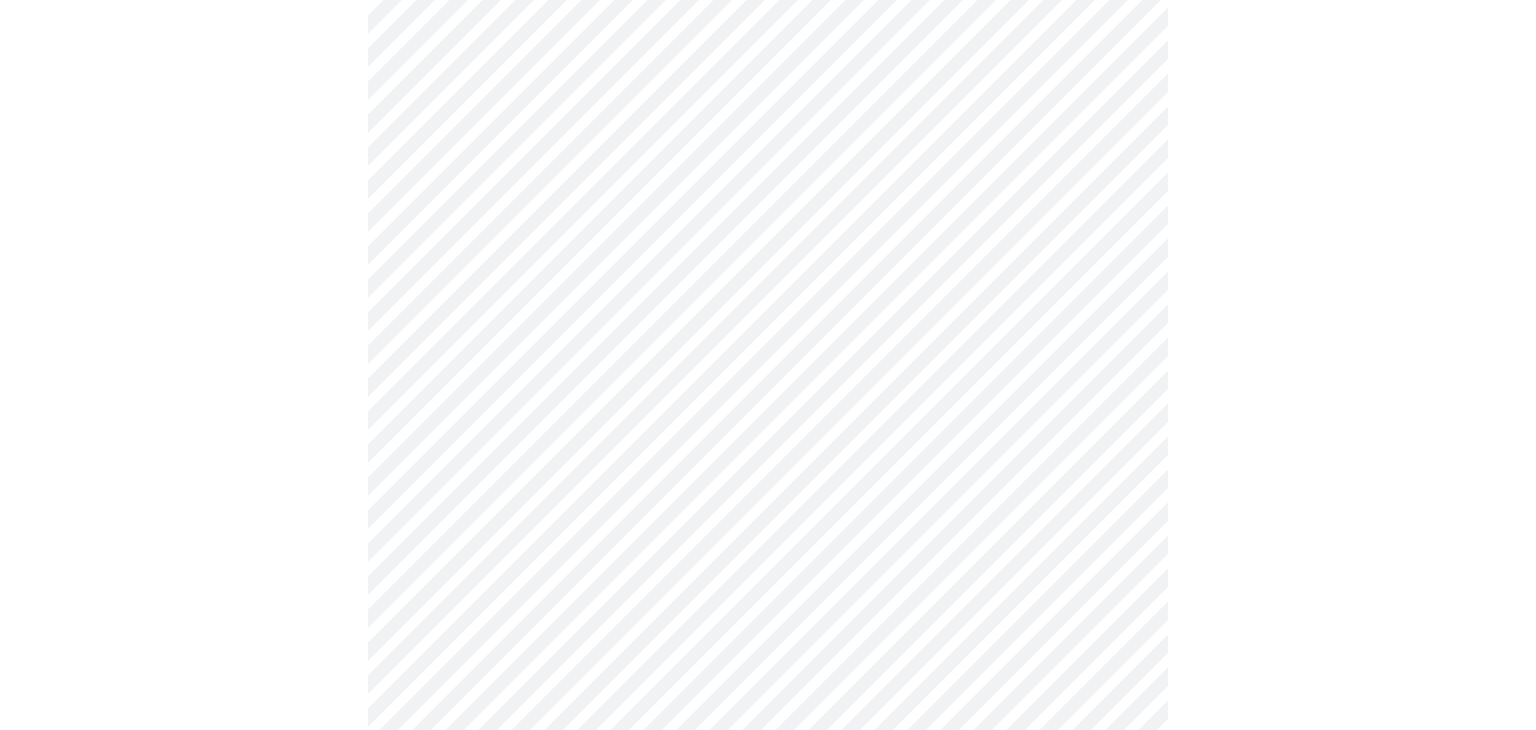 click on "Hi [FIRST]   Intake Questions for [DAY], [MONTH] [DATE] [YEAR] @ [TIME]-[TIME] [NUMBER]  /  [NUMBER] Settings Billing Invoices Log out" at bounding box center (768, 220) 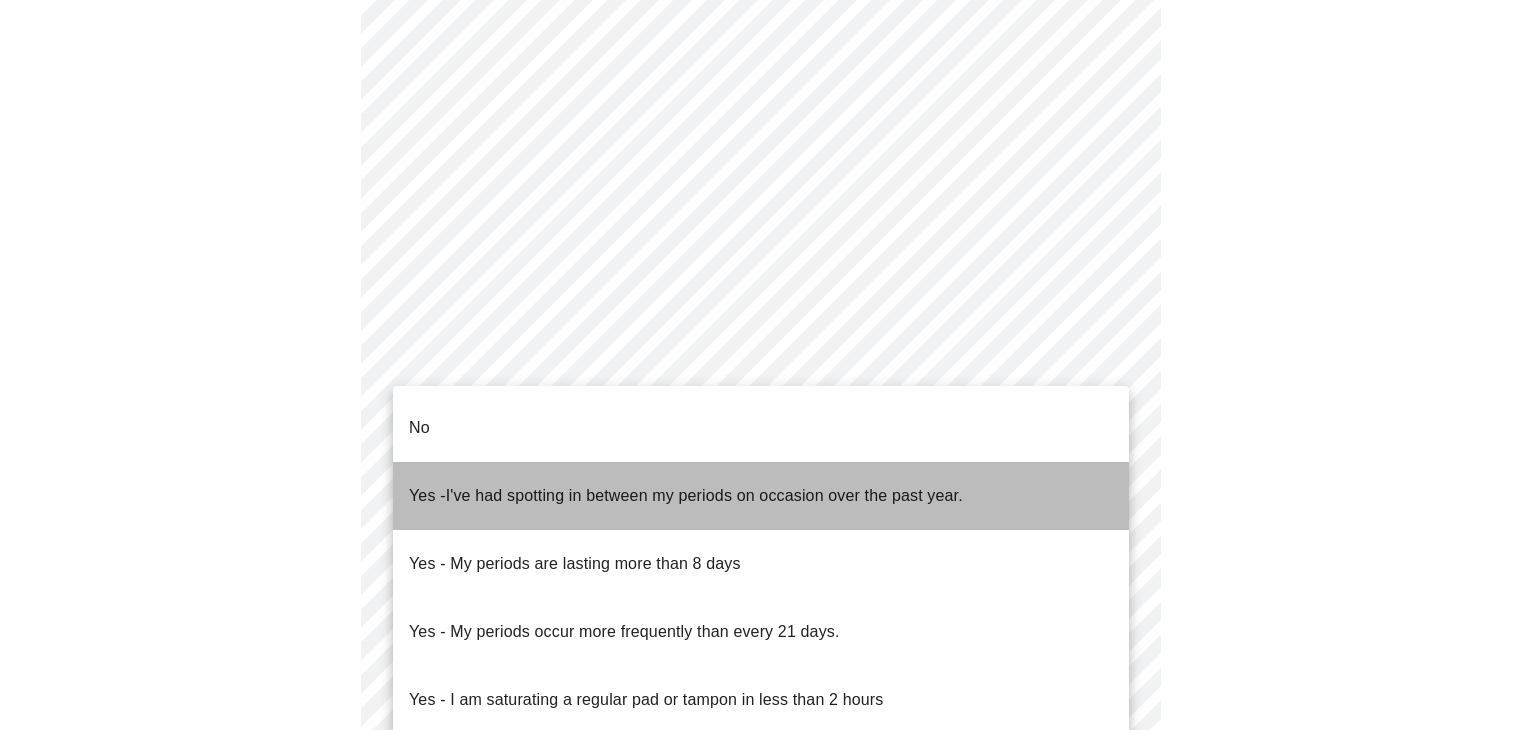 click on "Yes -  I've had spotting in between my periods on occasion over the past year." at bounding box center [761, 496] 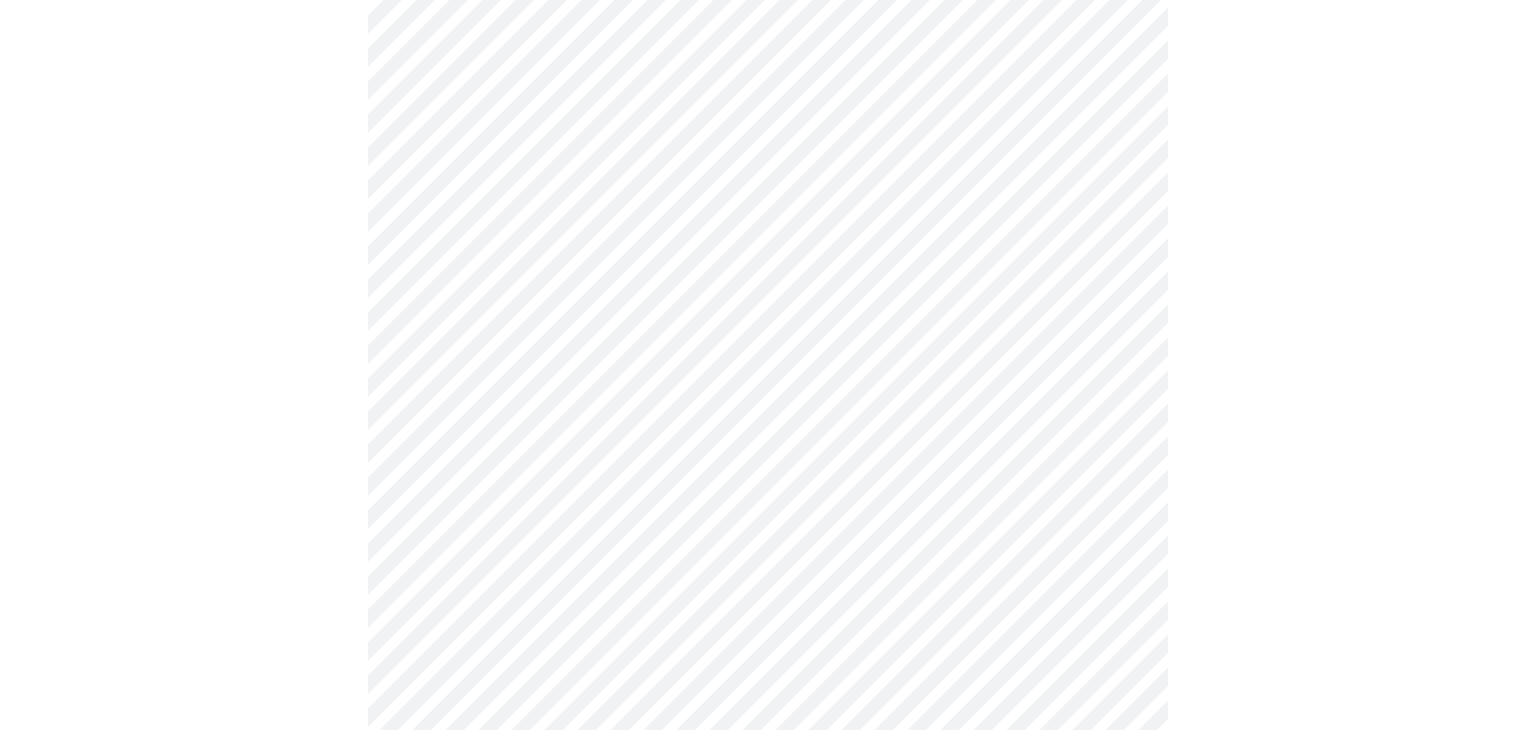 click on "Hi [FIRST]   Intake Questions for [DAY], [MONTH] [DATE] [YEAR] @ [TIME]-[TIME] [NUMBER]  /  [NUMBER] Settings Billing Invoices Log out" at bounding box center (768, 214) 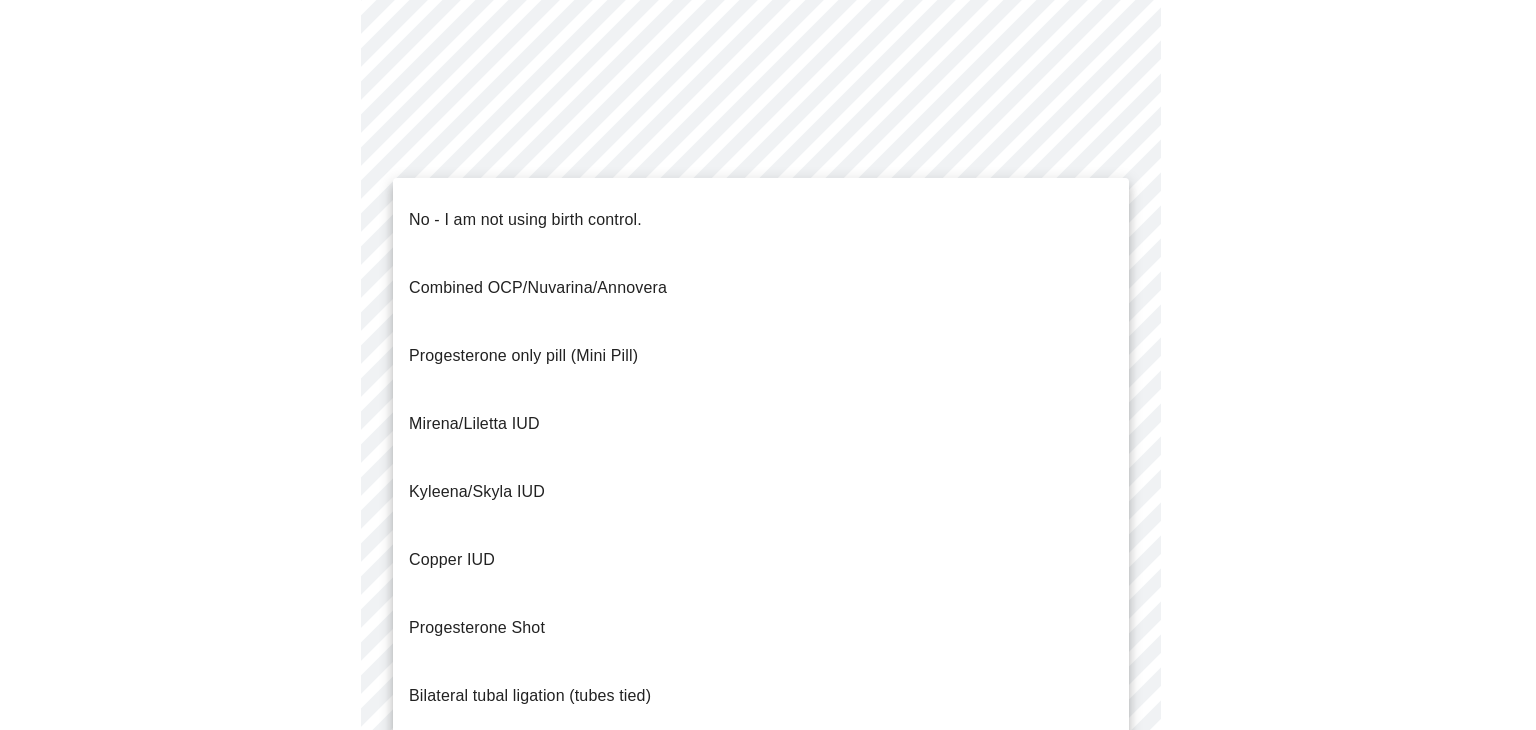 click on "No - I am not using birth control." at bounding box center [761, 220] 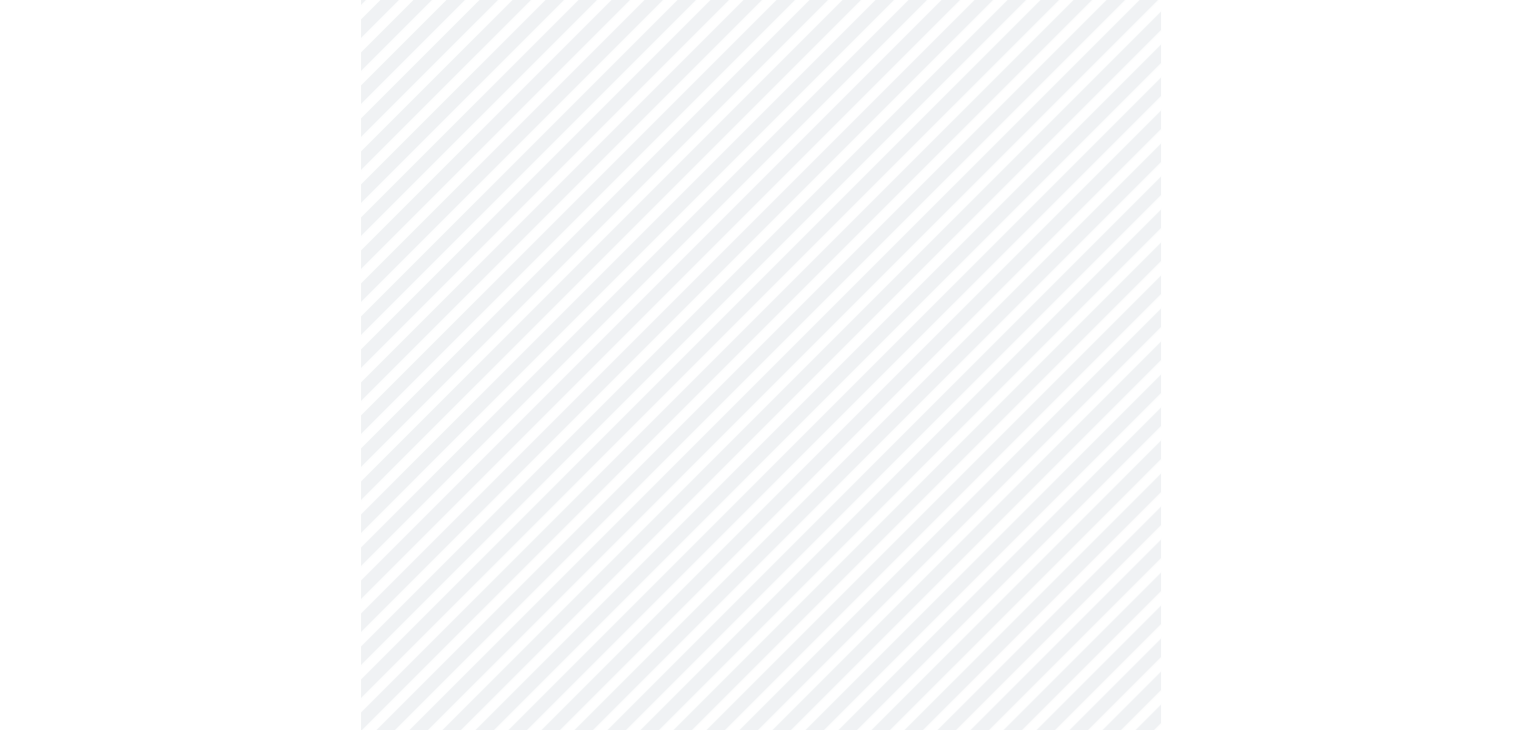 scroll, scrollTop: 1093, scrollLeft: 0, axis: vertical 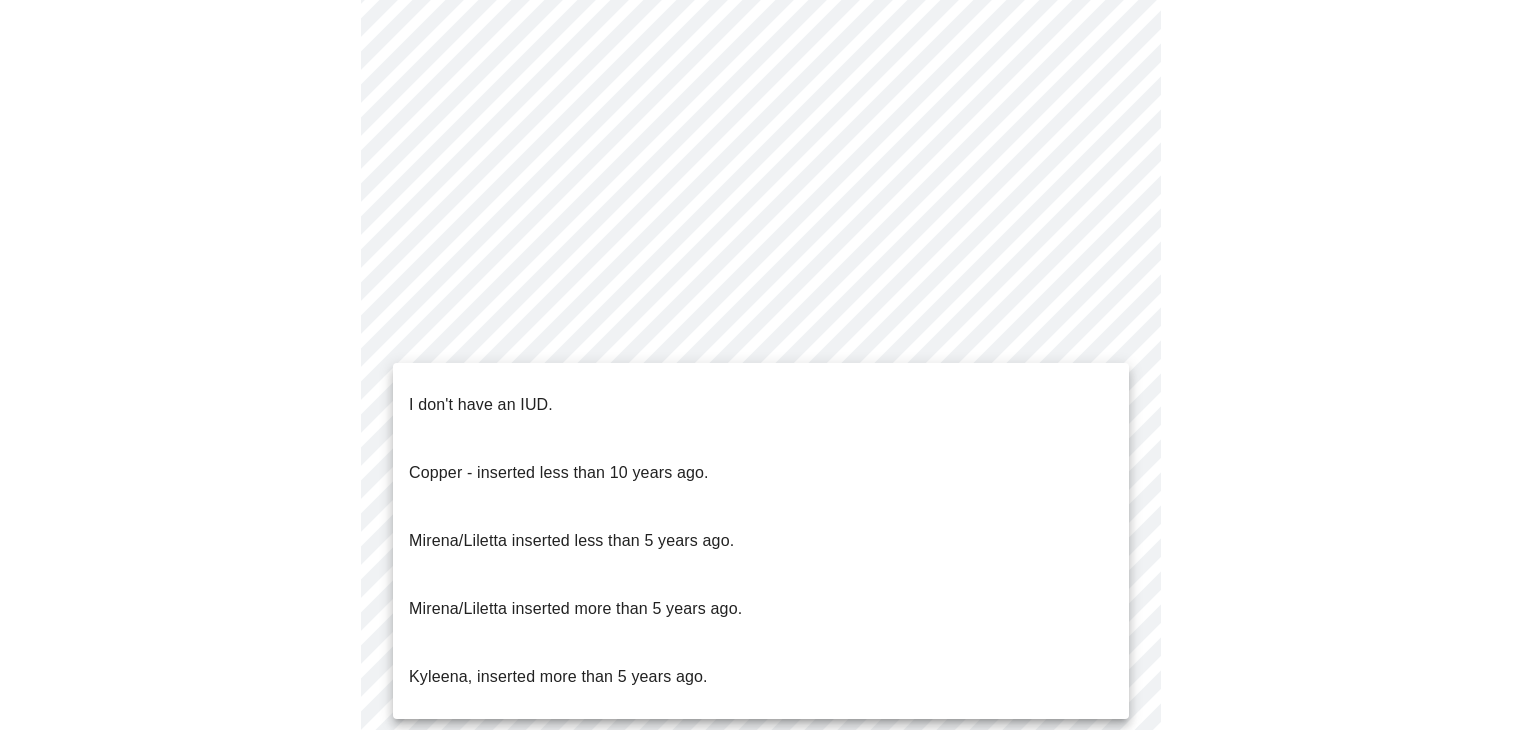 click on "MyMenopauseRx Appointments Messaging Labs Uploads Medications Community Refer a Friend Hi [FIRST]   Intake Questions for Mon, Aug 4th 2025 @ 3:00pm-3:20pm 4  /  13 Settings Billing Invoices Log out I don't have an IUD.
Copper - inserted less than 10 years ago.
Mirena/Liletta inserted less than 5 years ago.
Mirena/Liletta inserted more than 5 years ago.
Kyleena, inserted more than 5 years ago." at bounding box center (768, -152) 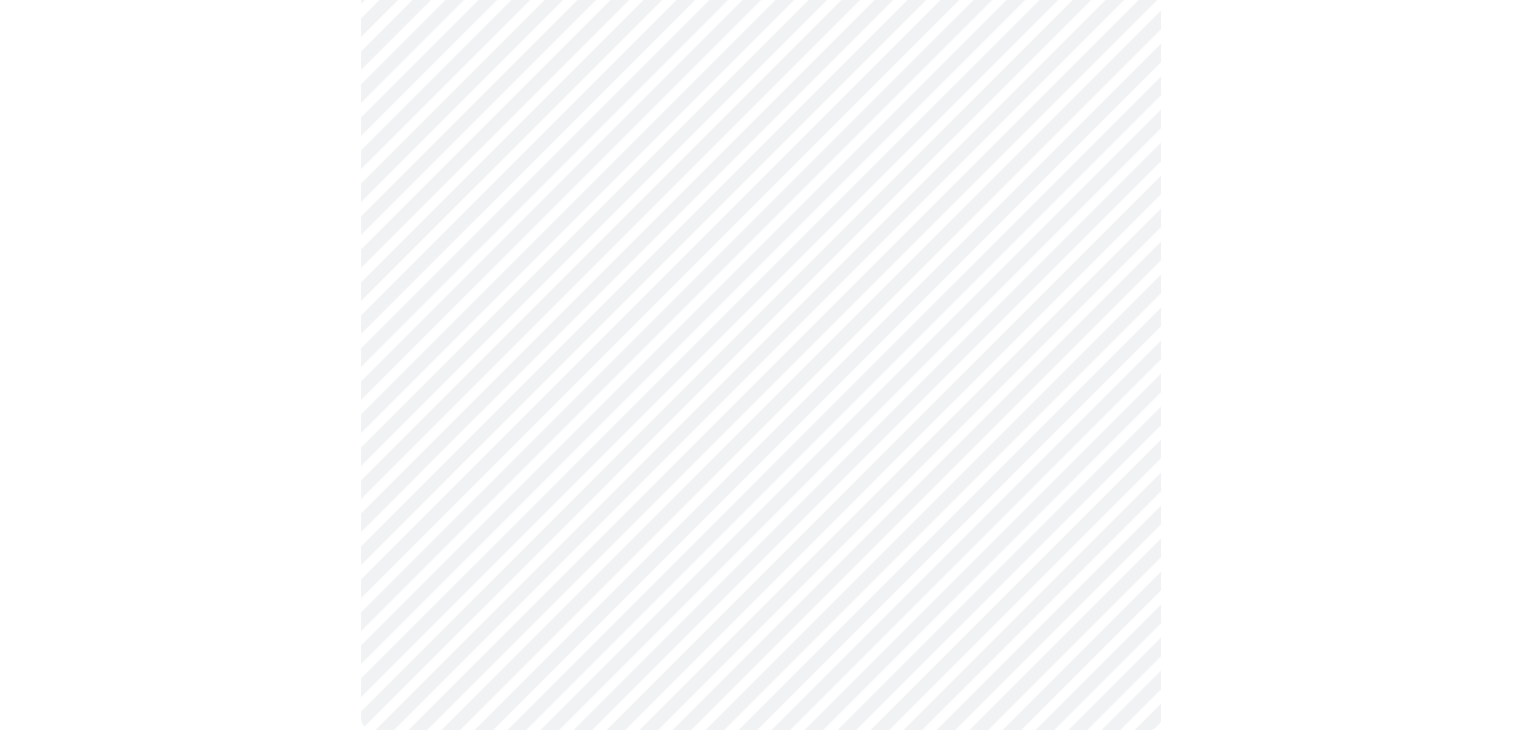 click on "Hi [FIRST]   Intake Questions for [DAY], [MONTH] [DATE] [YEAR] @ [TIME]-[TIME] [NUMBER]  /  [NUMBER] Settings Billing Invoices Log out" at bounding box center [760, -158] 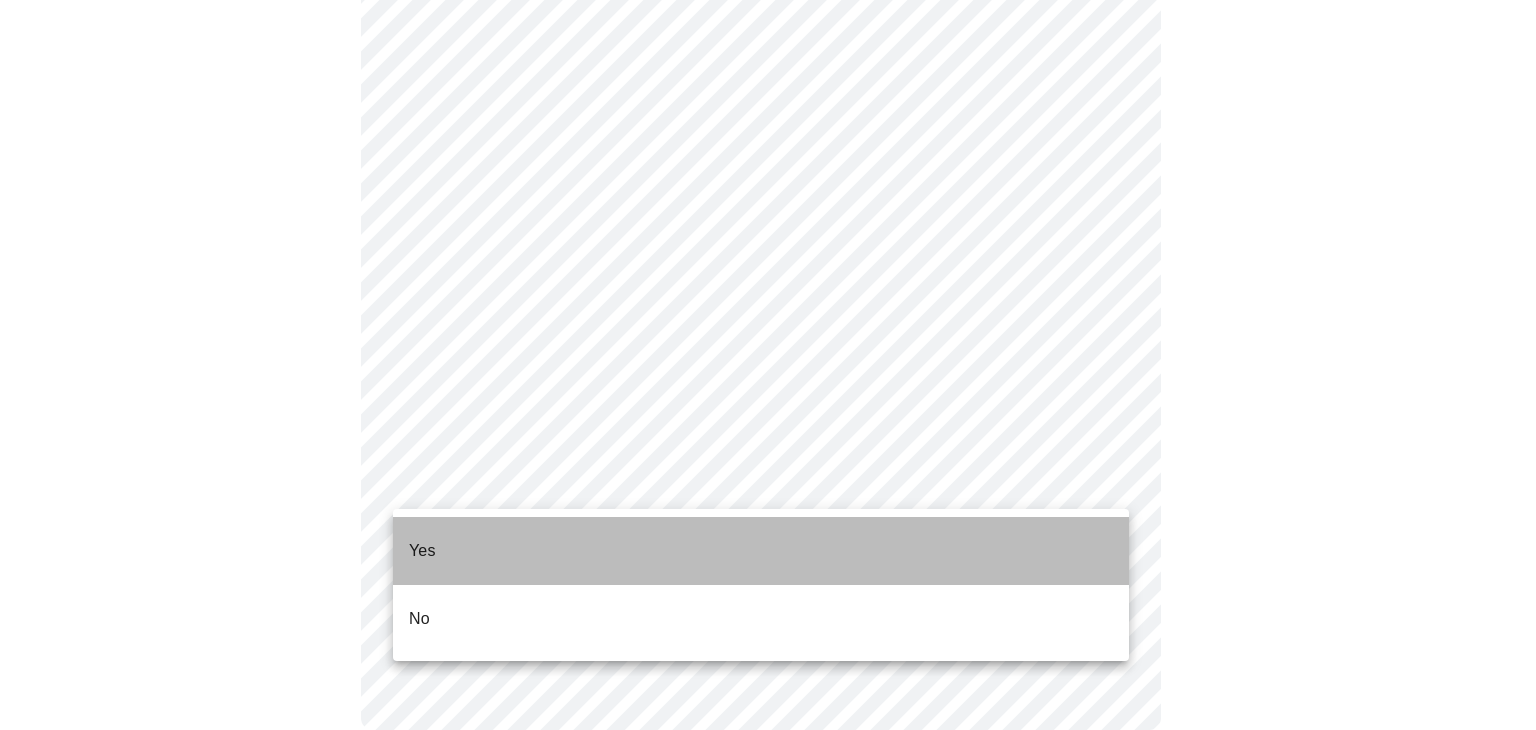 click on "Yes" at bounding box center (761, 551) 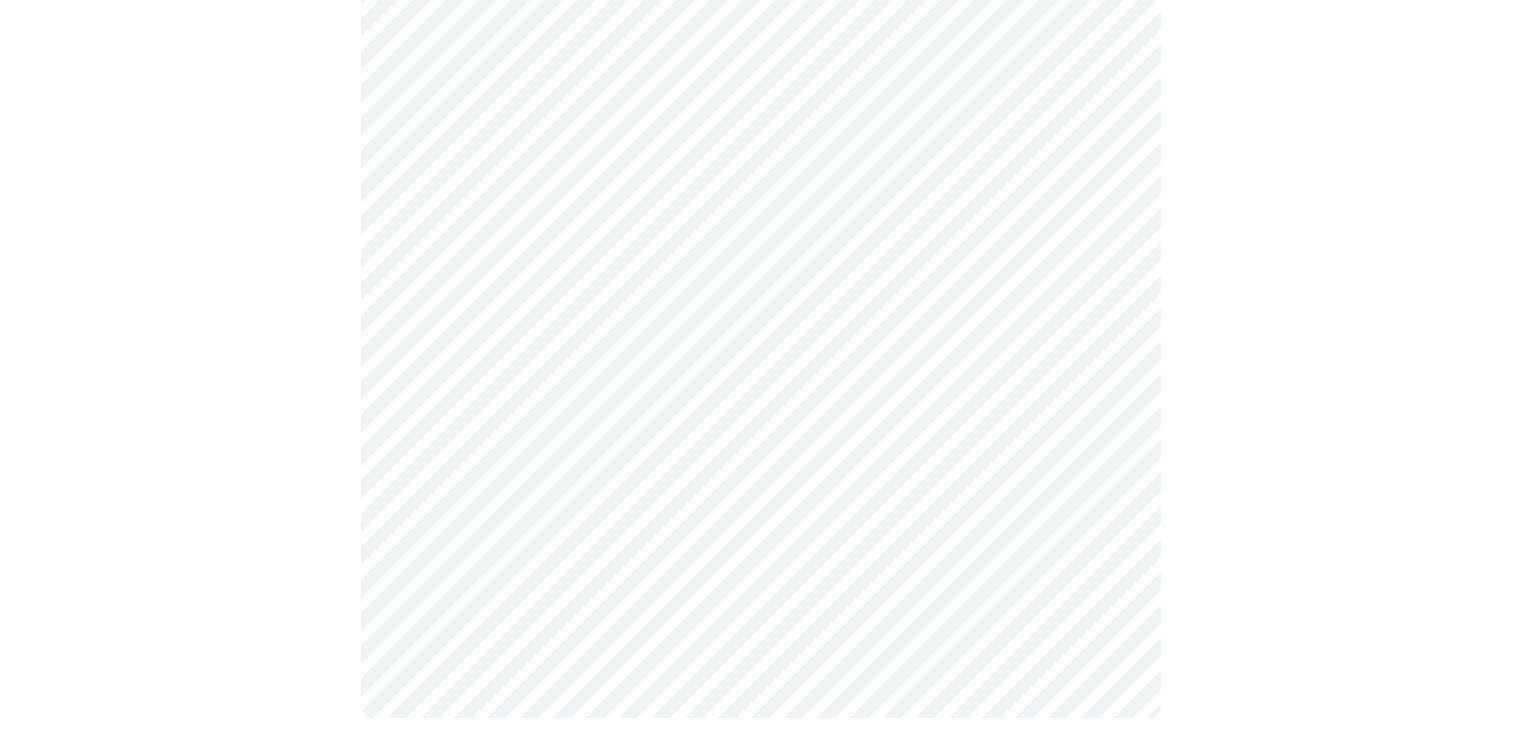 scroll, scrollTop: 0, scrollLeft: 0, axis: both 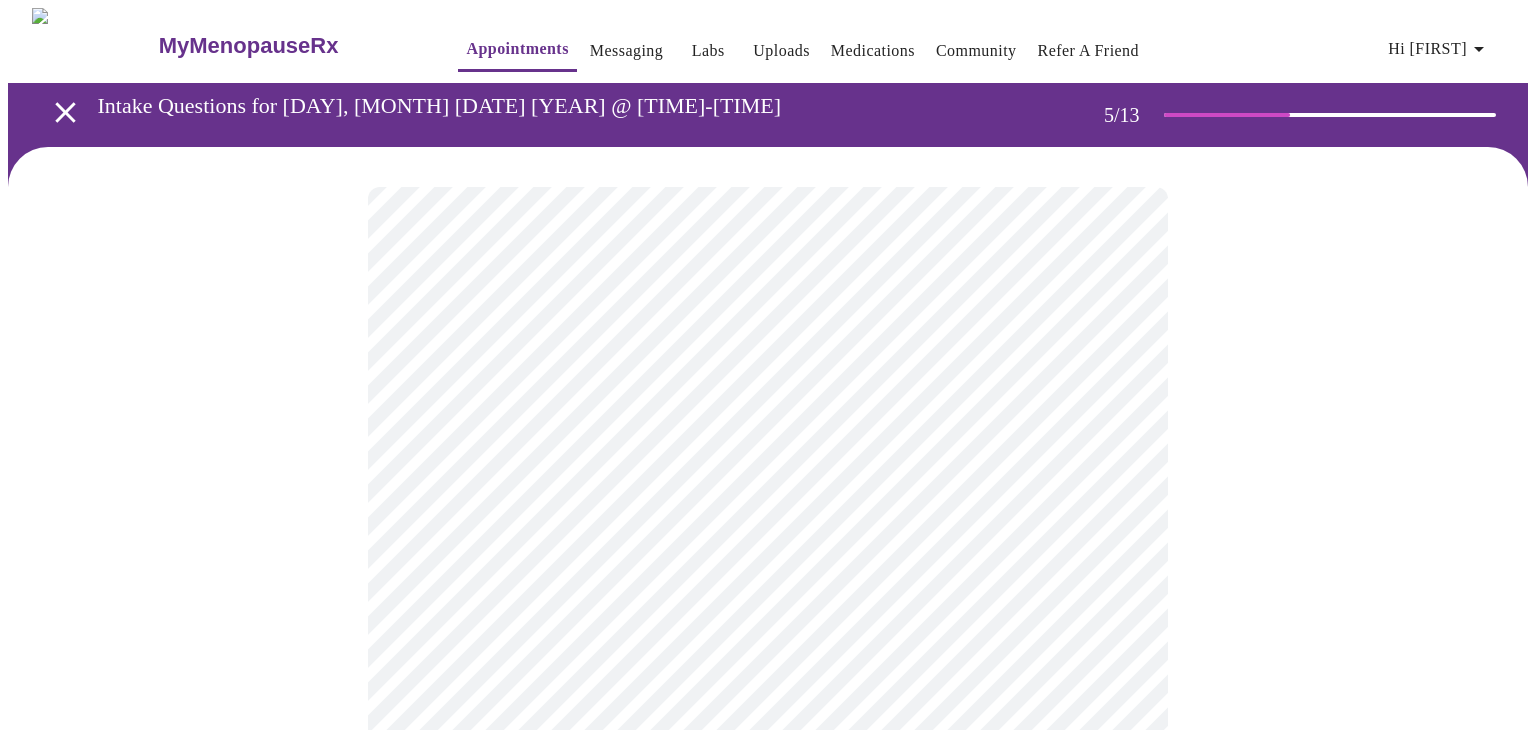 click on "MyMenopauseRx Appointments Messaging Labs Uploads Medications Community Refer a Friend Hi [FIRST]   Intake Questions for Mon, Aug 4th 2025 @ 3:00pm-3:20pm 5  /  13 Settings Billing Invoices Log out" at bounding box center (768, 724) 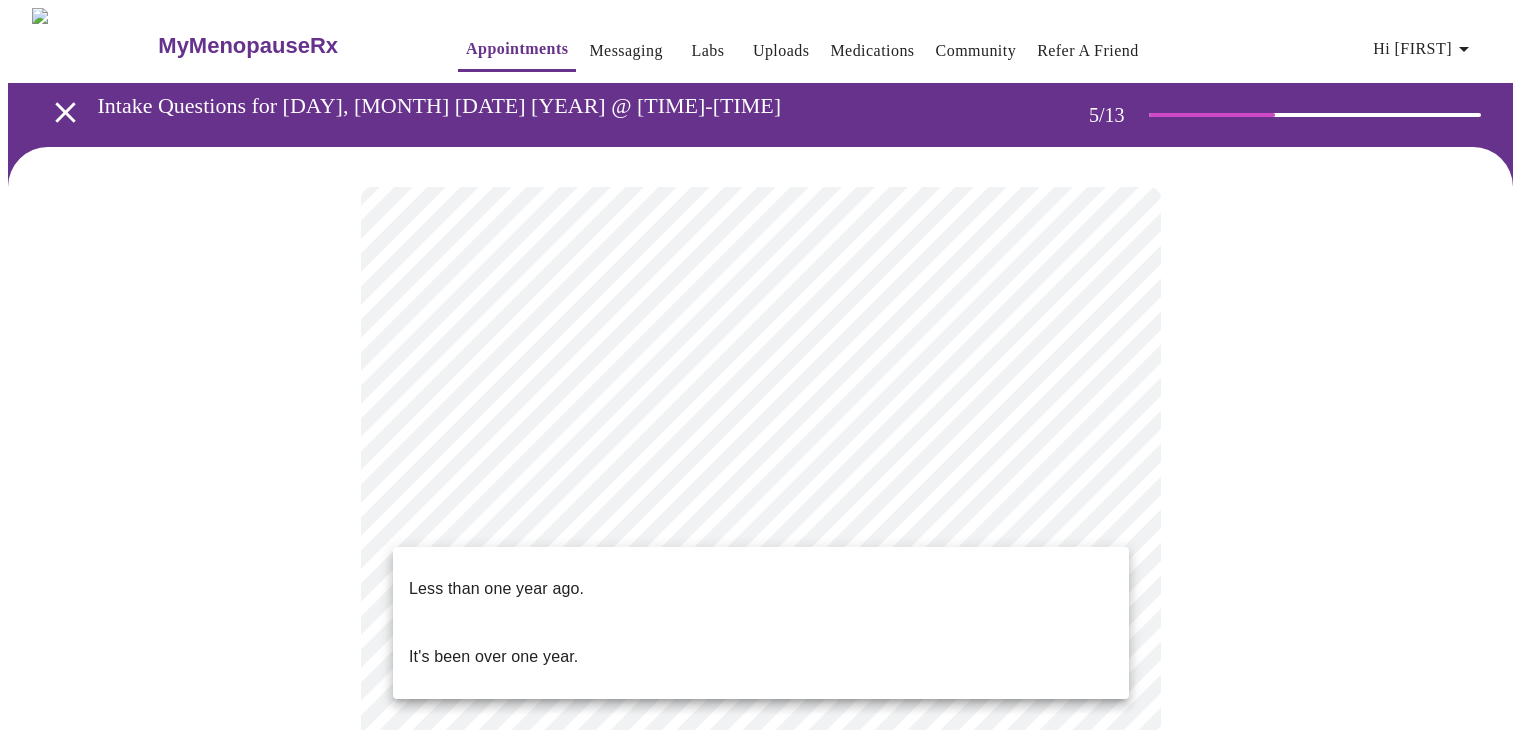 click on "Less than one year ago." at bounding box center [761, 589] 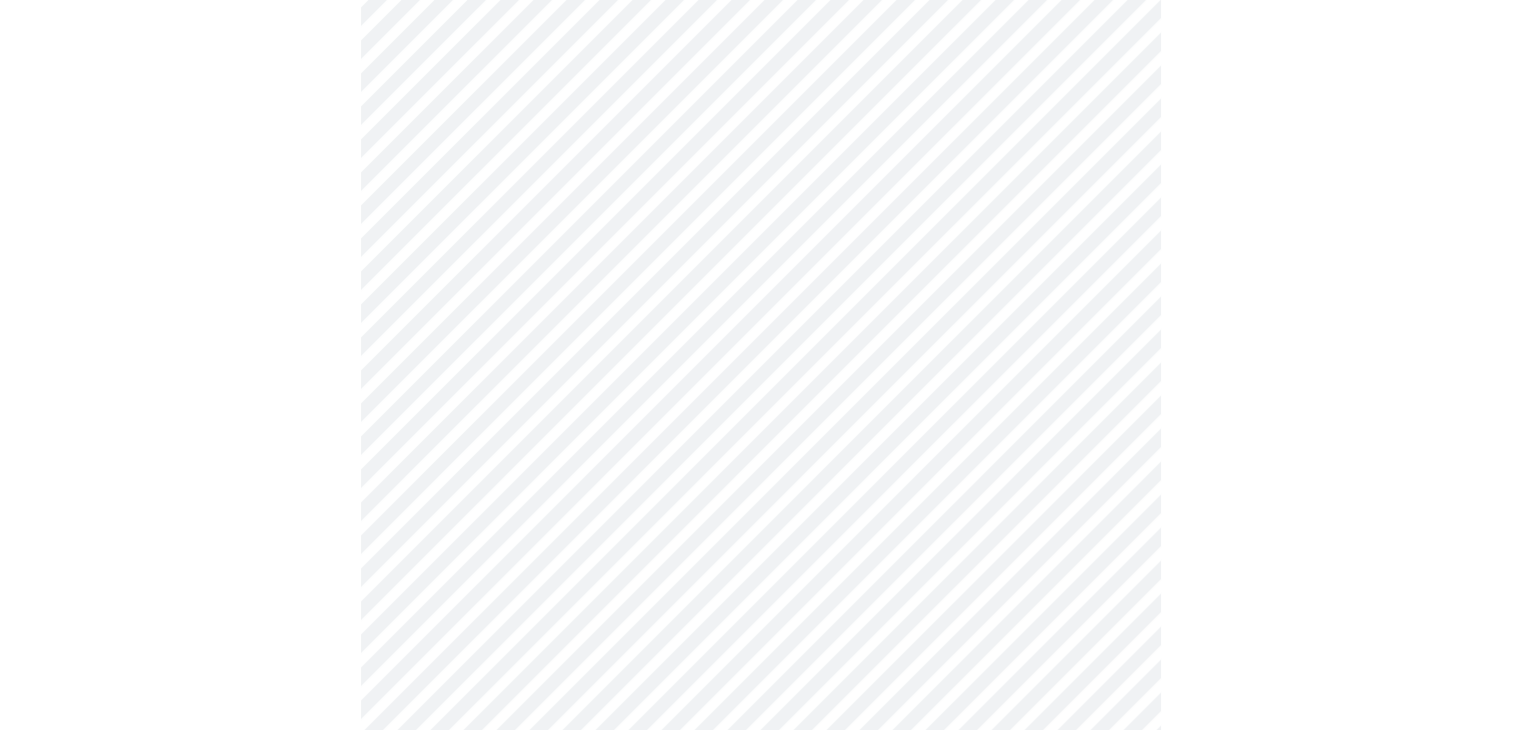 scroll, scrollTop: 292, scrollLeft: 0, axis: vertical 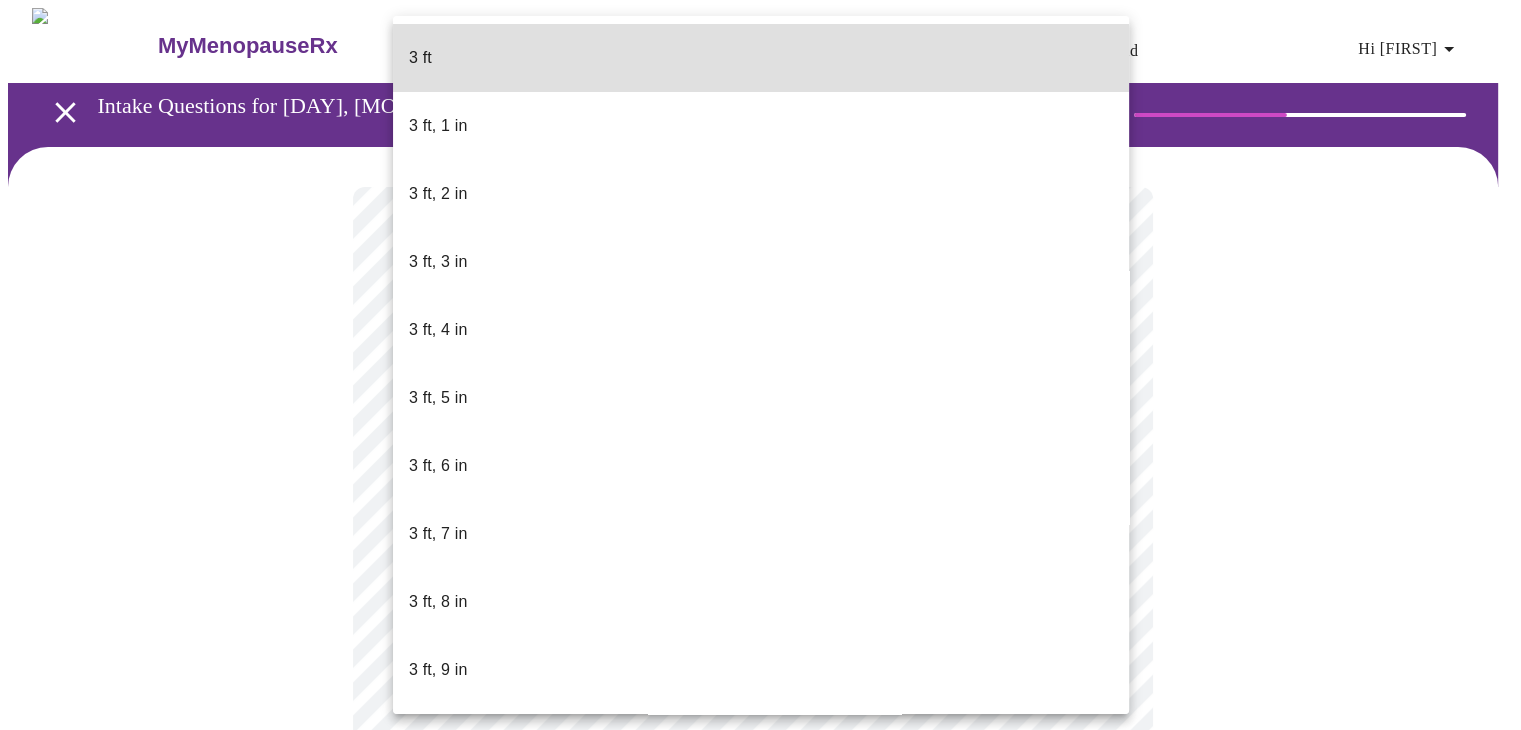 click on "MyMenopauseRx Appointments Messaging Labs Uploads Medications Community Refer a Friend Hi [FIRST]   Intake Questions for Mon, Aug 4th 2025 @ 3:00pm-3:20pm 6  /  13 Settings Billing Invoices Log out 3 ft
3 ft, 1 in
3 ft, 2 in
3 ft, 3 in
3 ft, 4 in
3 ft, 5 in
3 ft, 6 in
3 ft, 7 in
3 ft, 8 in
3 ft, 9 in
3 ft, 10 in
3 ft, 11 in
4 ft
4 ft, 1 in
4 ft, 2 in
4 ft, 3 in
4 ft, 4 in
4 ft, 5 in
4 ft, 6 in
4 ft, 7 in
4 ft, 8 in
4 ft, 9 in
4 ft, 10 in
4 ft, 11 in
5 ft
5 ft, 1 in
5 ft, 2 in
5 ft, 3 in
5 ft, 4 in
5 ft, 5 in
5 ft, 6 in
5 ft, 7 in
5 ft, 8 in
5 ft, 9 in
5 ft, 10 in
5 ft, 11 in
6 ft
6 ft, 1 in
6 ft, 2 in
6 ft, 3 in
6 ft, 4 in
6 ft, 5 in
6 ft, 6 in
6 ft, 7 in
6 ft, 8 in
6 ft, 9 in
6 ft, 10 in
6 ft, 11 in
7 ft" at bounding box center (760, 541) 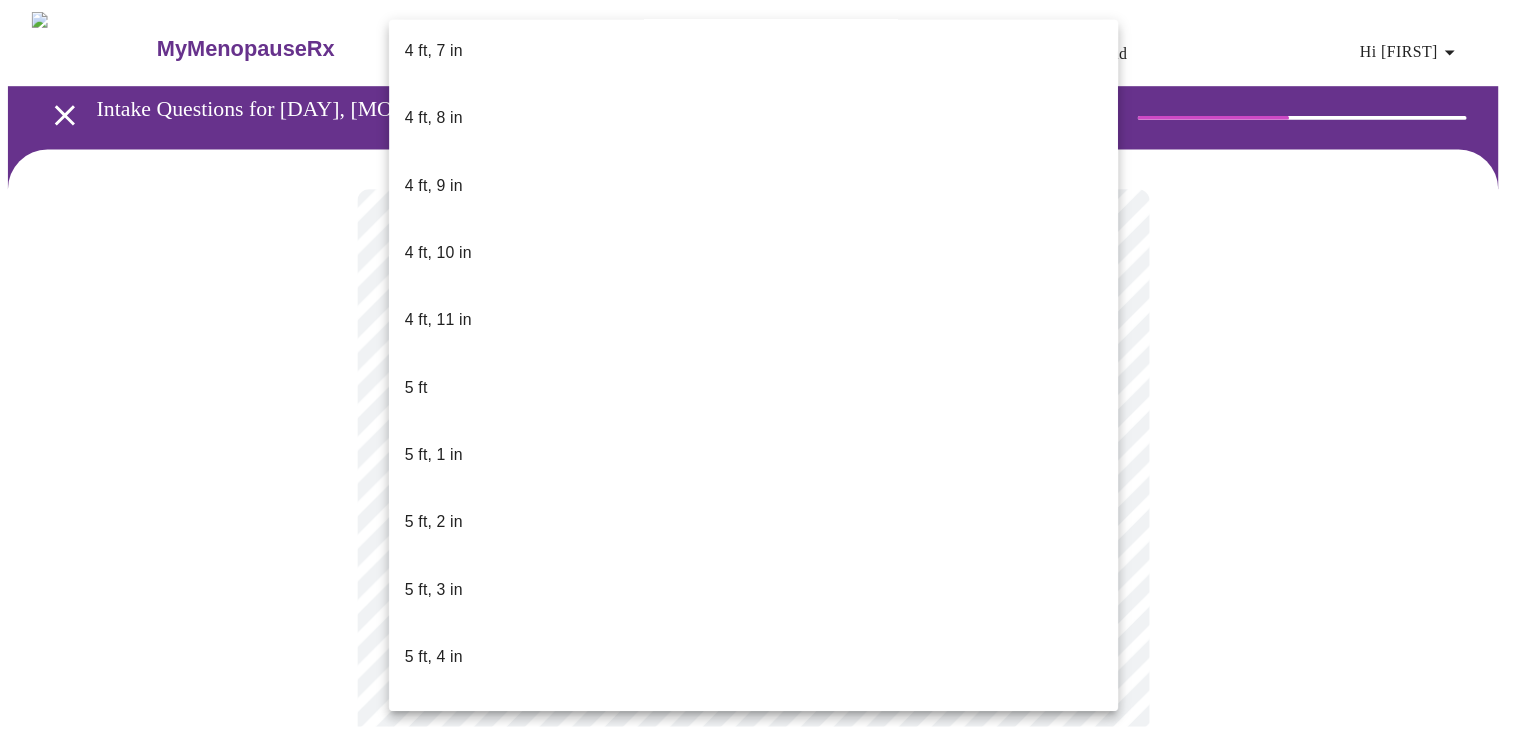 scroll, scrollTop: 1334, scrollLeft: 0, axis: vertical 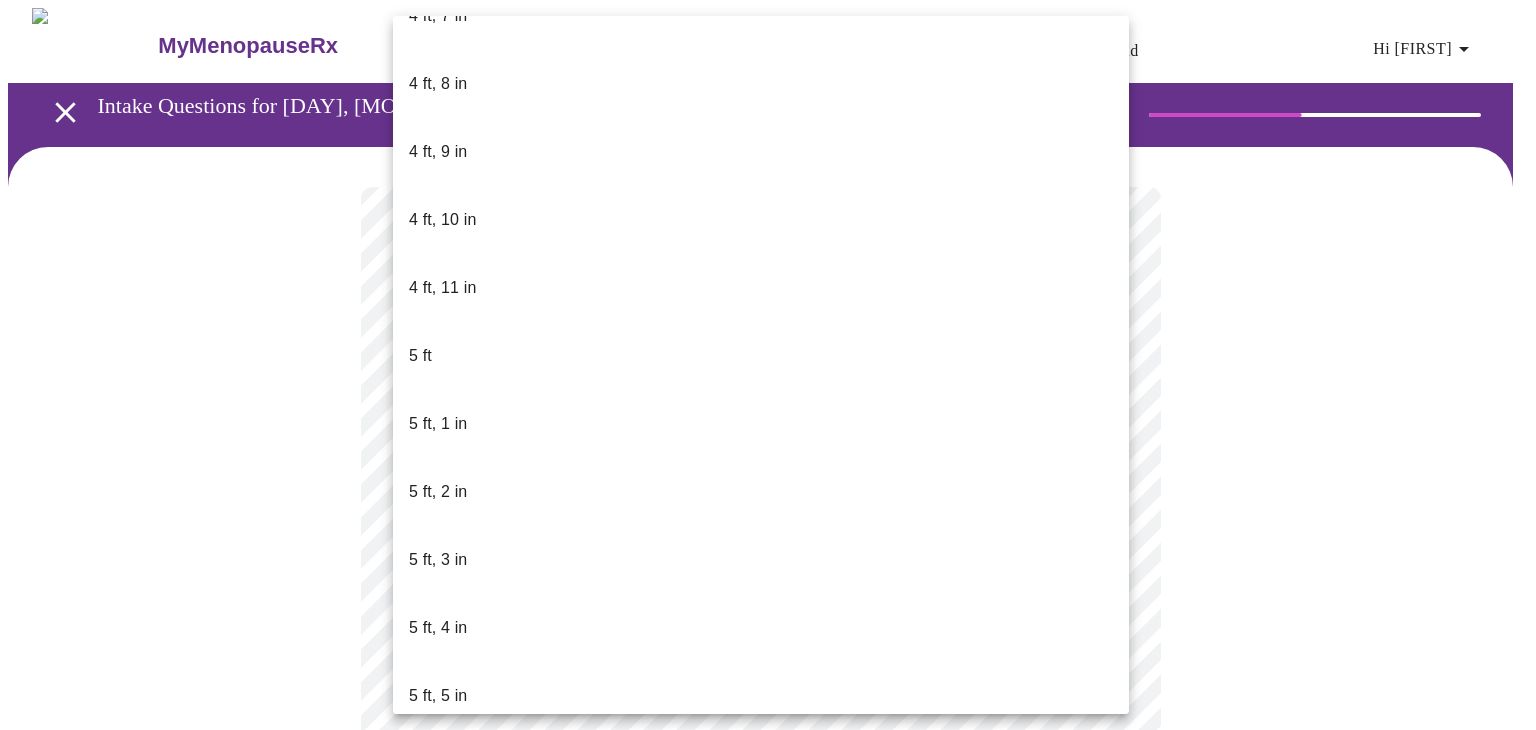 click on "5 ft, 9 in" at bounding box center (761, 968) 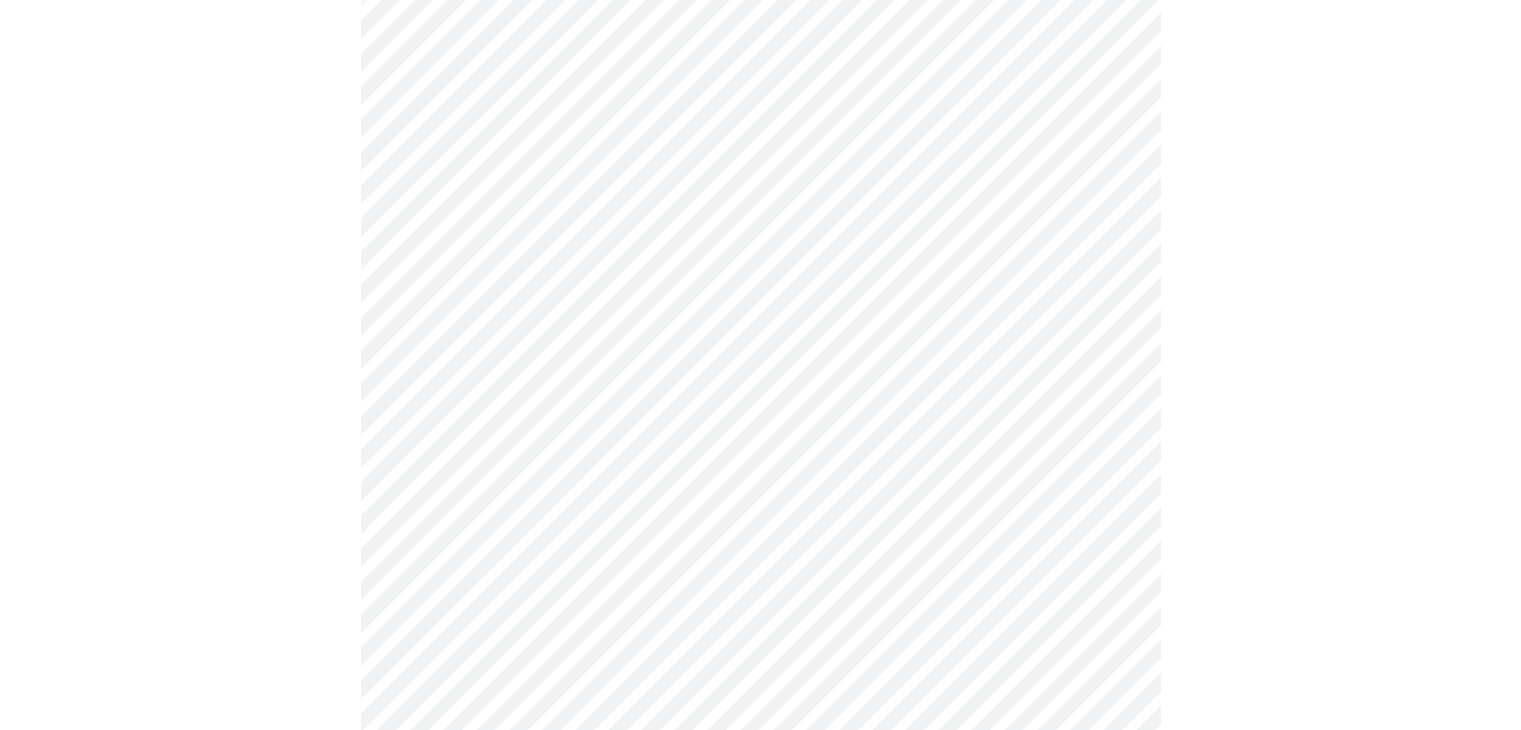 scroll, scrollTop: 253, scrollLeft: 0, axis: vertical 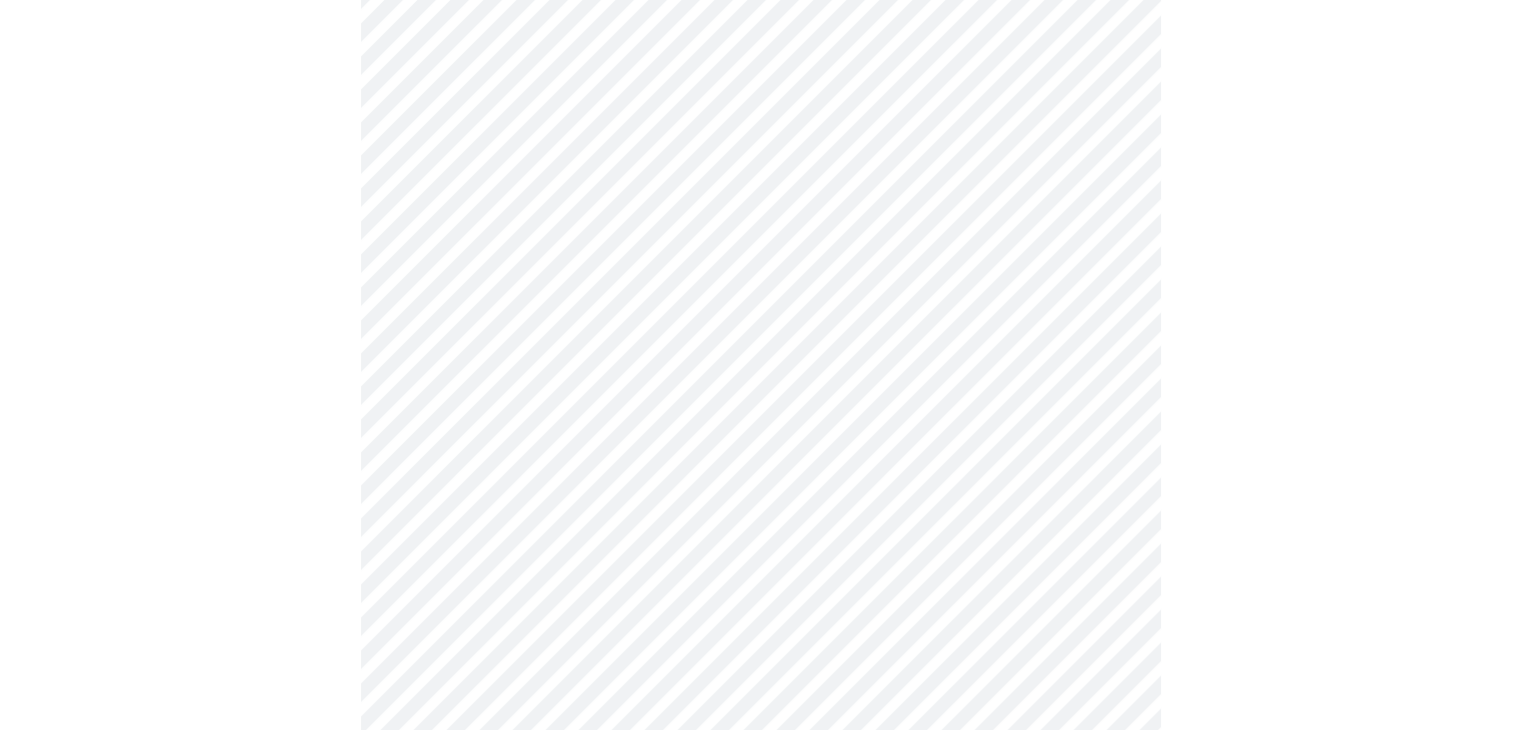 click on "MyMenopauseRx Appointments Messaging Labs Uploads Medications Community Refer a Friend Hi [FIRST]   Intake Questions for [DATE] @ [TIME]-[TIME] 7  /  13 Settings Billing Invoices Log out" at bounding box center [760, -1862] 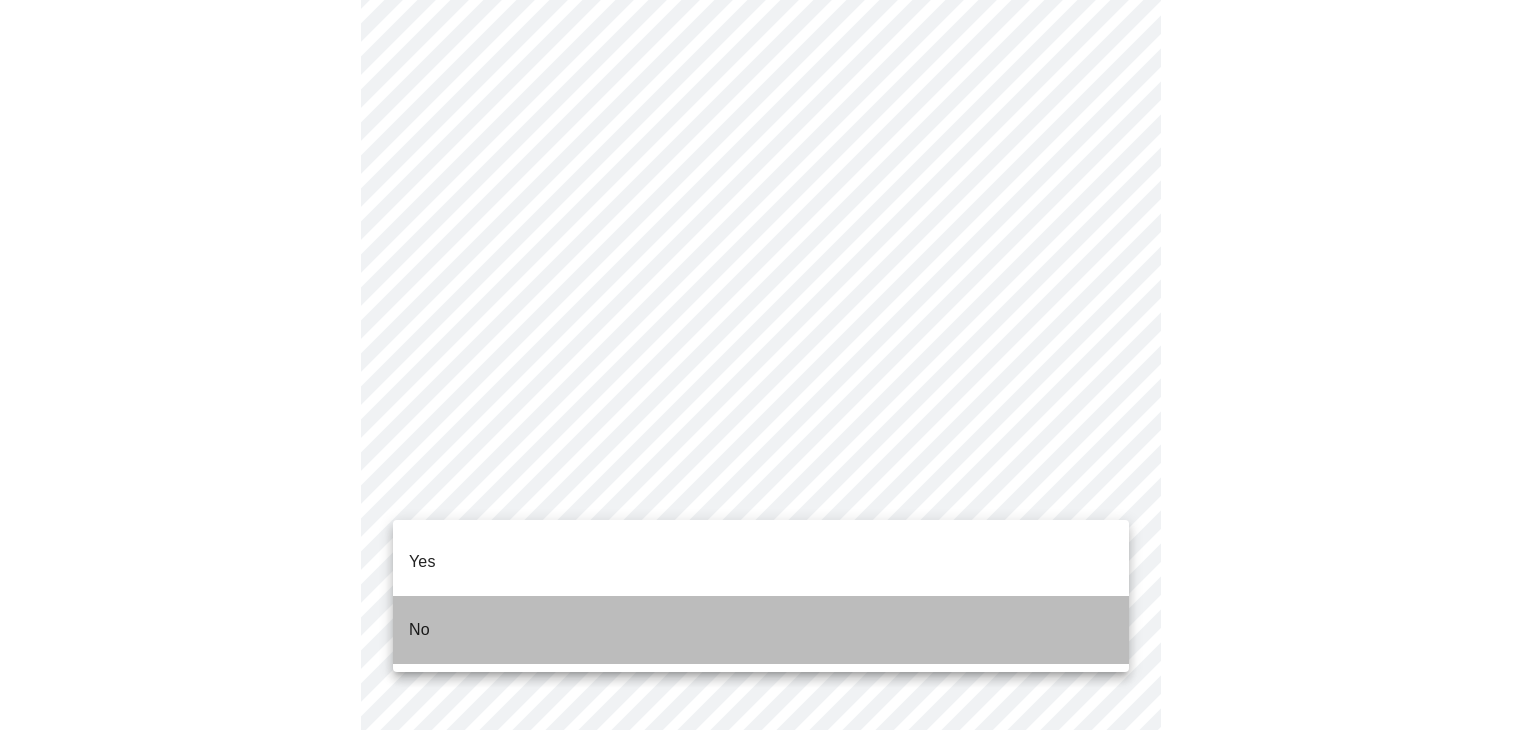 click on "No" at bounding box center (761, 630) 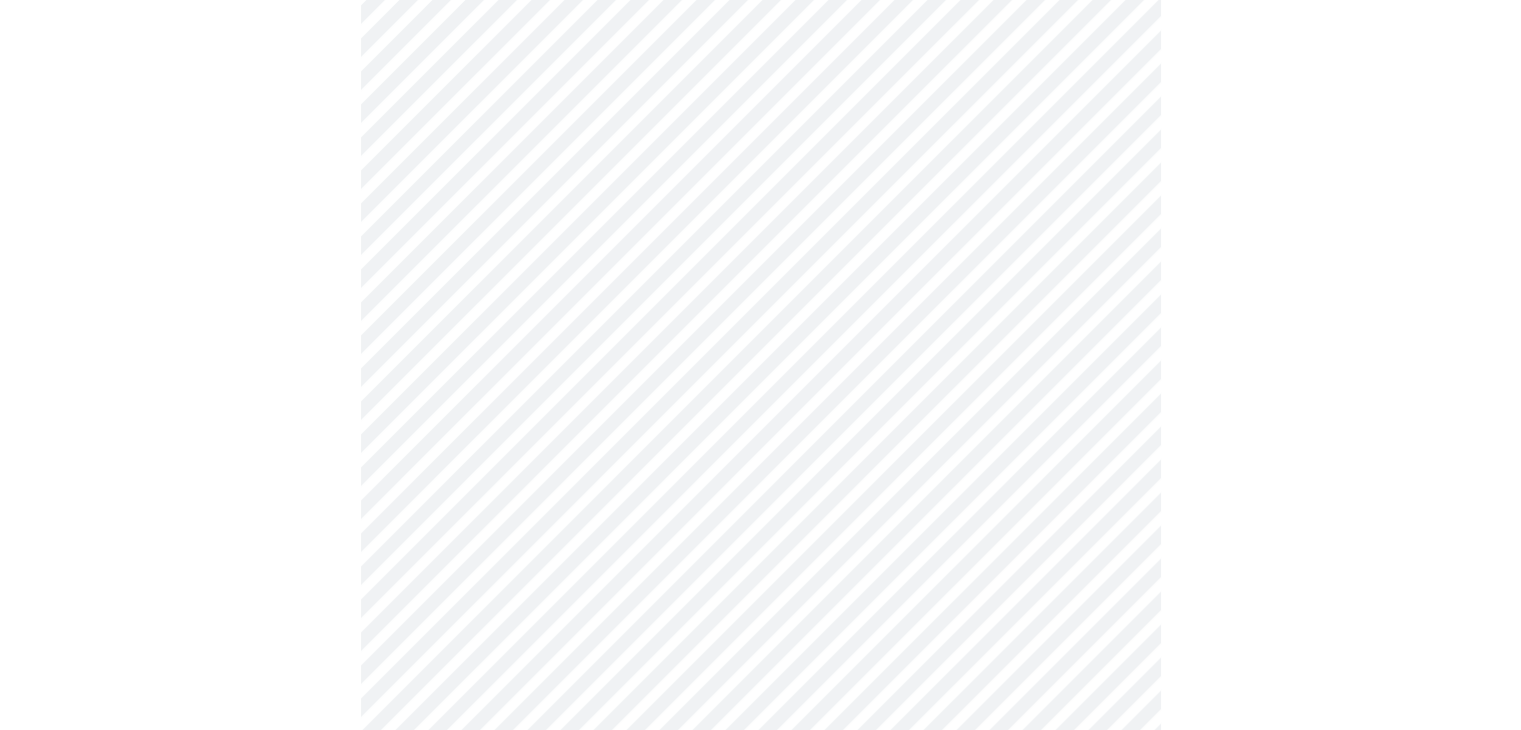 scroll, scrollTop: 0, scrollLeft: 0, axis: both 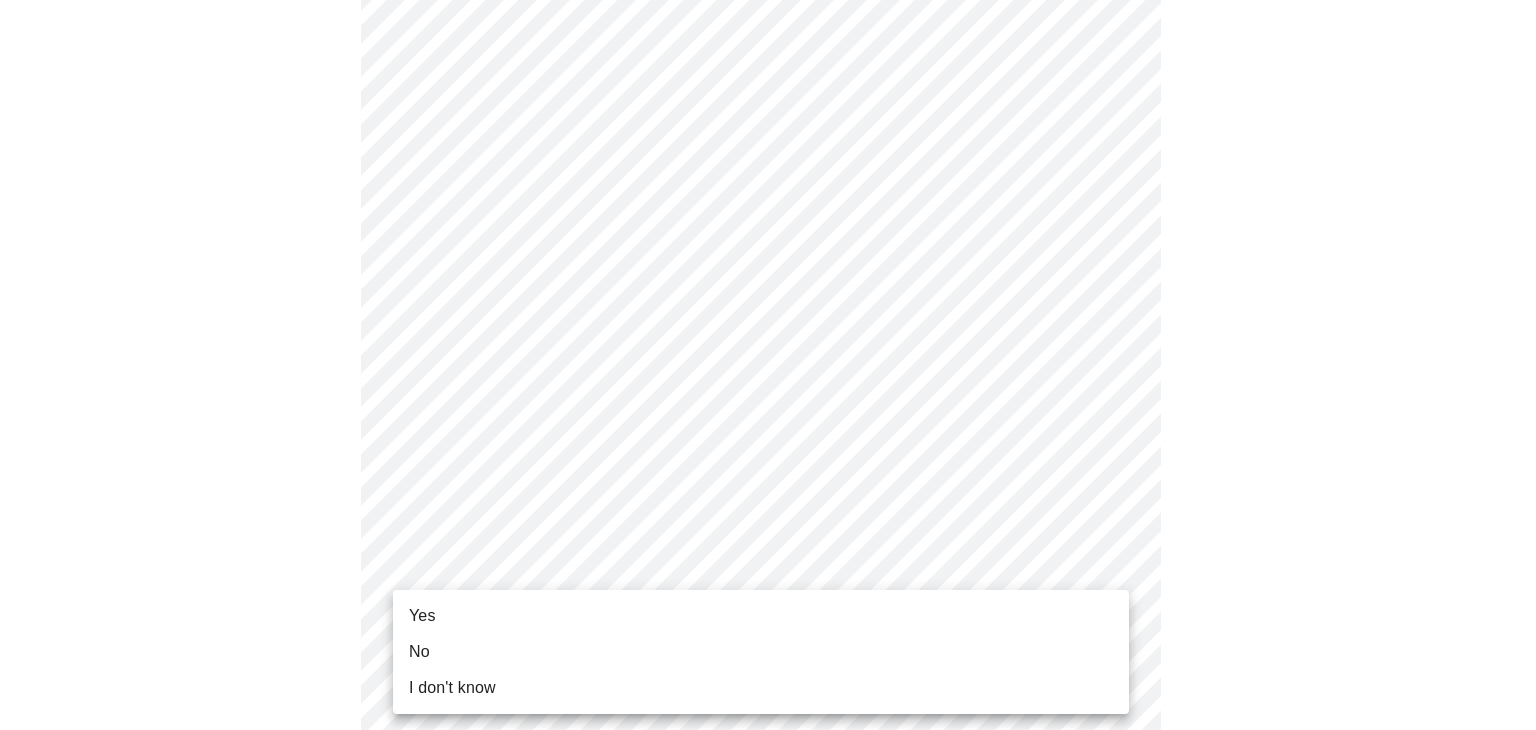click on "MyMenopauseRx Appointments Messaging Labs Uploads Medications Community Refer a Friend Hi [FIRST]   Intake Questions for Mon, Aug 4th 2025 @ 3:00pm-3:20pm 8  /  13 Settings Billing Invoices Log out Yes No I don't know" at bounding box center (768, -71) 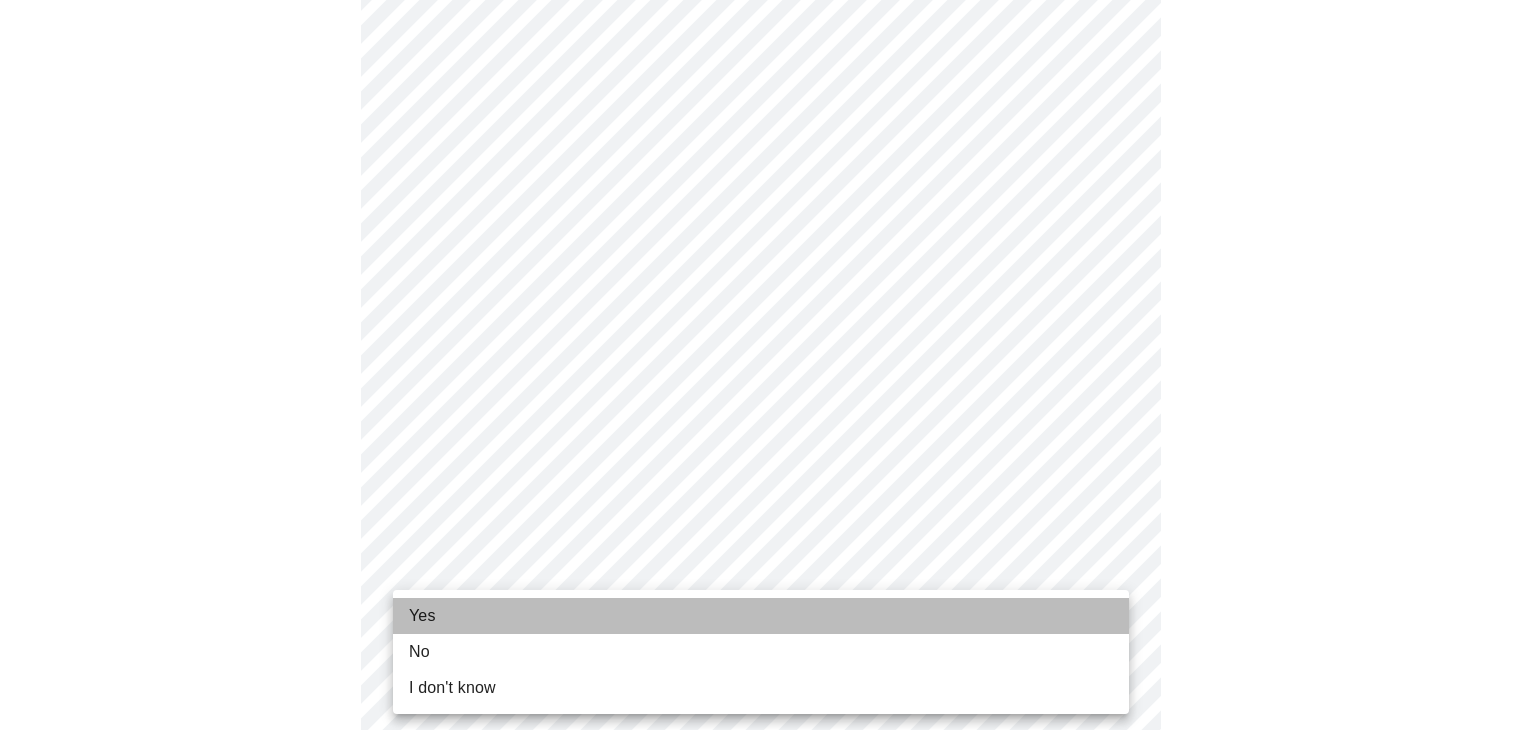 click on "Yes" at bounding box center [761, 616] 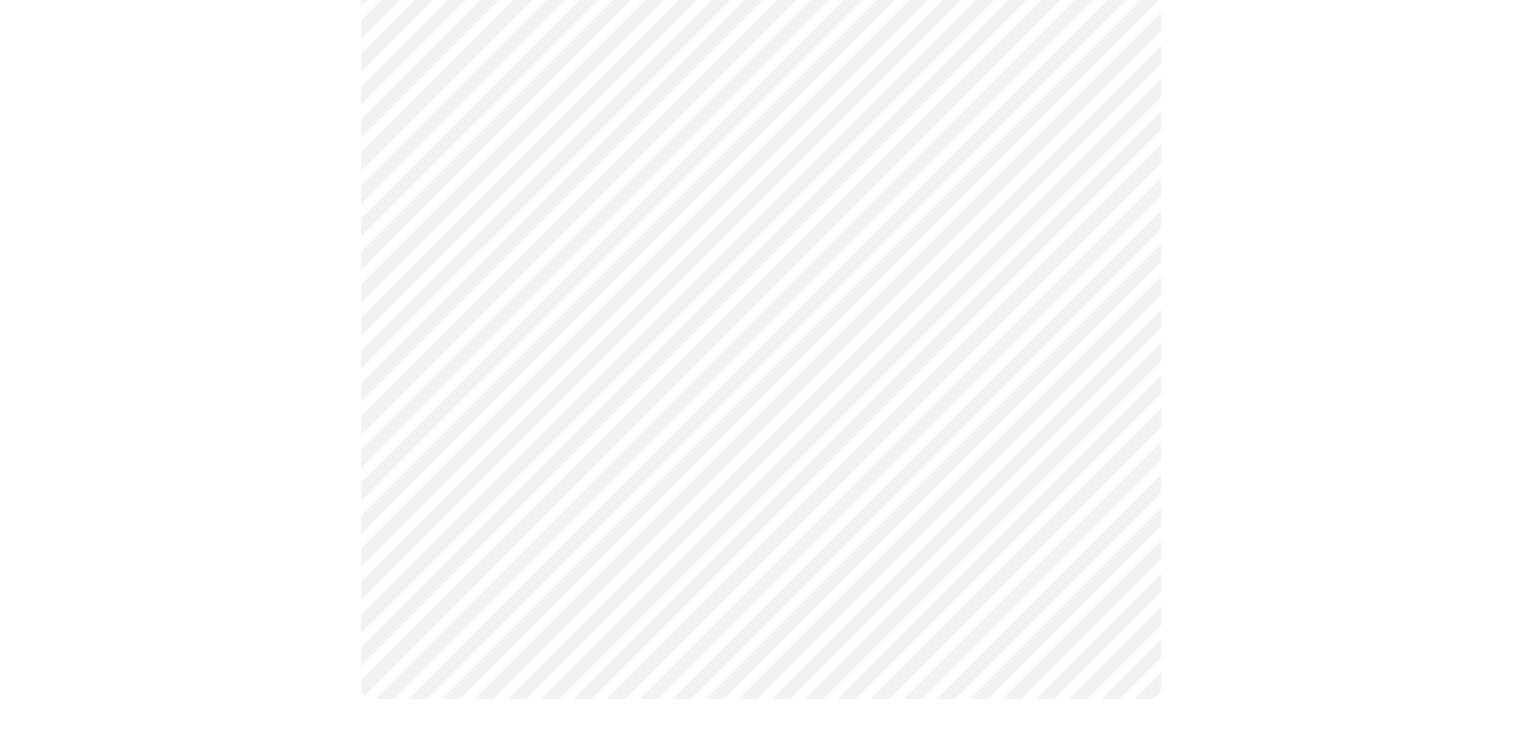 scroll, scrollTop: 1191, scrollLeft: 0, axis: vertical 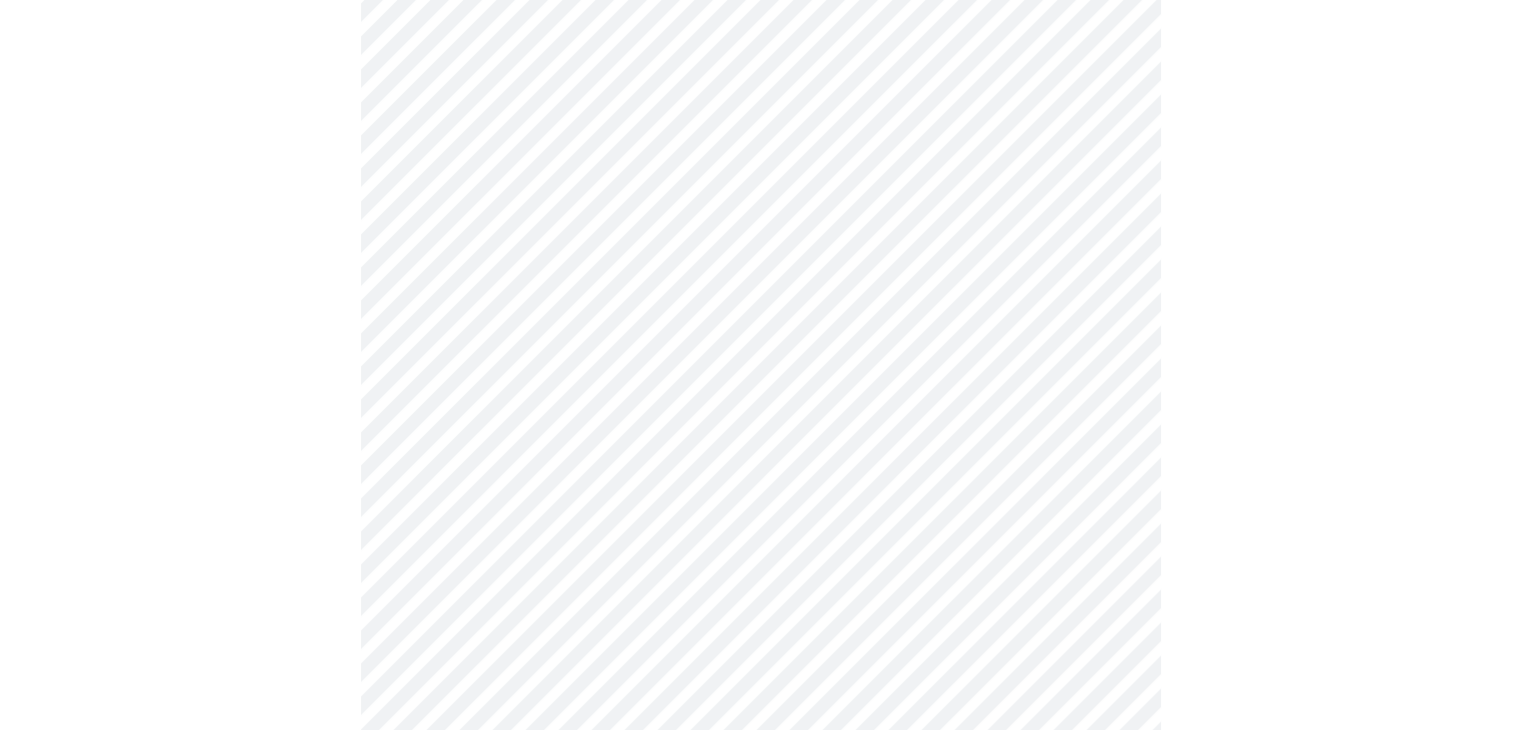 click at bounding box center (760, 398) 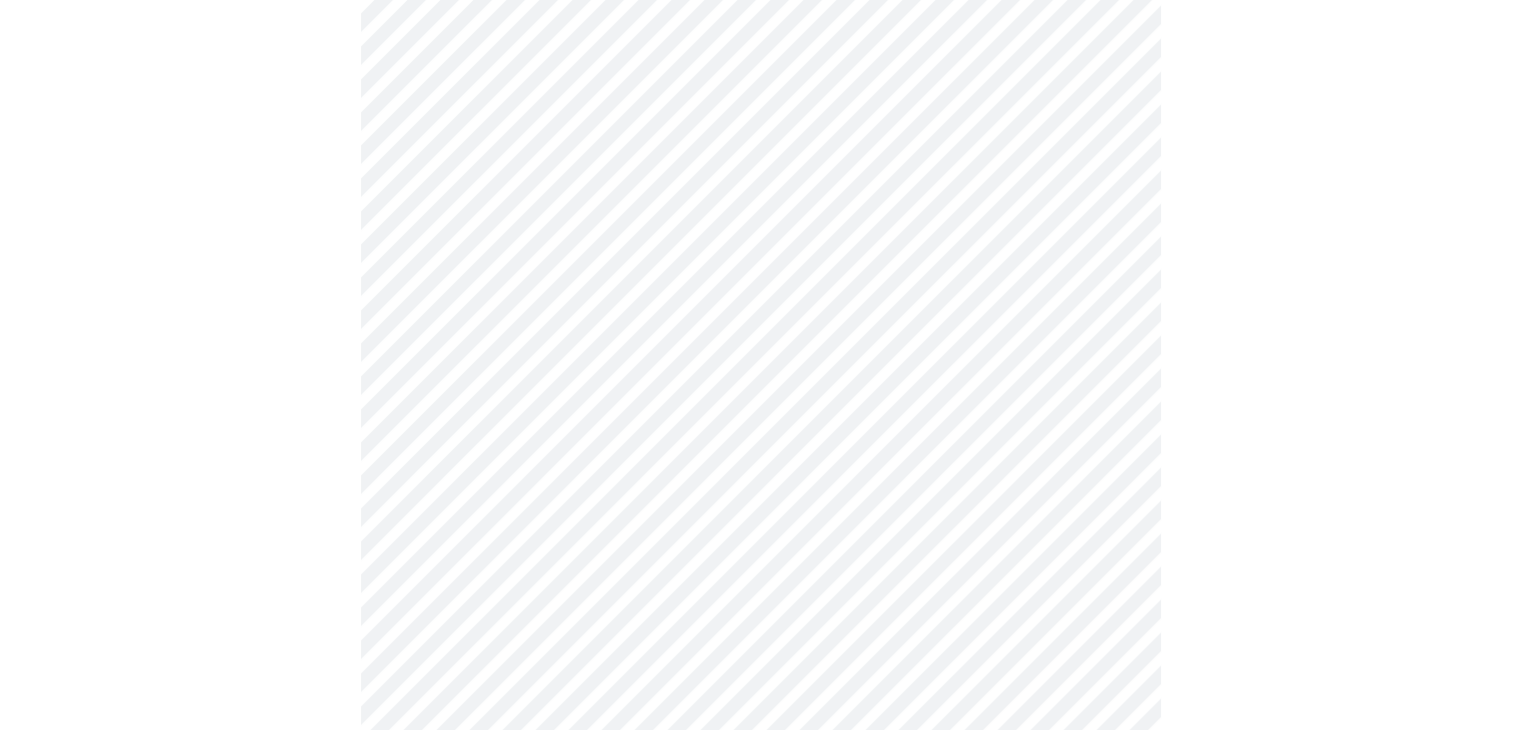 scroll, scrollTop: 960, scrollLeft: 0, axis: vertical 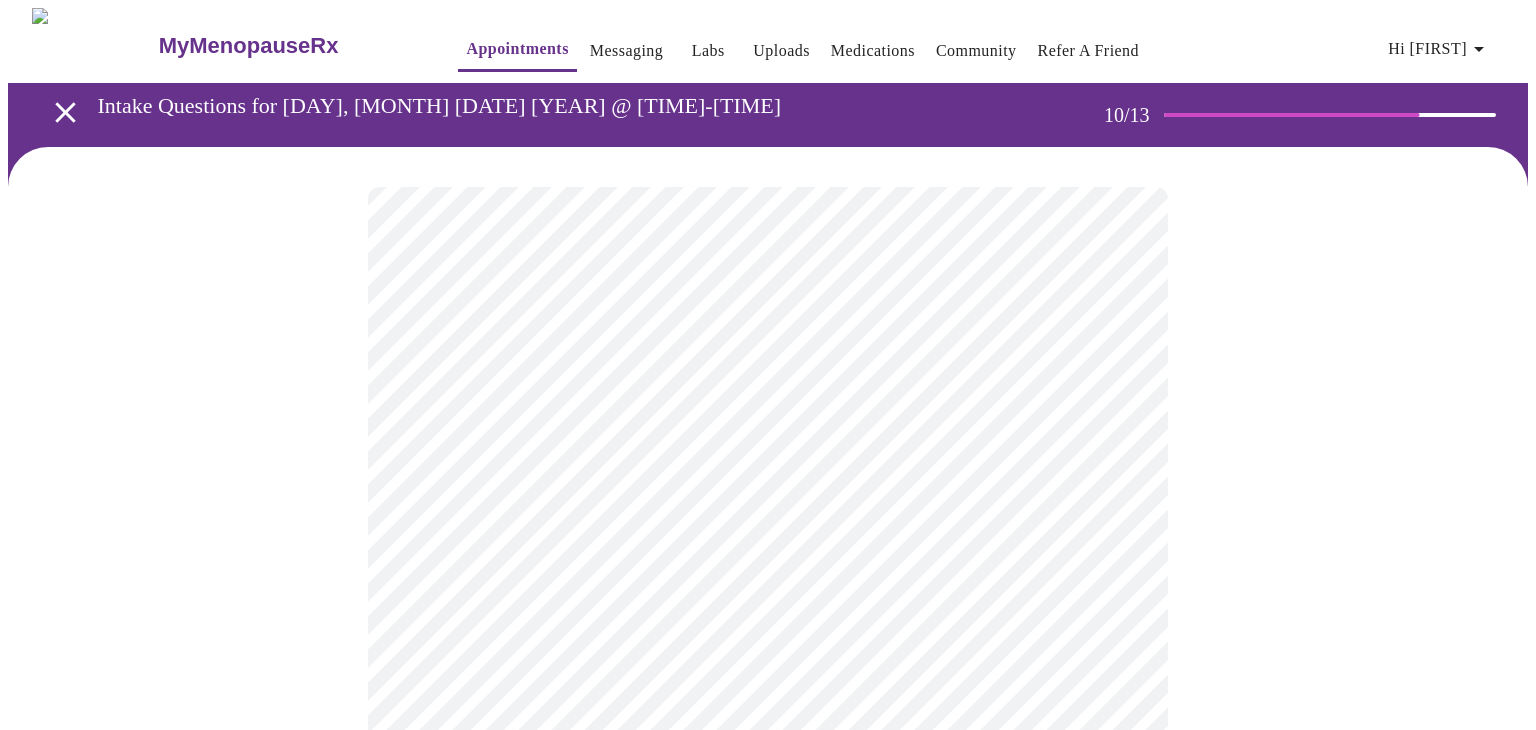 click on "MyMenopauseRx Appointments Messaging Labs Uploads Medications Community Refer a Friend Hi [FIRST]   Intake Questions for Mon, Aug 4th 2025 @ 3:00pm-3:20pm 10  /  13 Settings Billing Invoices Log out" at bounding box center (768, 1330) 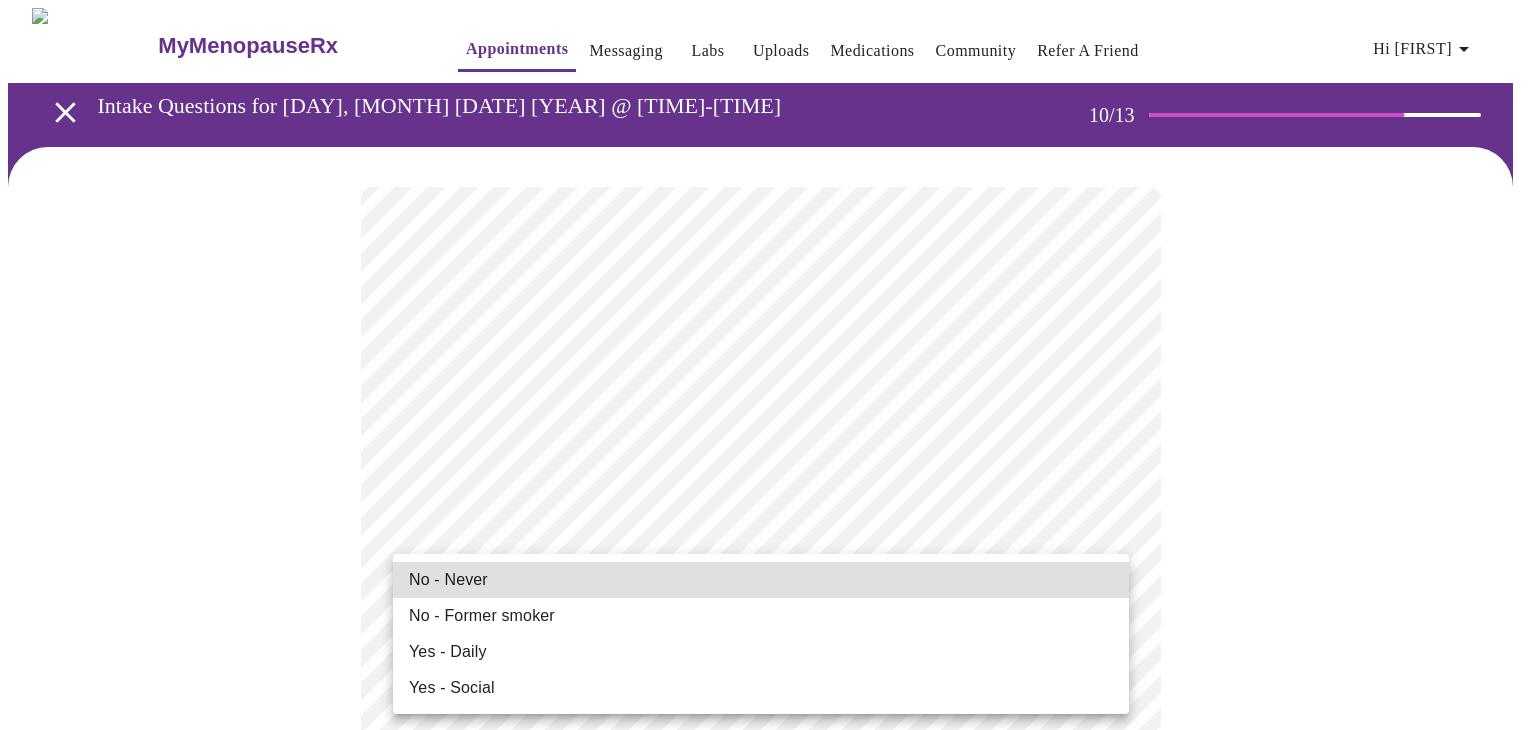 click on "No - Never" at bounding box center (761, 580) 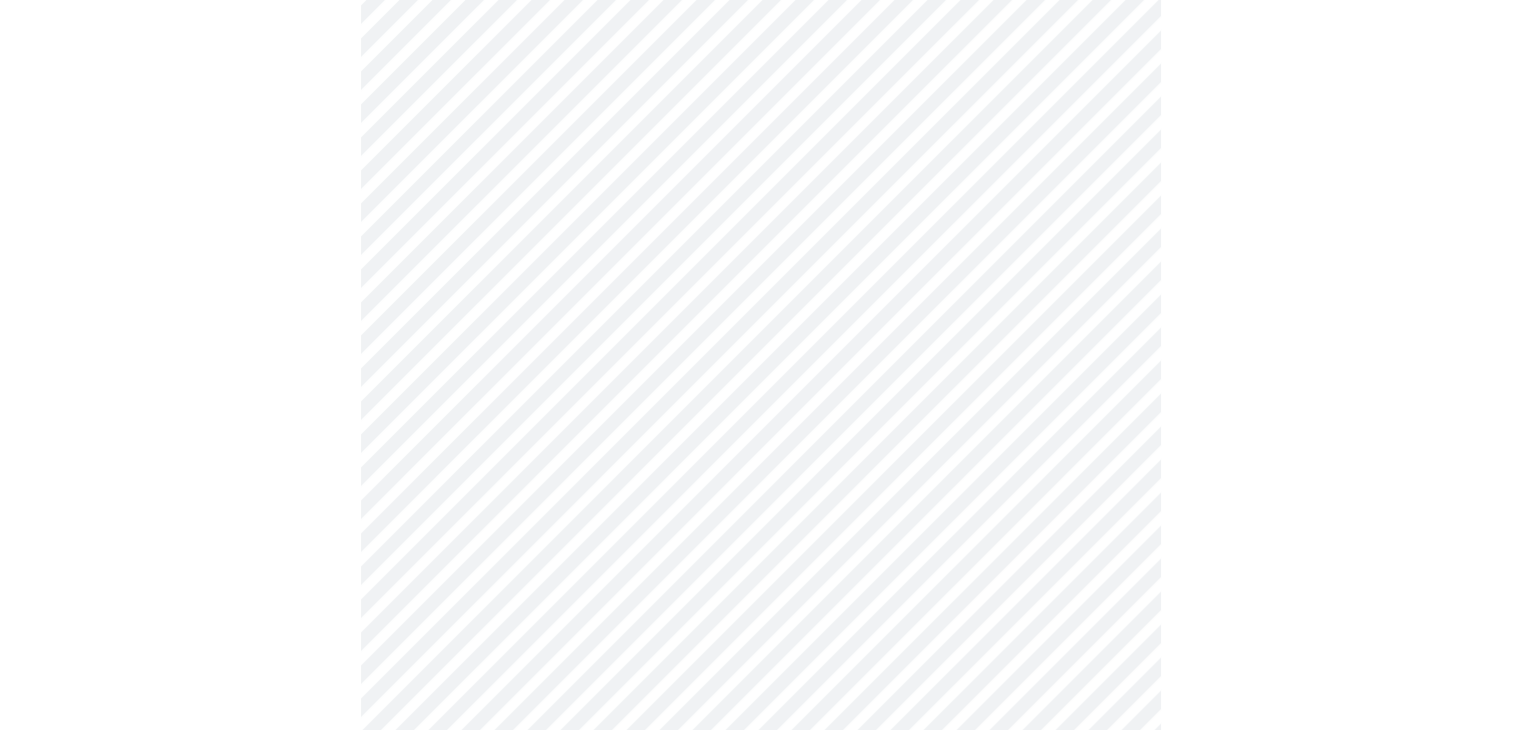 scroll, scrollTop: 427, scrollLeft: 0, axis: vertical 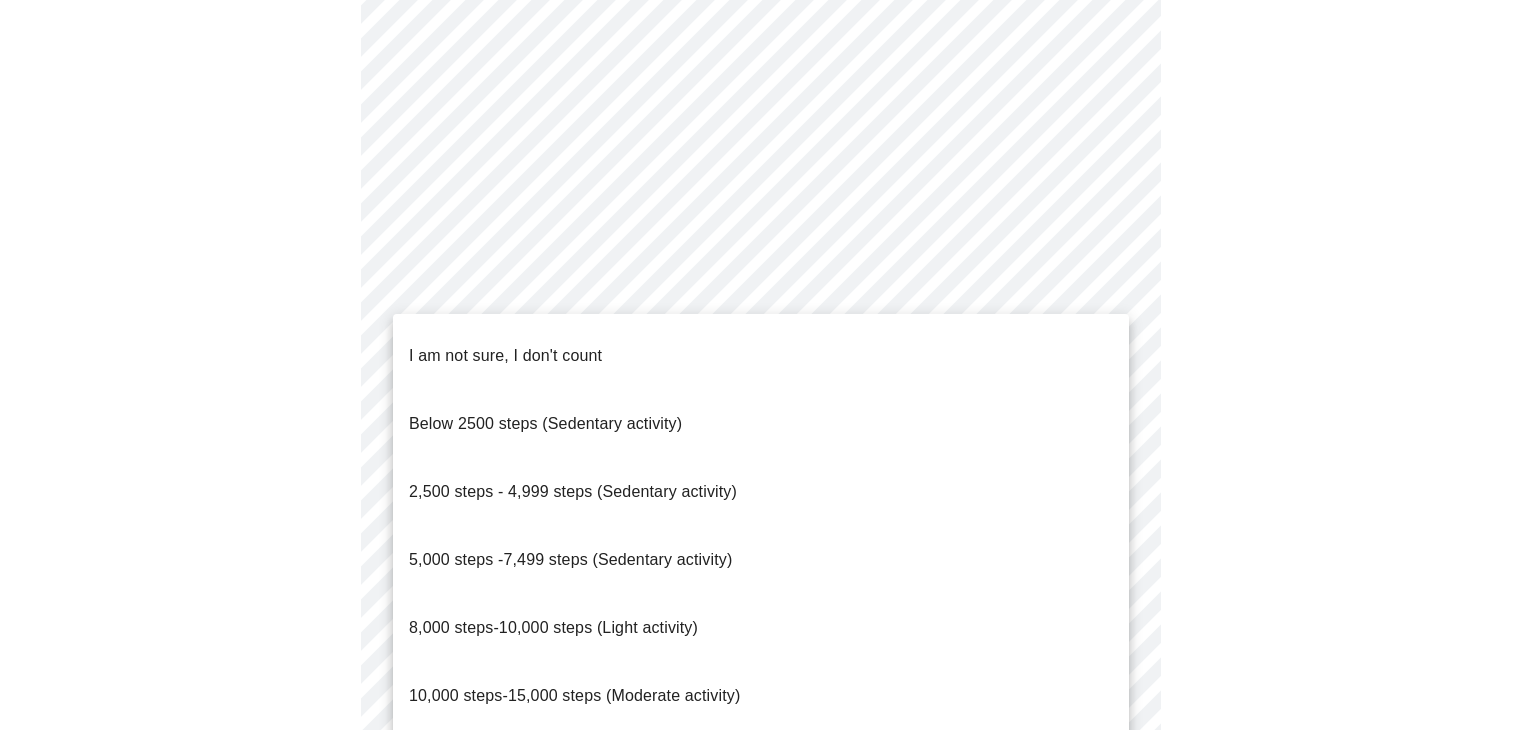 click on "Hi [FIRST]   Intake Questions for [DAY], [MONTH] [DATE] [YEAR] @ [TIME]-[TIME] [NUMBER]  /  [NUMBER] Settings Billing Invoices Log out I am not sure, I don't count
Below [NUMBER] steps (Sedentary activity)
[NUMBER] steps - [NUMBER] steps (Sedentary activity)
[NUMBER] steps -[NUMBER] steps (Sedentary activity)
[NUMBER] steps-[NUMBER] steps (Light activity)
[NUMBER] steps-[NUMBER] steps per day (Moderate activity)
[NUMBER] steps-[NUMBER] steps per day (Heavy Activity)" at bounding box center (768, -417) 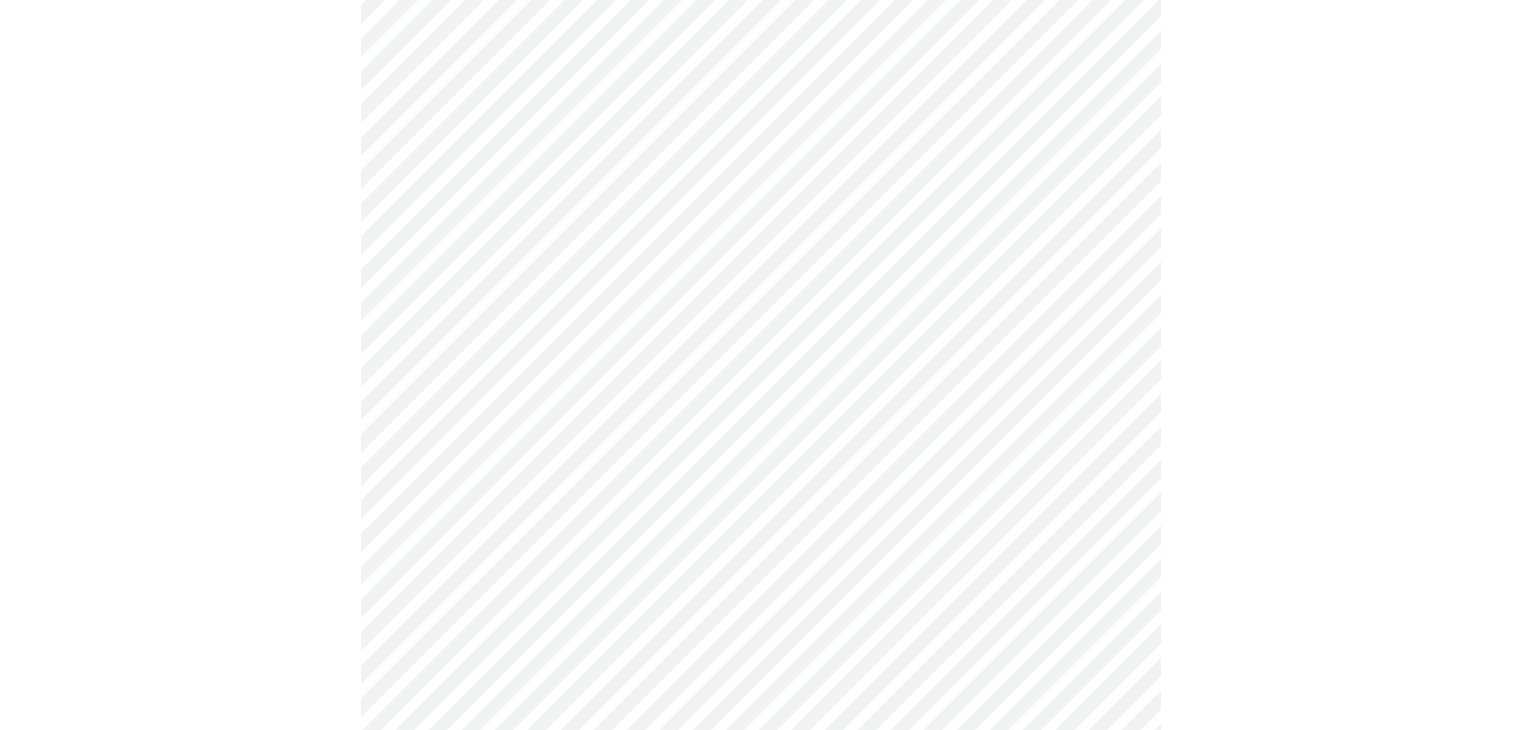click on "MyMenopauseRx Appointments Messaging Labs Uploads Medications Community Refer a Friend Hi [FIRST]   Intake Questions for Mon, Aug 4th 2025 @ 3:00pm-3:20pm 10  /  13 Settings Billing Invoices Log out" at bounding box center (760, -423) 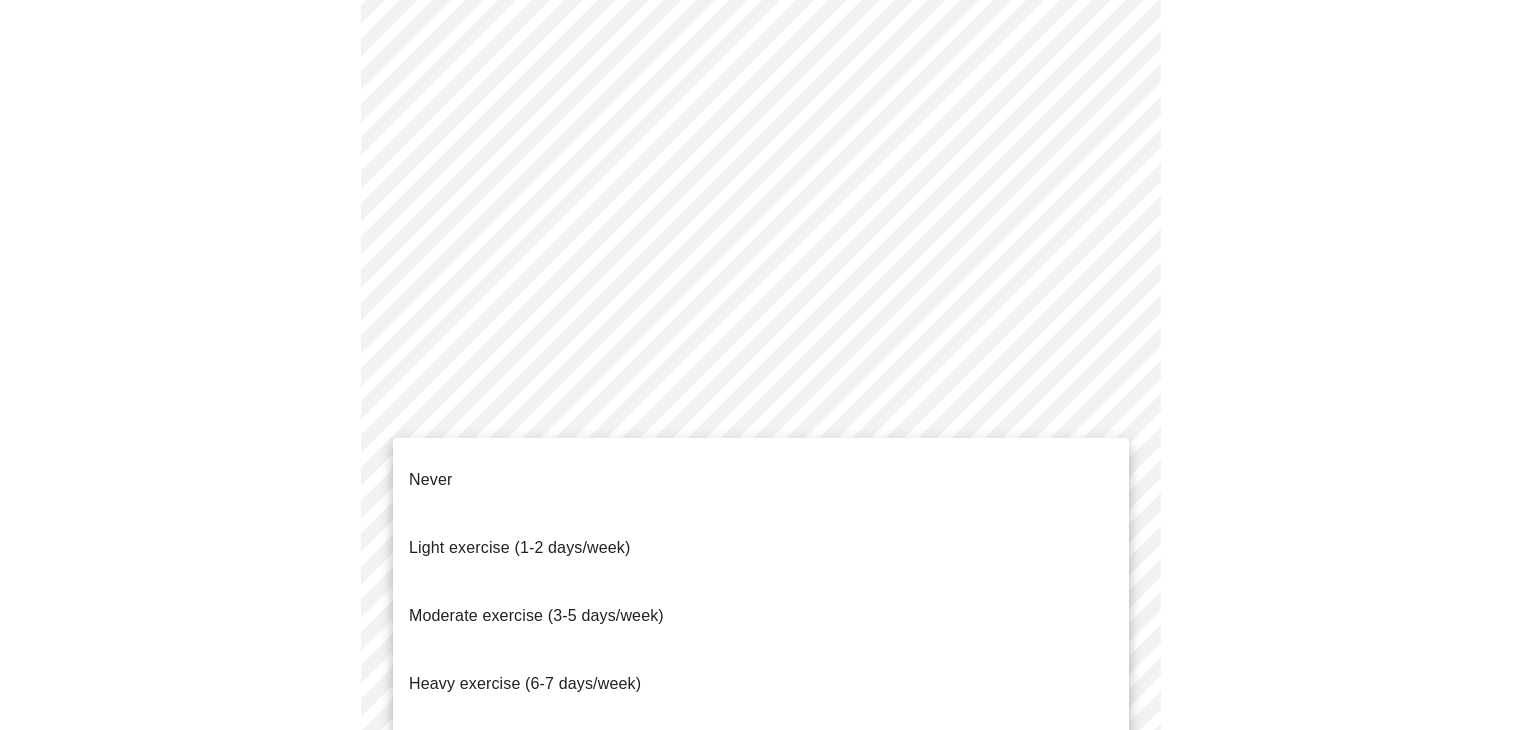 click on "Heavy exercise (6-7 days/week)" at bounding box center [761, 684] 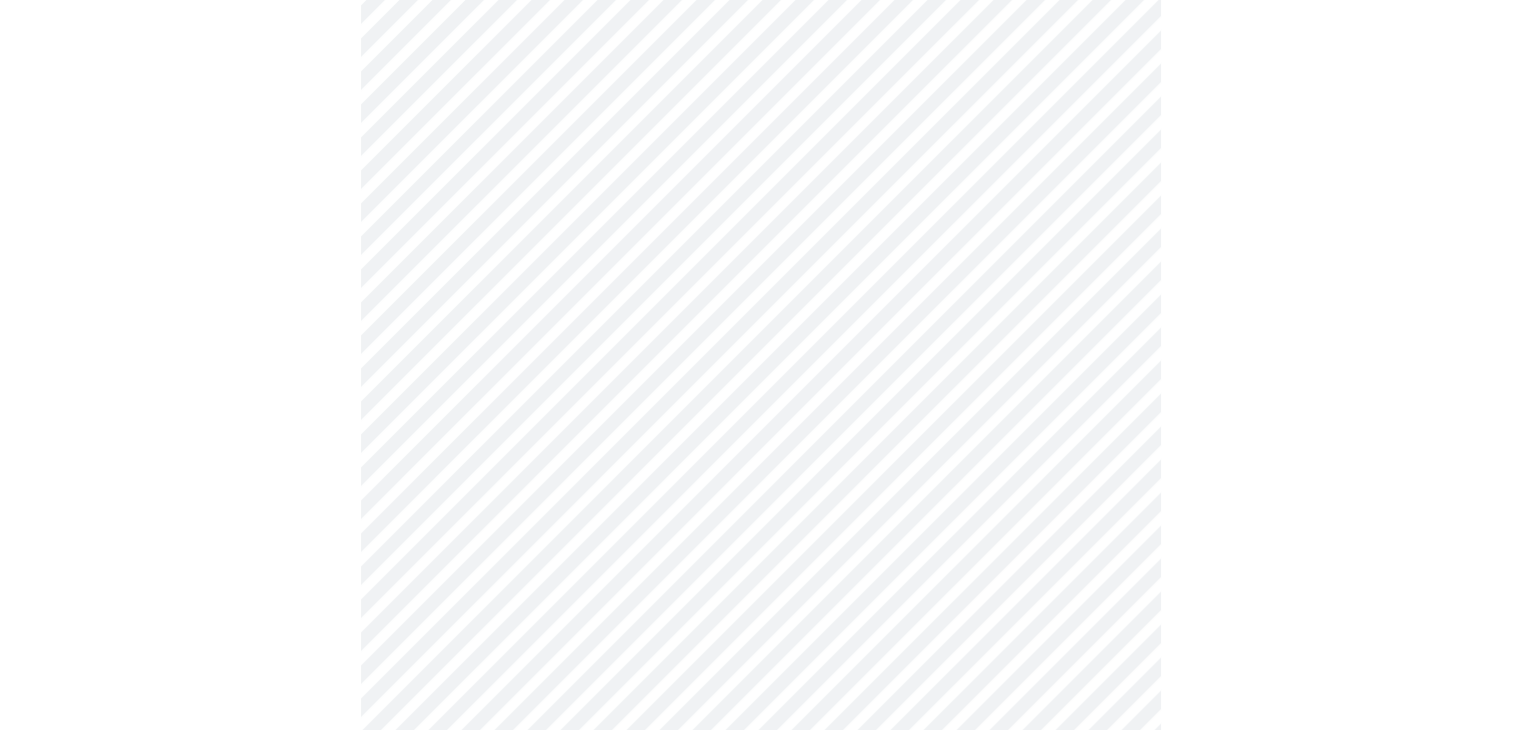 click on "MyMenopauseRx Appointments Messaging Labs Uploads Medications Community Refer a Friend Hi [FIRST]   Intake Questions for Mon, Aug 4th 2025 @ 3:00pm-3:20pm 10  /  13 Settings Billing Invoices Log out" at bounding box center [760, -429] 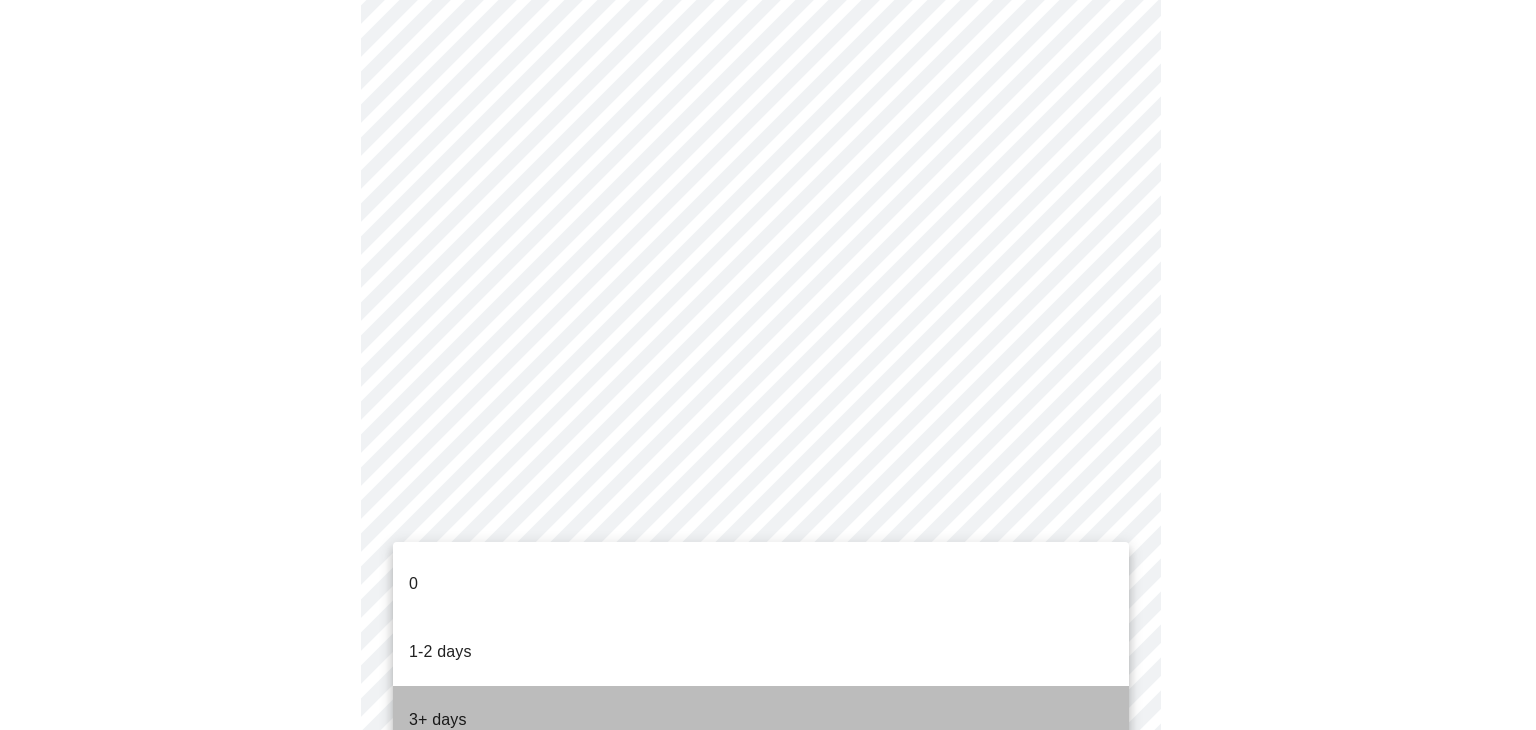 click on "3+ days" at bounding box center [761, 720] 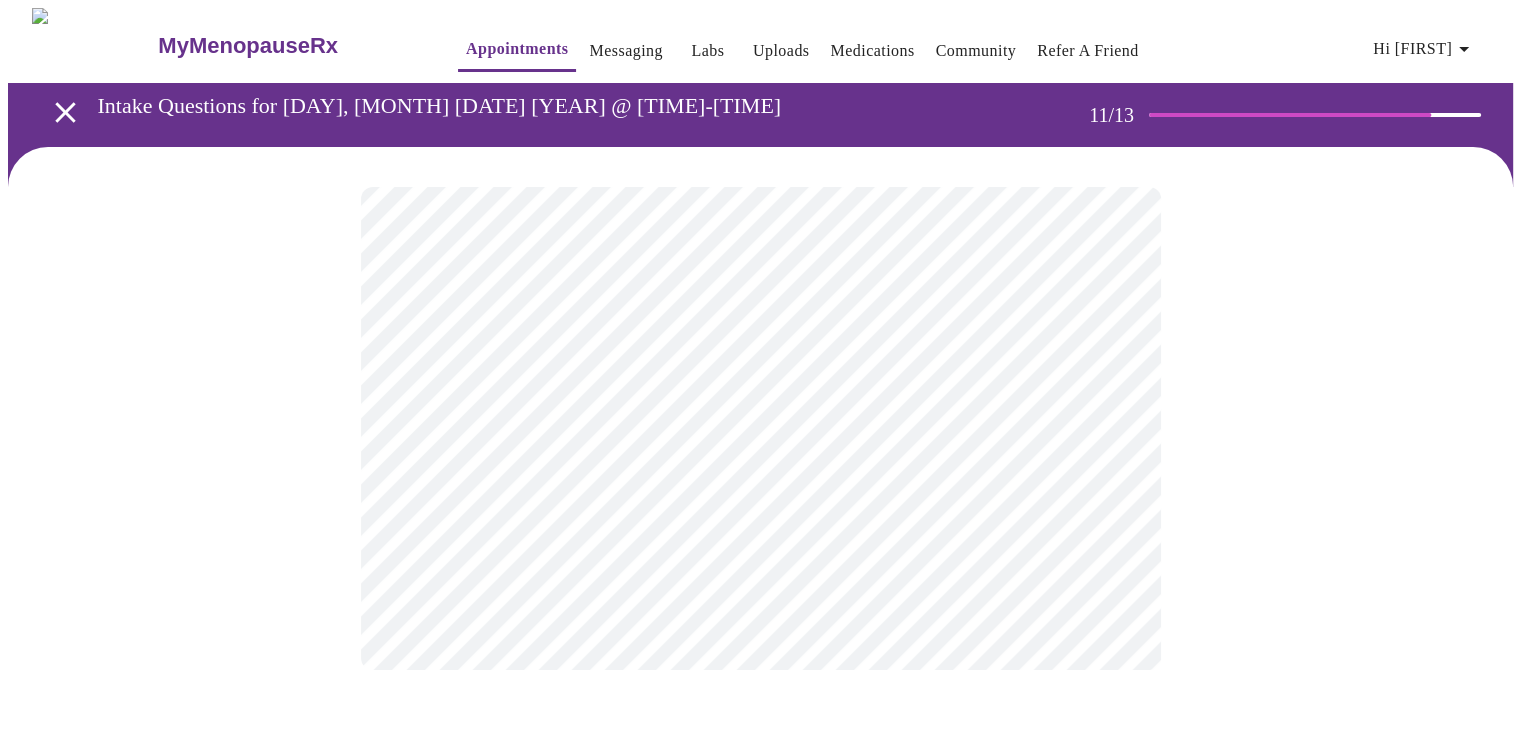 scroll, scrollTop: 0, scrollLeft: 0, axis: both 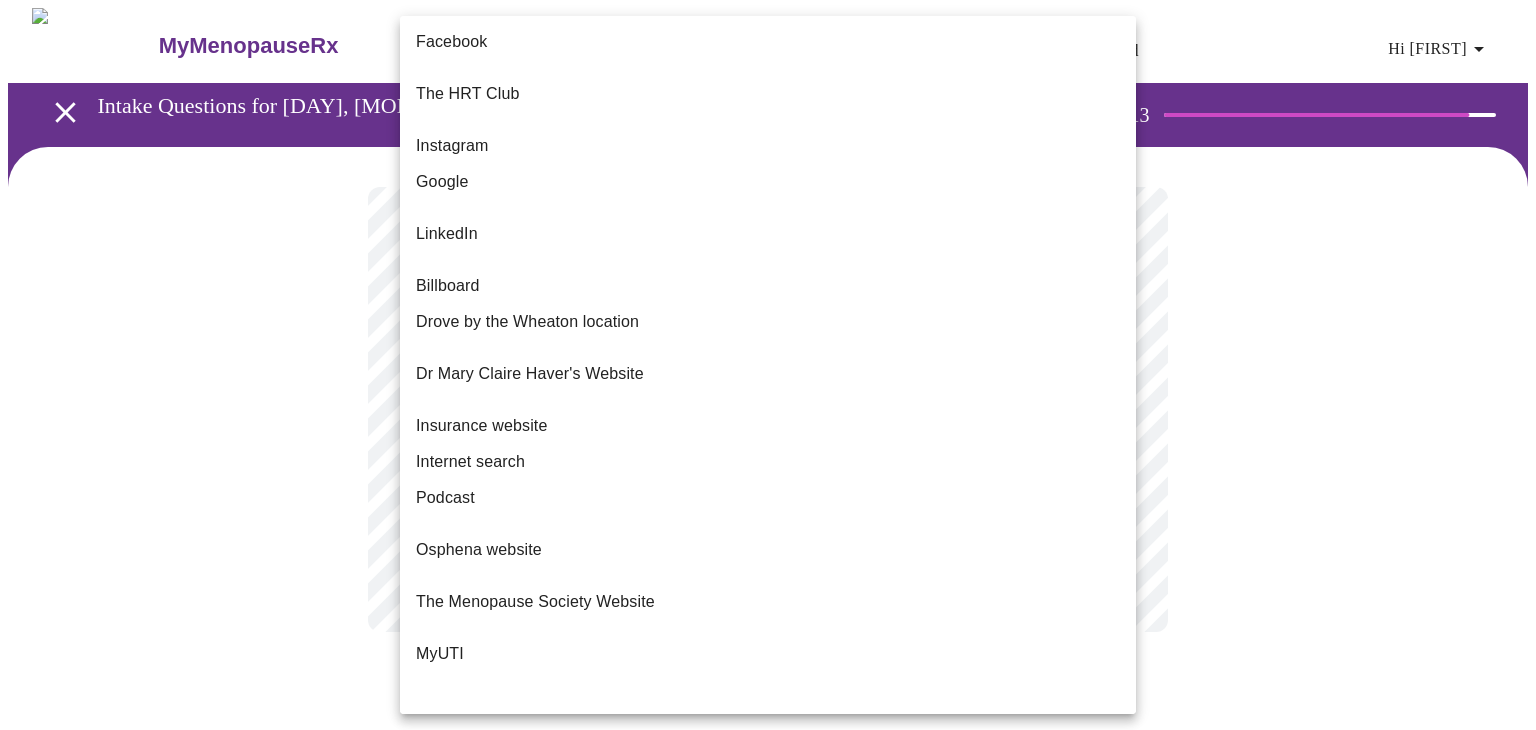 click on "MyMenopauseRx Appointments Messaging Labs Uploads Medications Community Refer a Friend Hi [FIRST]   Intake Questions for Mon, Aug 4th 2025 @ 3:00pm-3:20pm 12  /  13 Settings Billing Invoices Log out Facebook The HRT Club
Instagram Google LinkedIn
Billboard Drove by the Wheaton location Dr Mary Claire Haver's Website
Insurance website Internet search Podcast Osphena website
The Menopause Society Website MyUTI
Referral from your physician
Referral from a current patient.
Versalie
Word of mouth
Other" at bounding box center (768, 340) 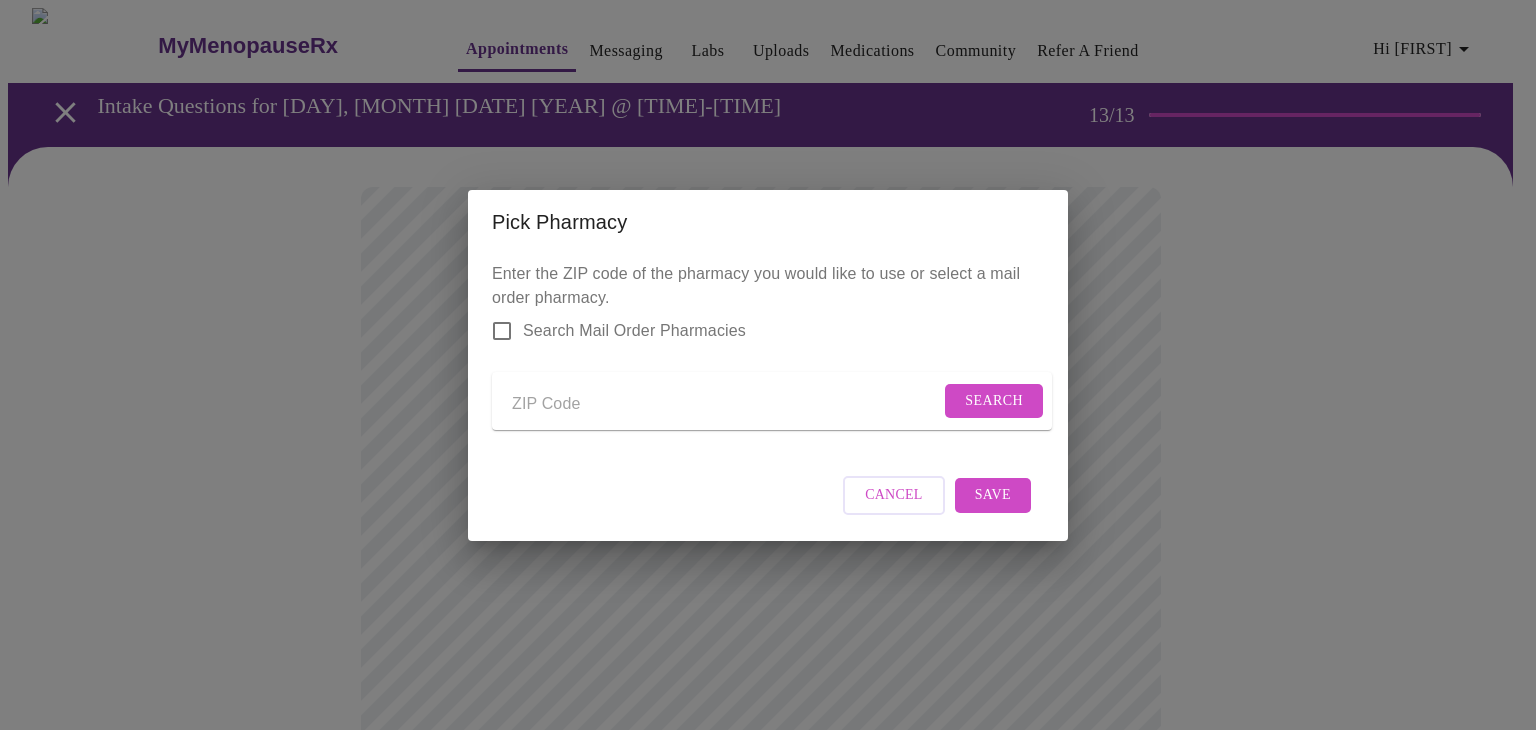click at bounding box center (726, 405) 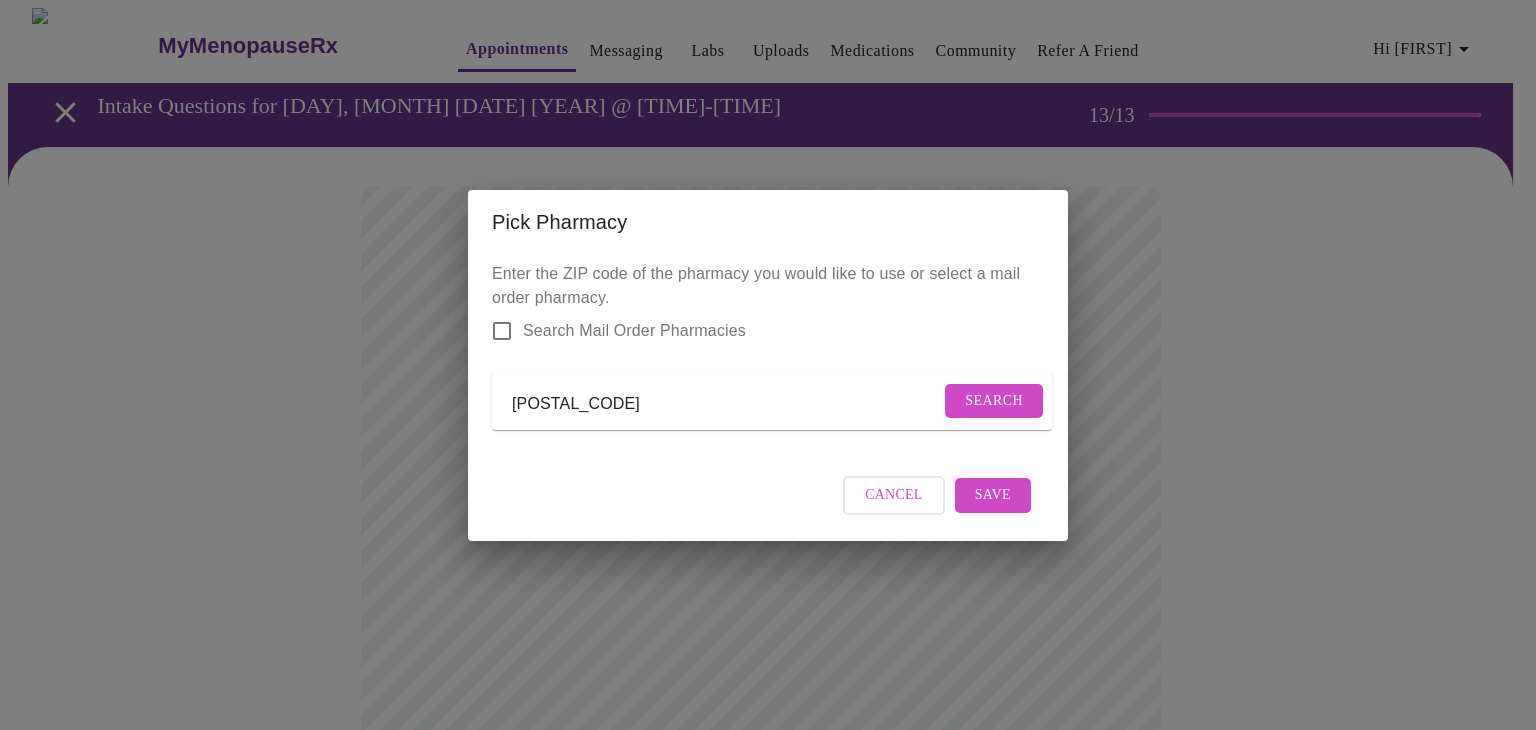 type on "[POSTAL_CODE]" 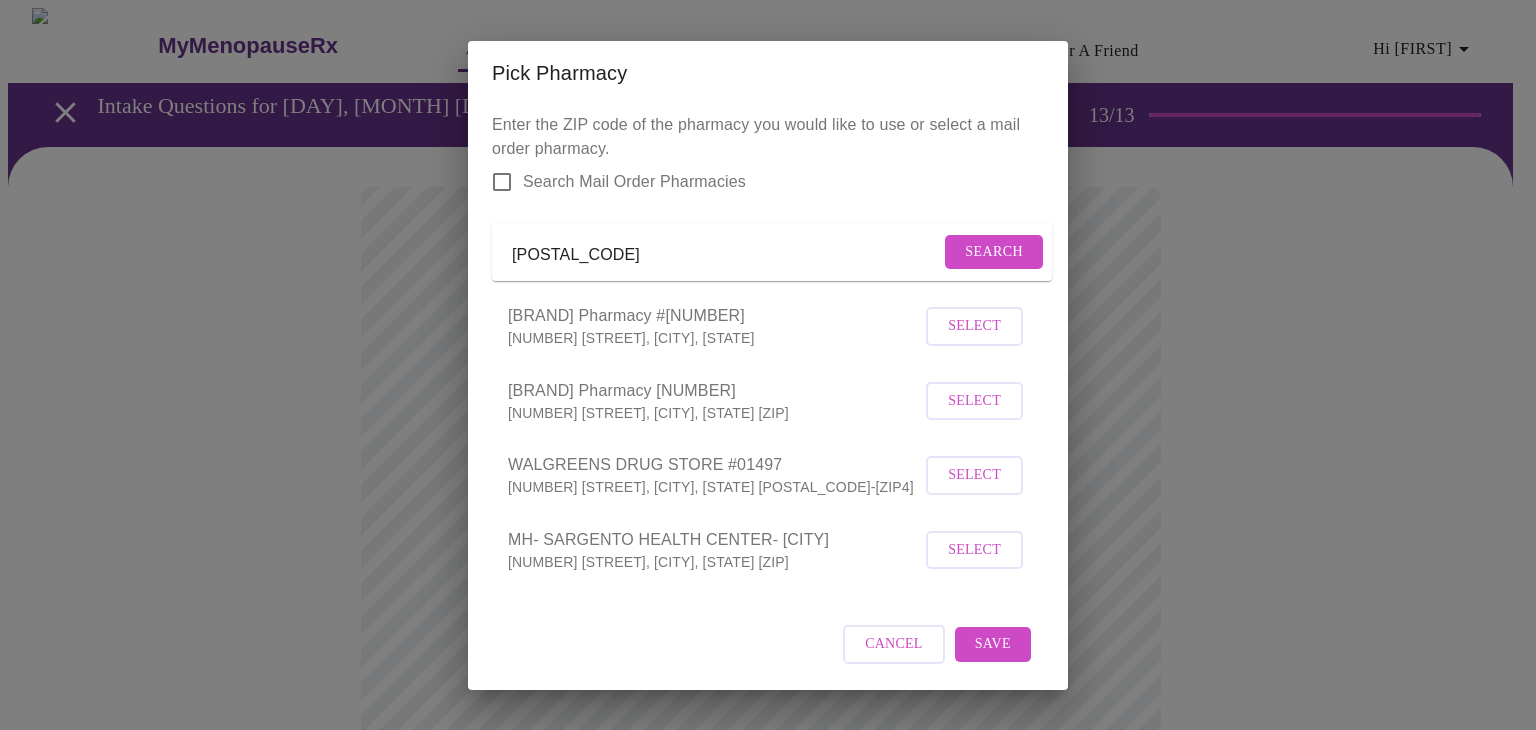 click on "Select" at bounding box center (974, 475) 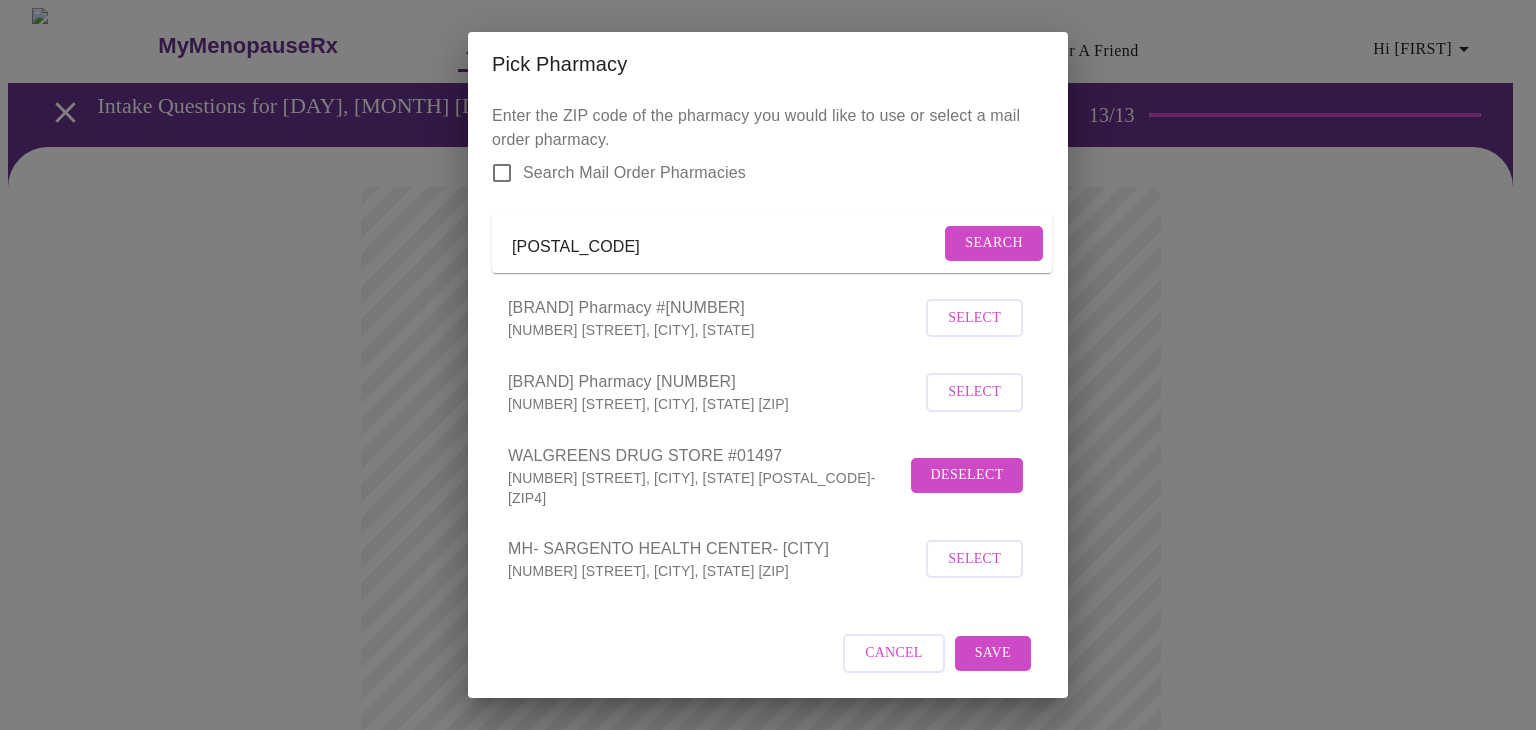 click on "Save" at bounding box center [993, 653] 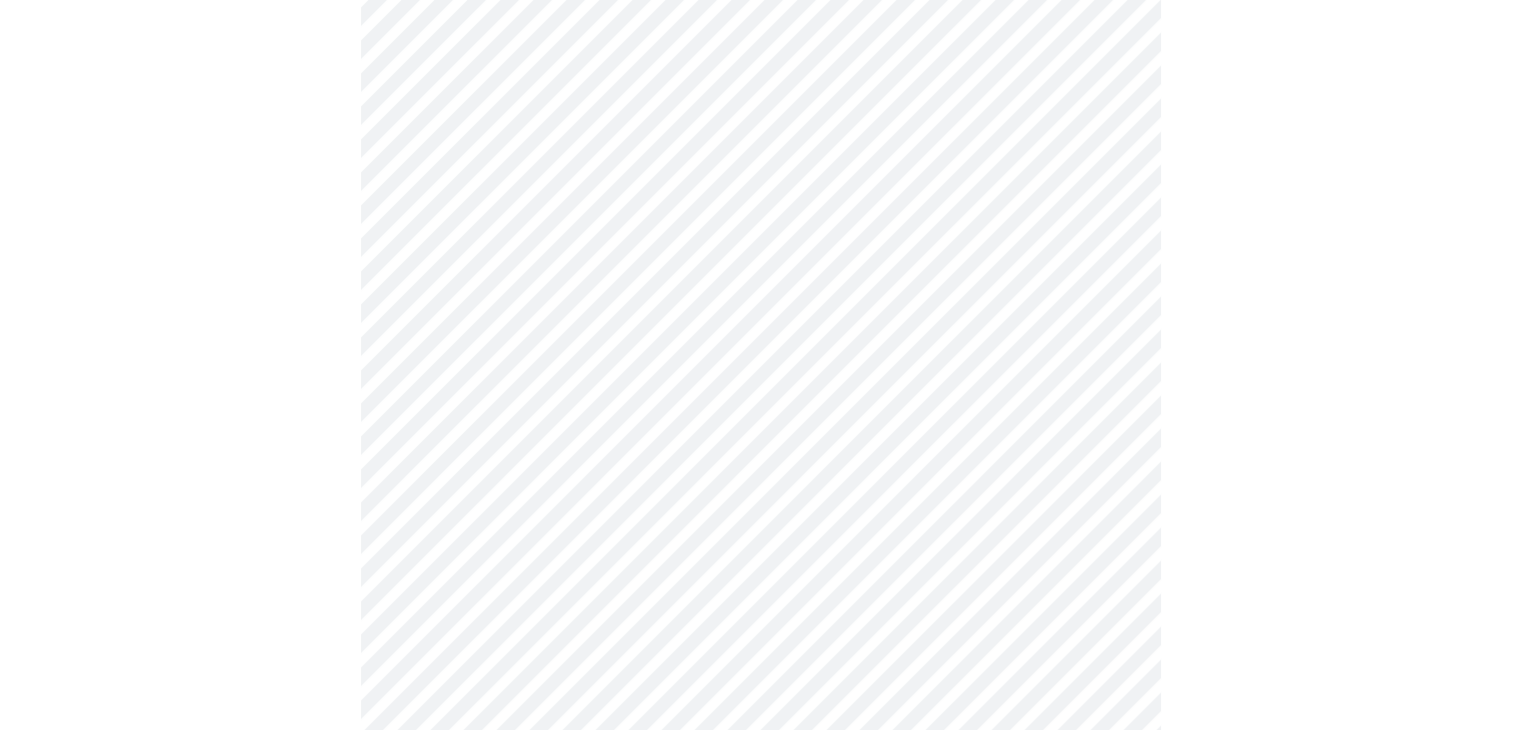 scroll, scrollTop: 227, scrollLeft: 0, axis: vertical 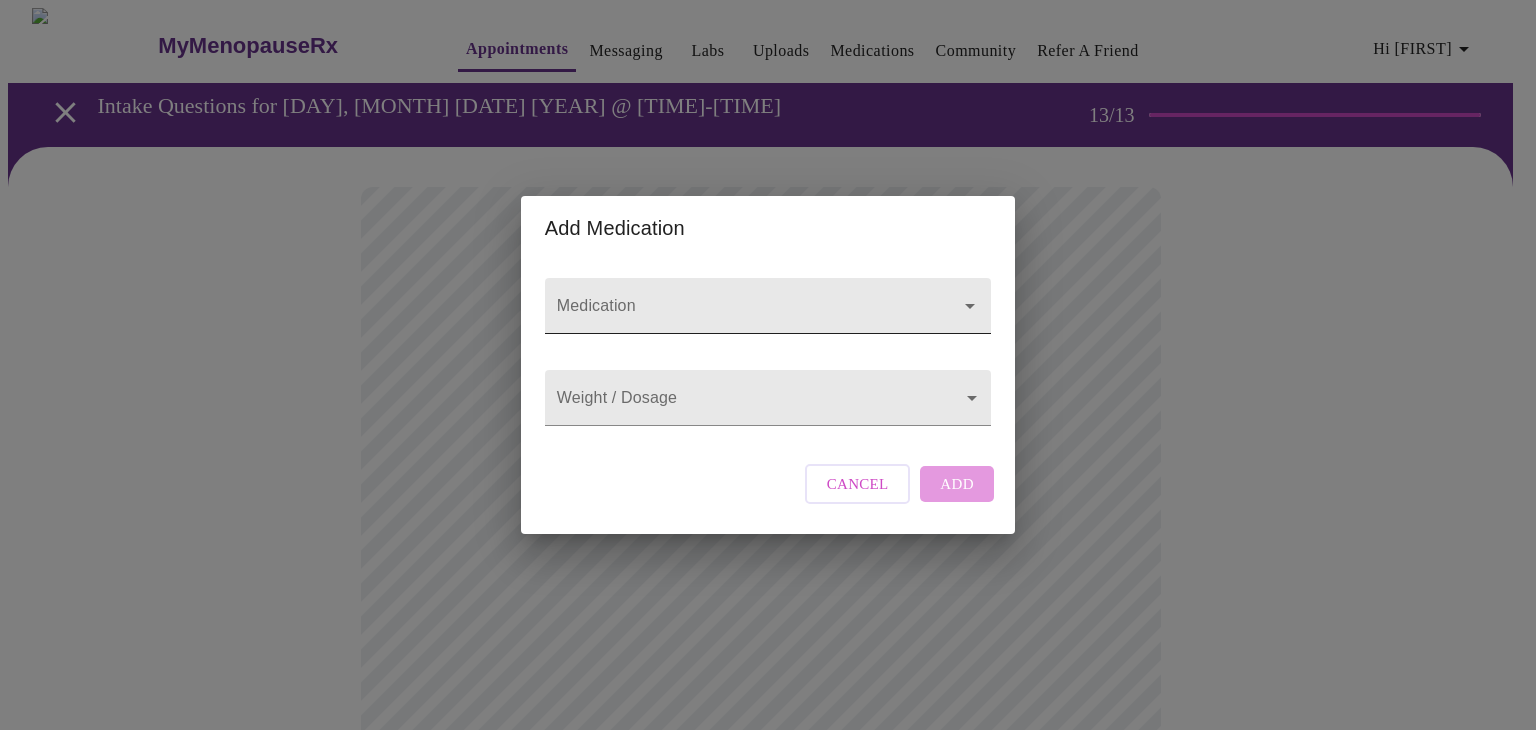 click on "Medication" at bounding box center (739, 315) 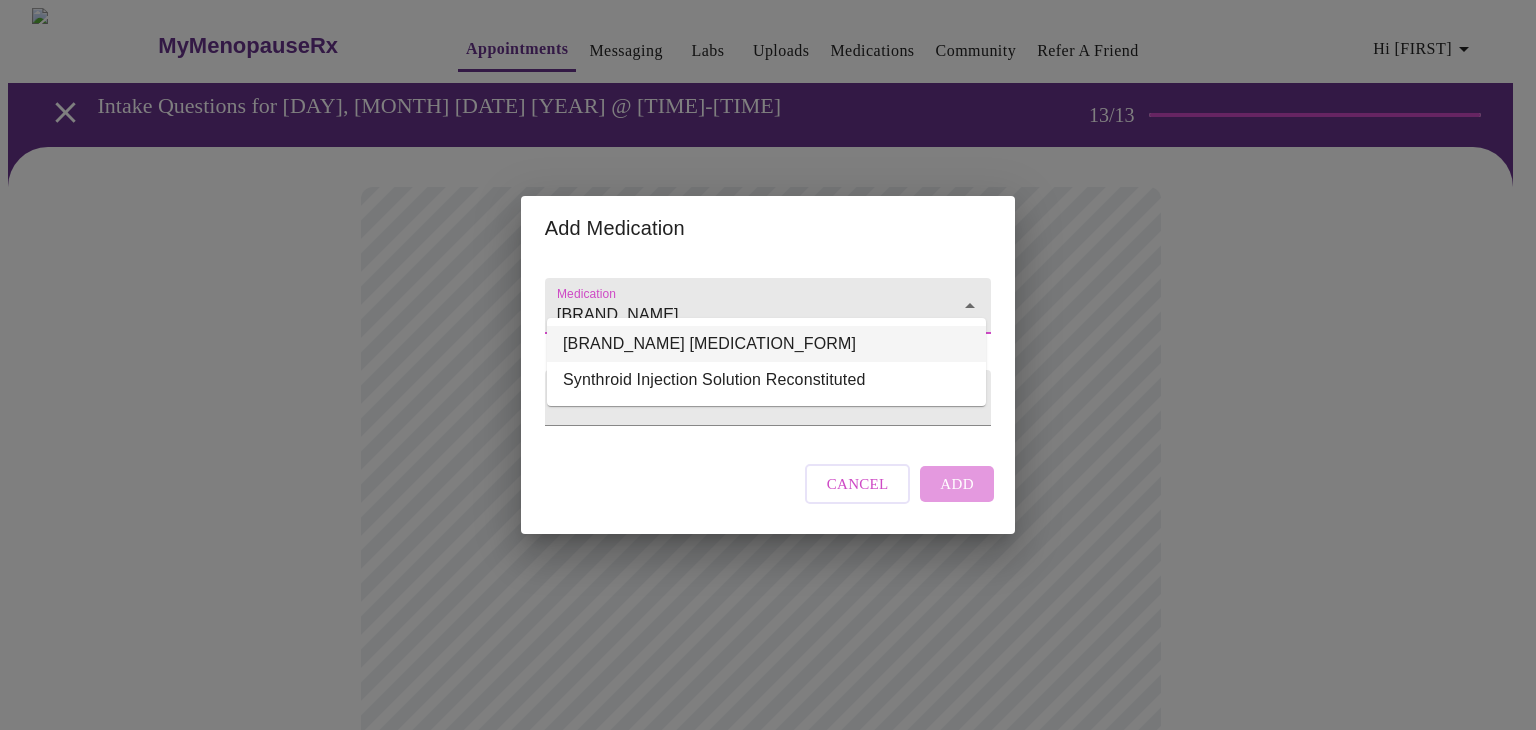 click on "[BRAND_NAME] [MEDICATION_FORM]" at bounding box center (766, 344) 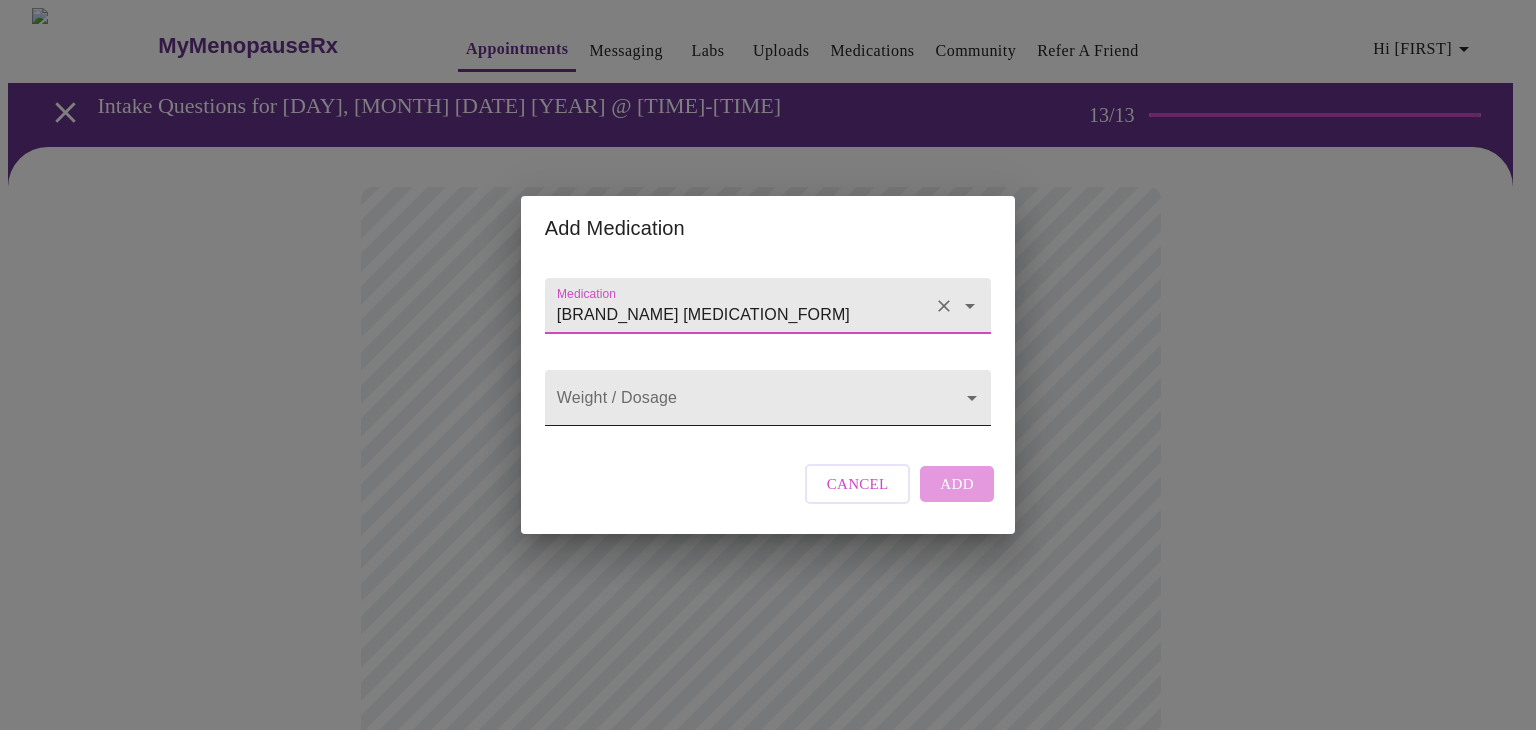type on "[BRAND_NAME] [MEDICATION_FORM]" 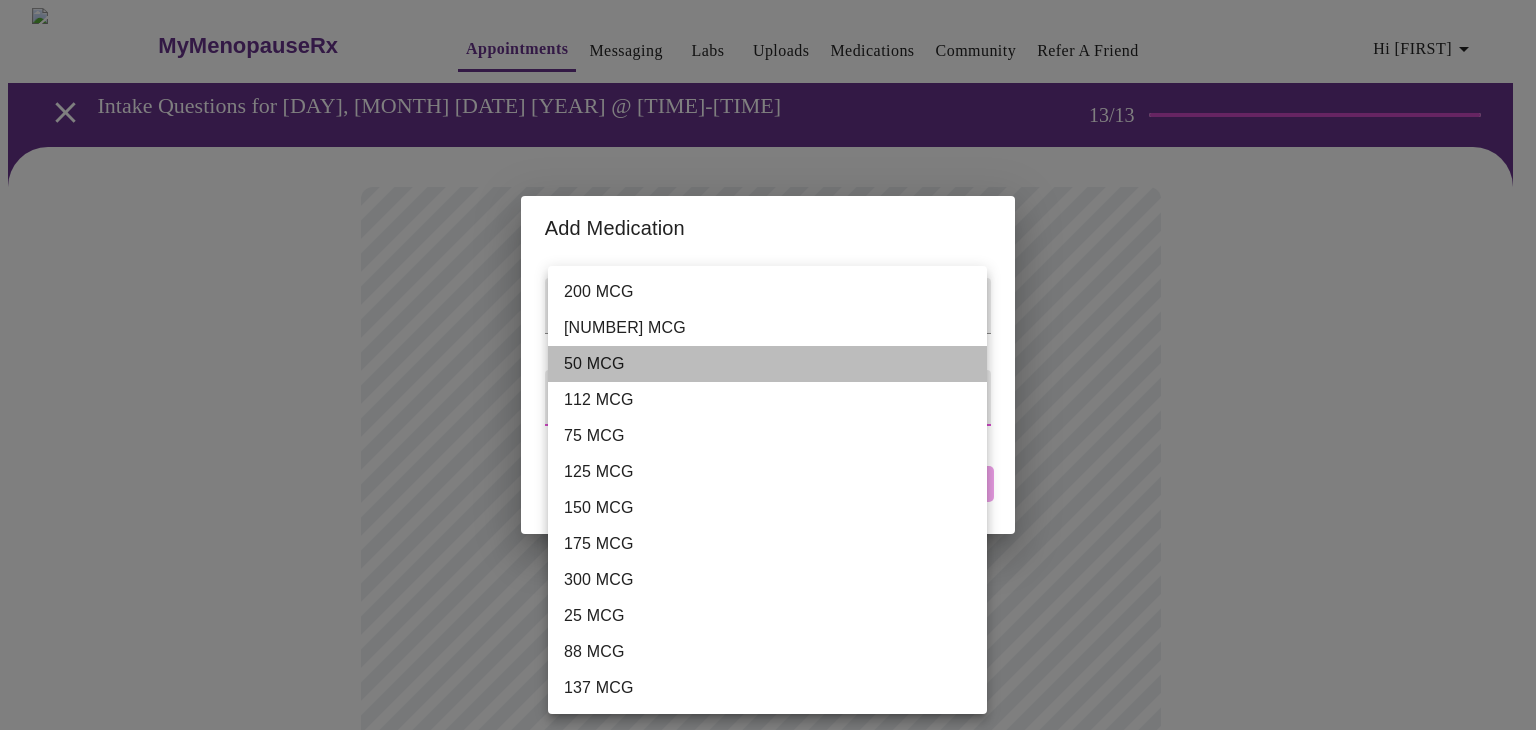 click on "50 MCG" at bounding box center (767, 364) 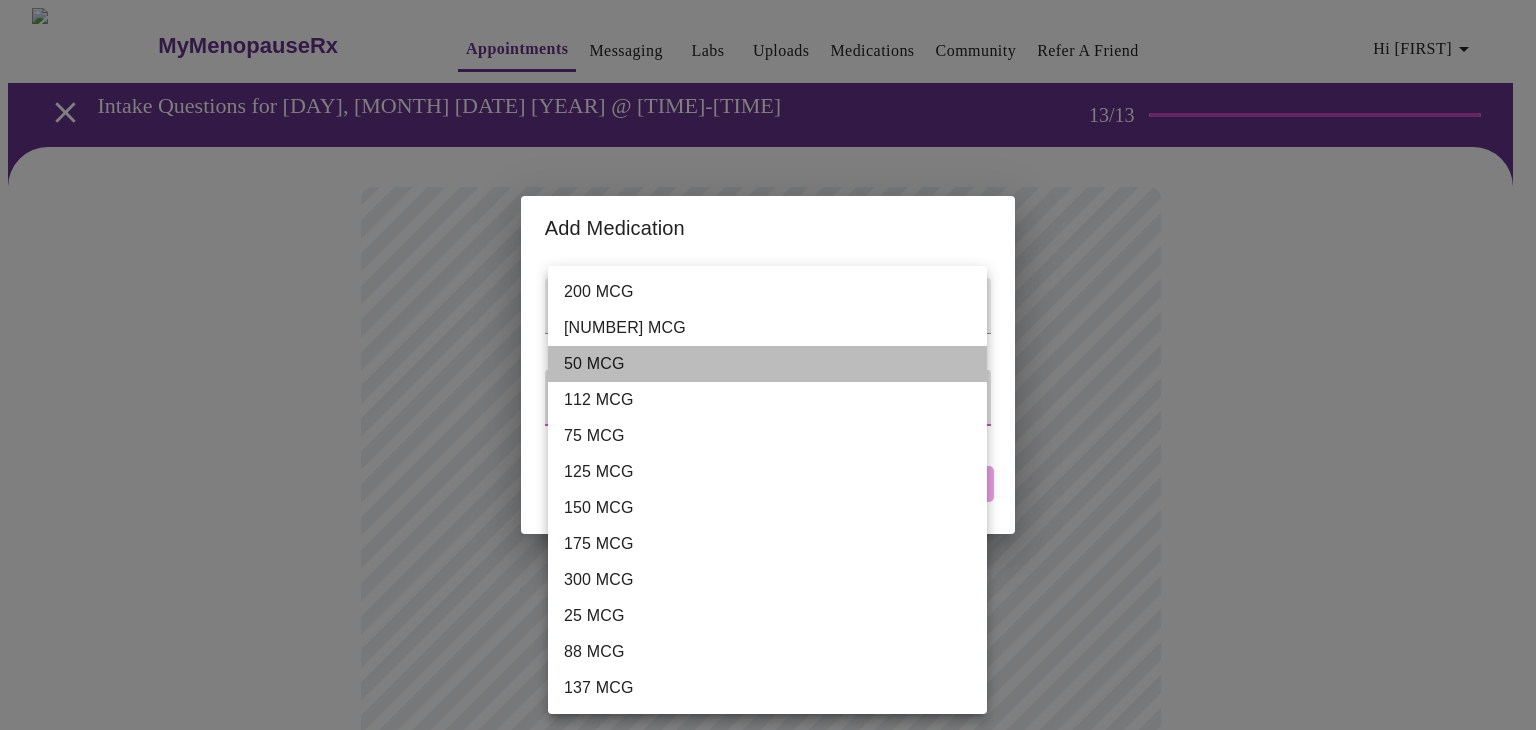 type on "50 MCG" 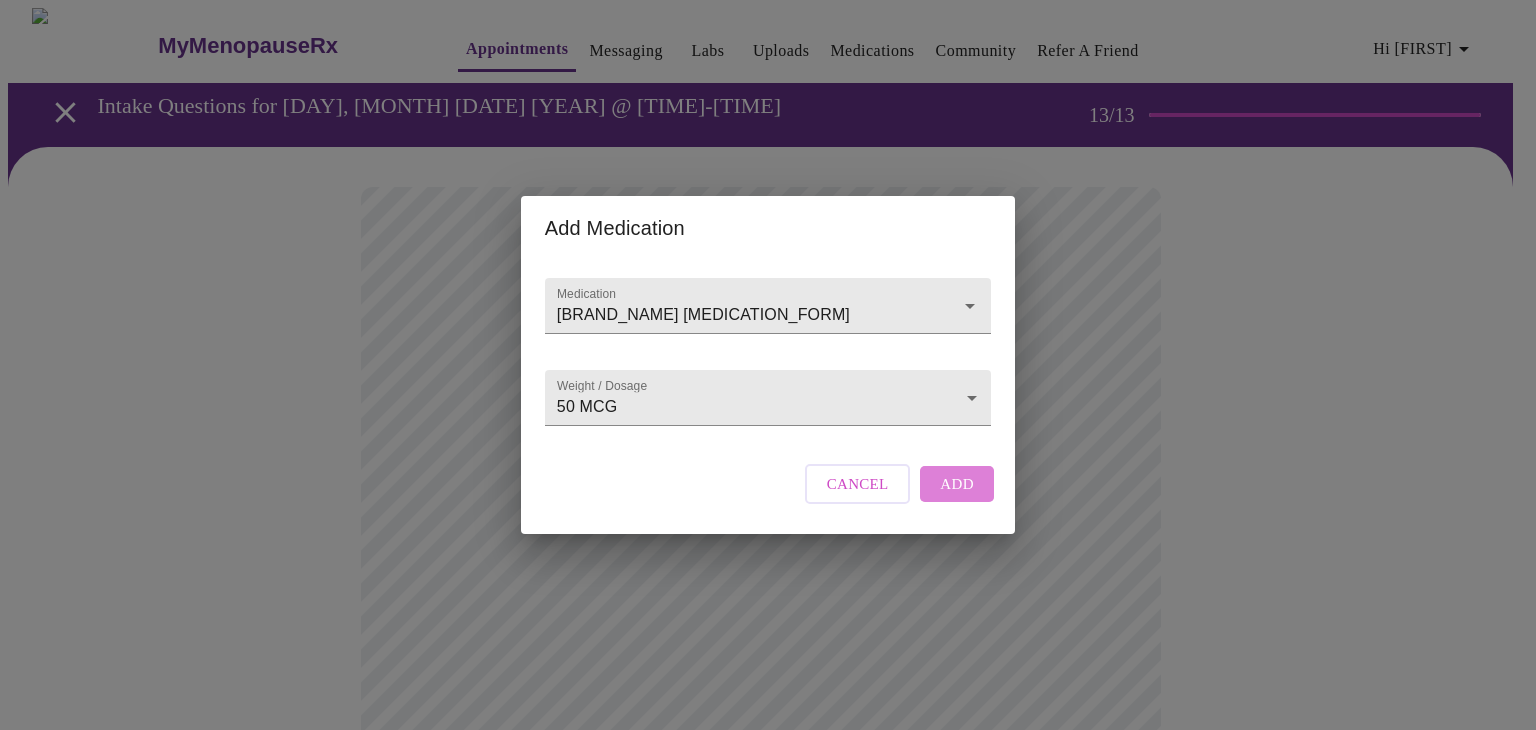 click on "Add" at bounding box center [957, 484] 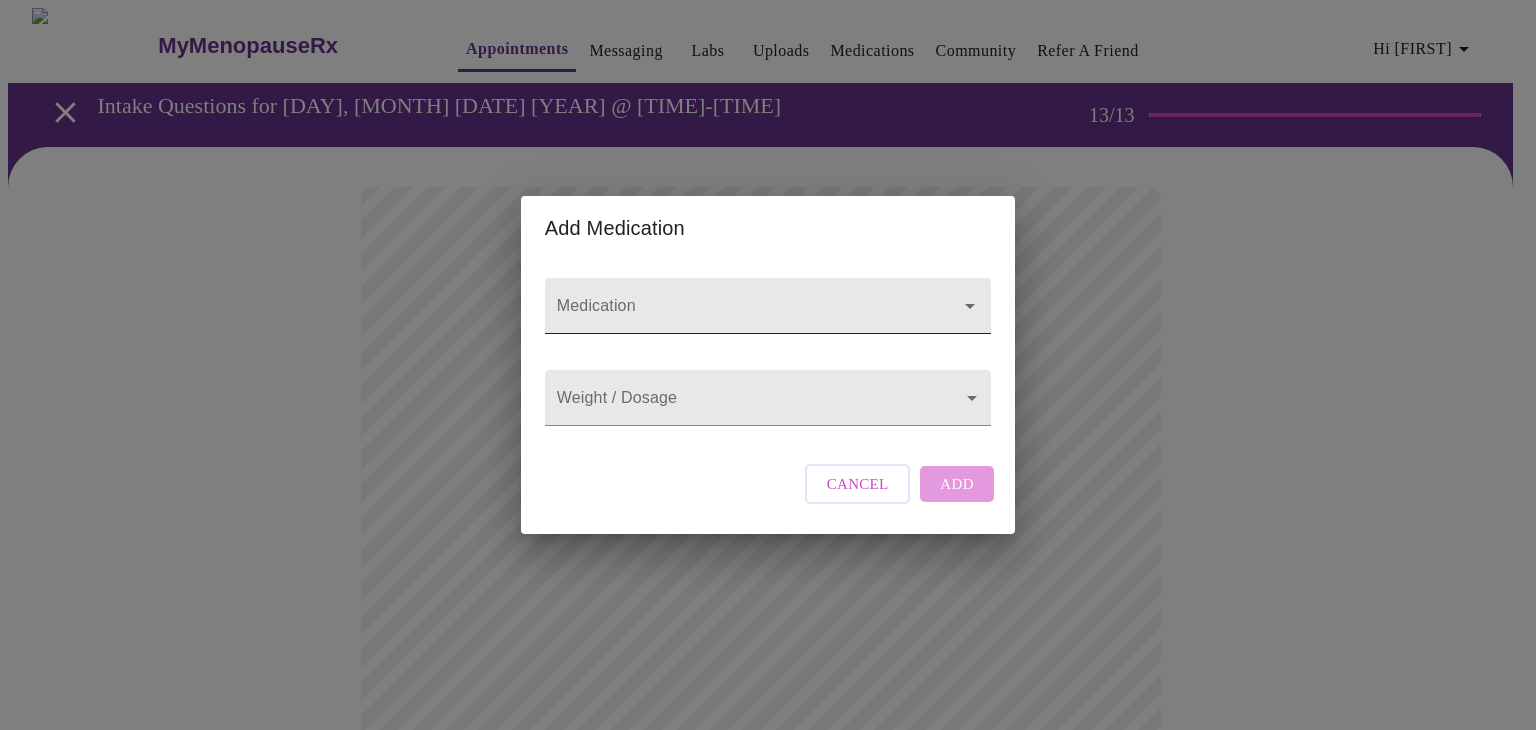 click on "Medication" at bounding box center (739, 315) 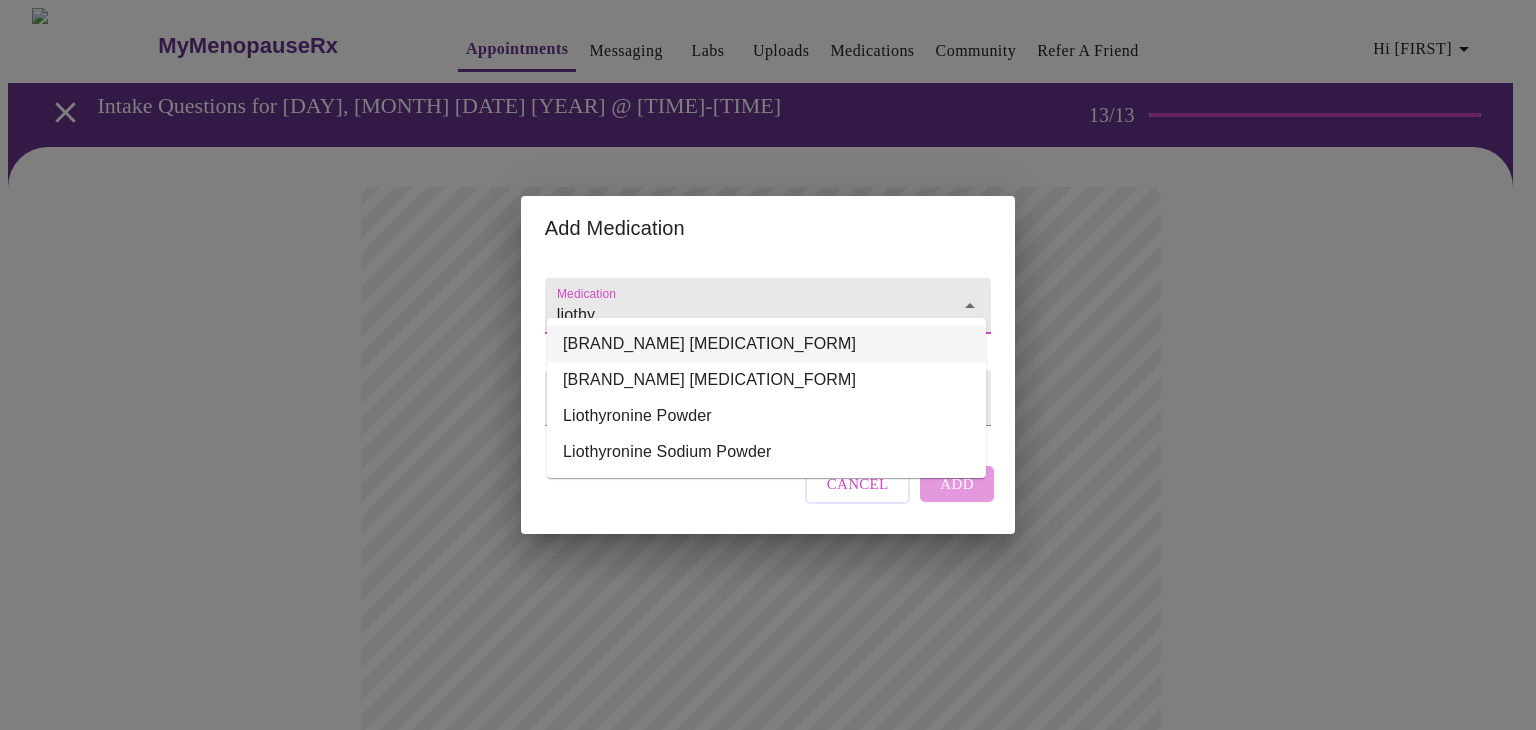 click on "[BRAND_NAME] [MEDICATION_FORM]" at bounding box center [766, 344] 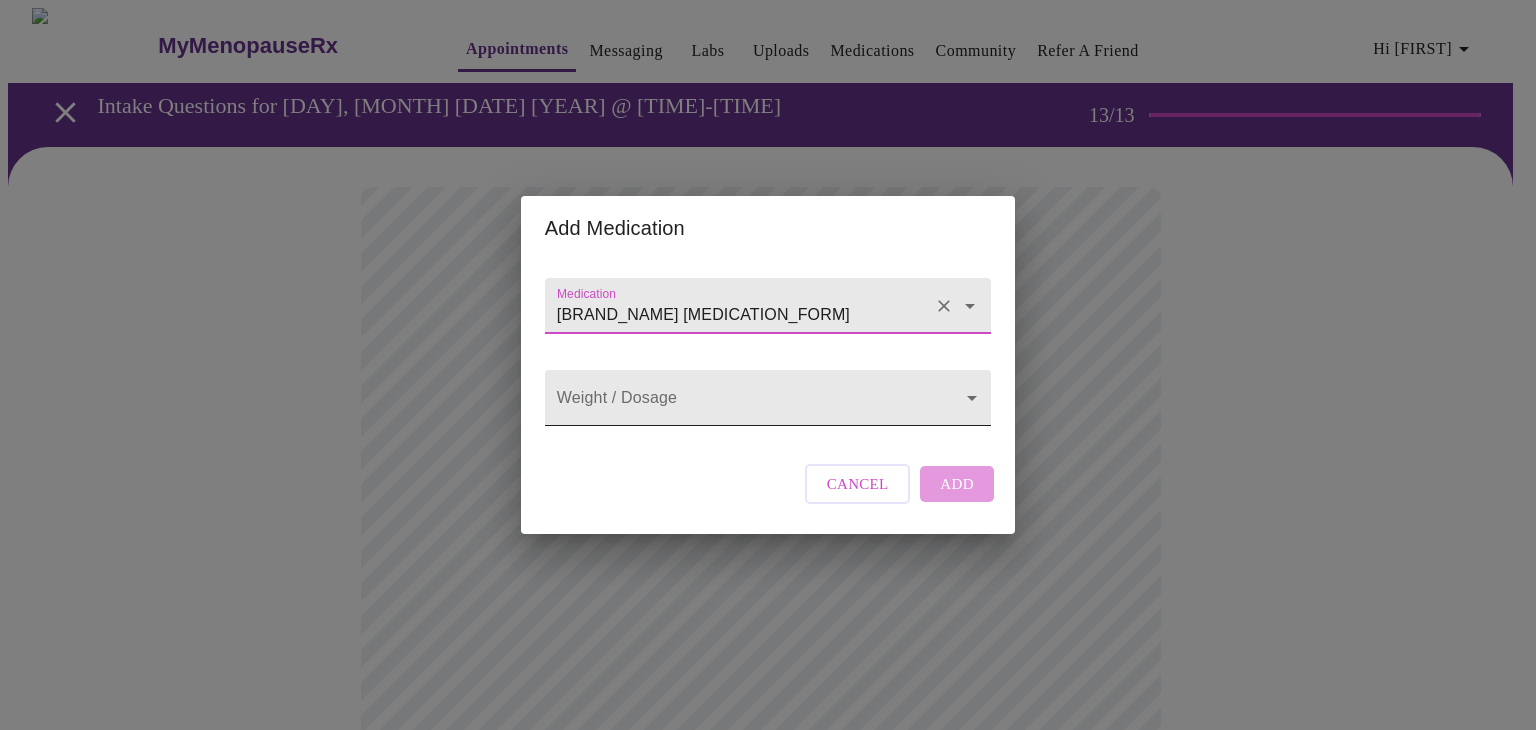 type on "[BRAND_NAME] [MEDICATION_FORM]" 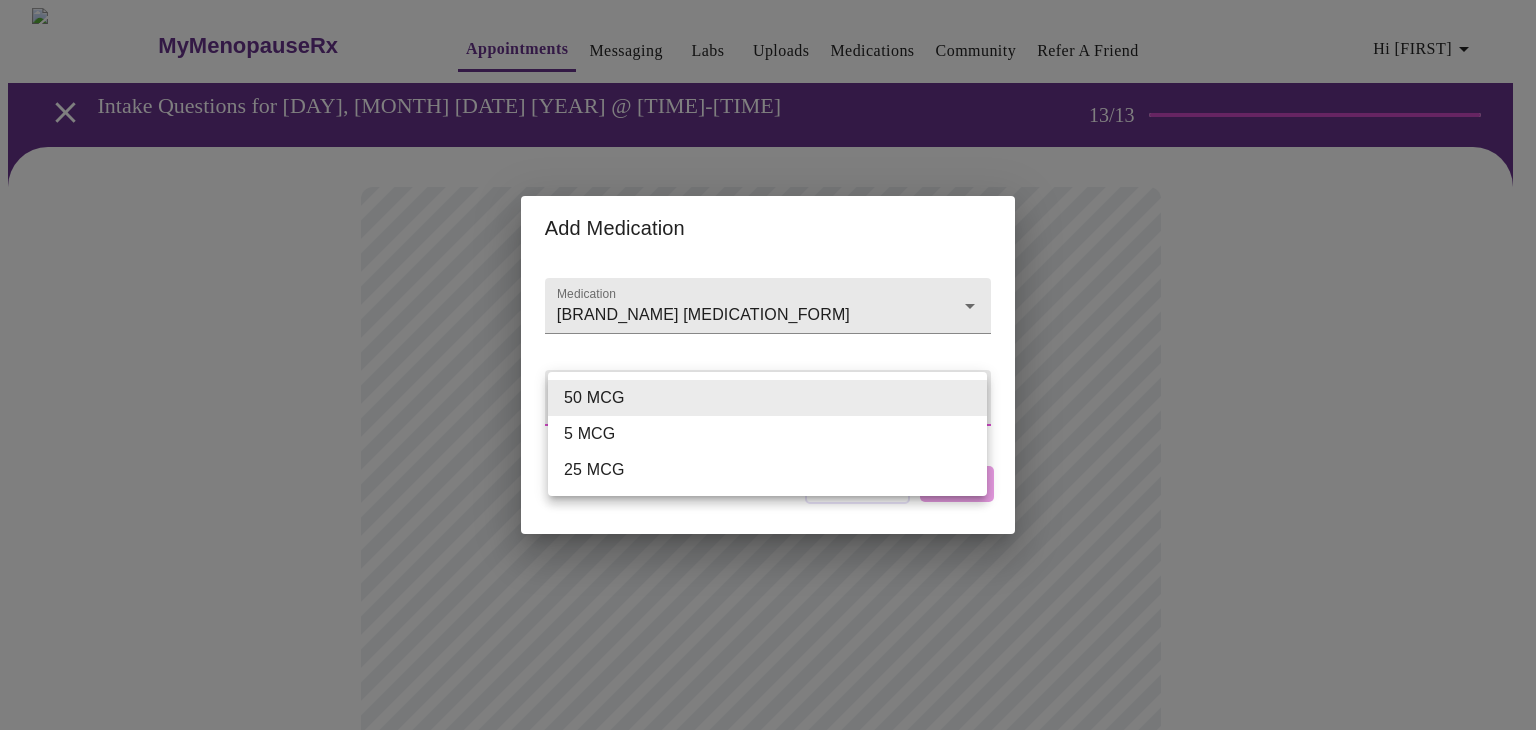 click on "MyMenopauseRx Appointments Messaging Labs Uploads Medications Community Refer a Friend Hi [FIRST]   Intake Questions for [DATE] @ [TIME]-[TIME] 13  /  13 Settings Billing Invoices Log out Add Medication Medication Liothyronine Sodium Oral Tablet Weight / Dosage ​ Cancel Add 50 MCG 5 MCG 25 MCG" at bounding box center [768, 780] 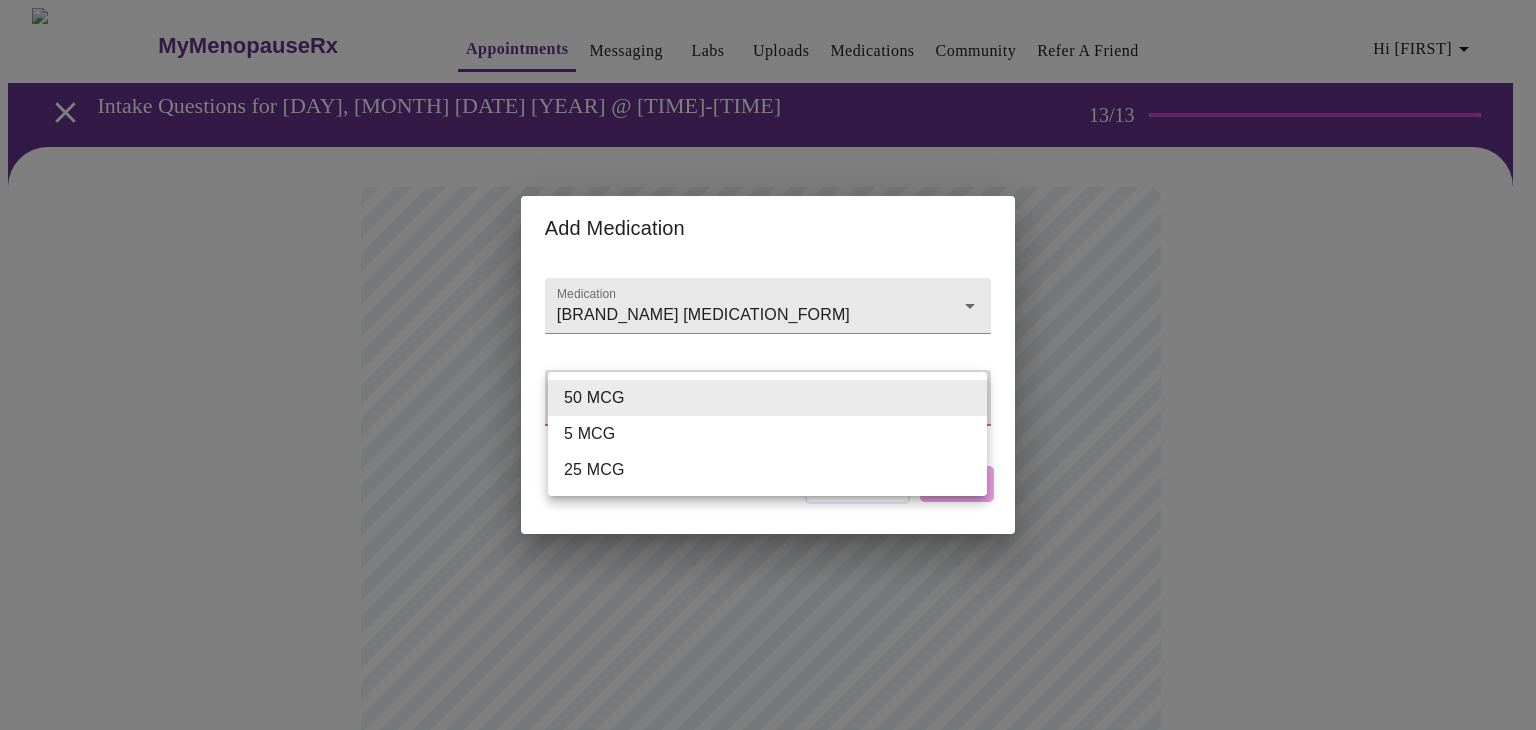 type on "5 MCG" 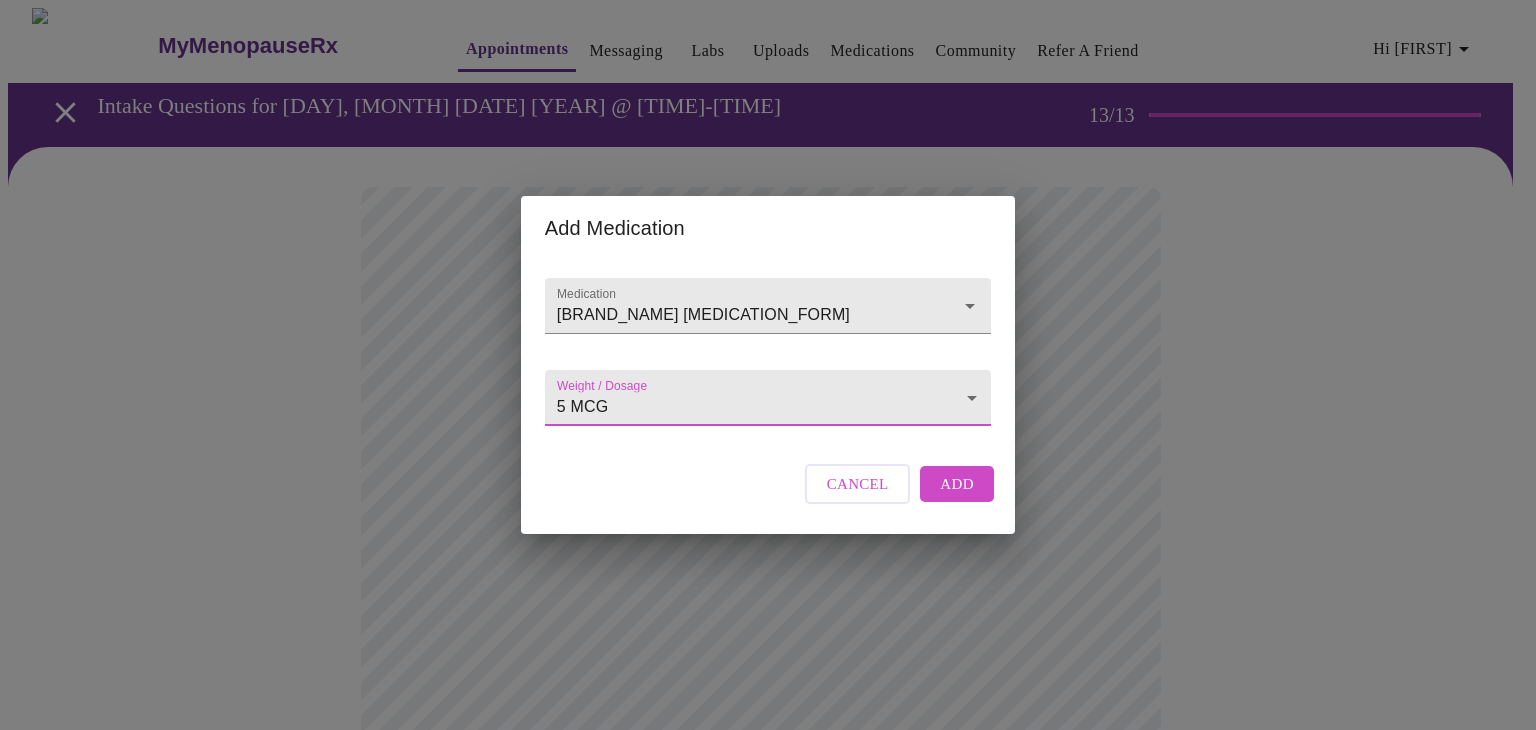 click on "Add" at bounding box center [957, 484] 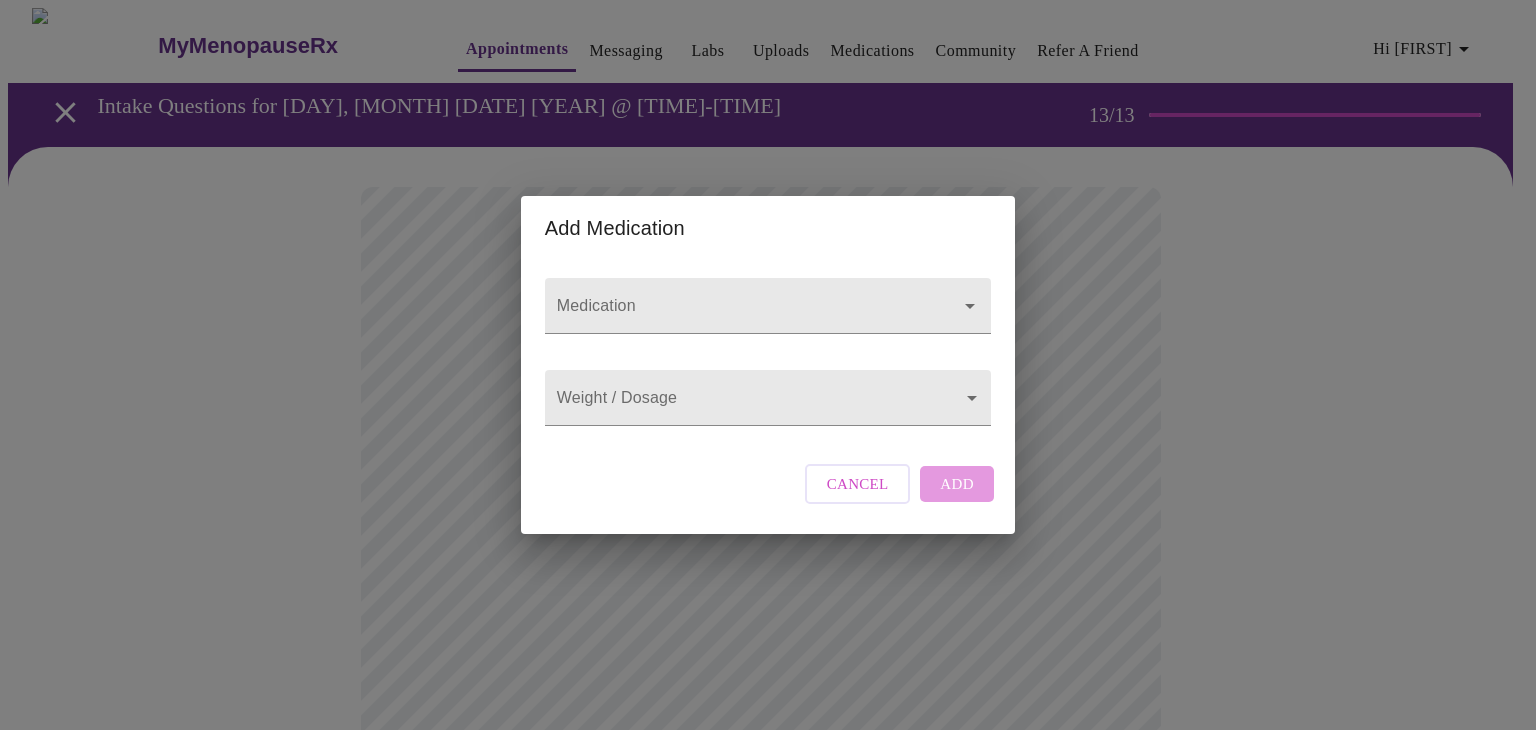 click on "Add Medication Medication Weight / Dosage ​ Cancel Add" at bounding box center [768, 365] 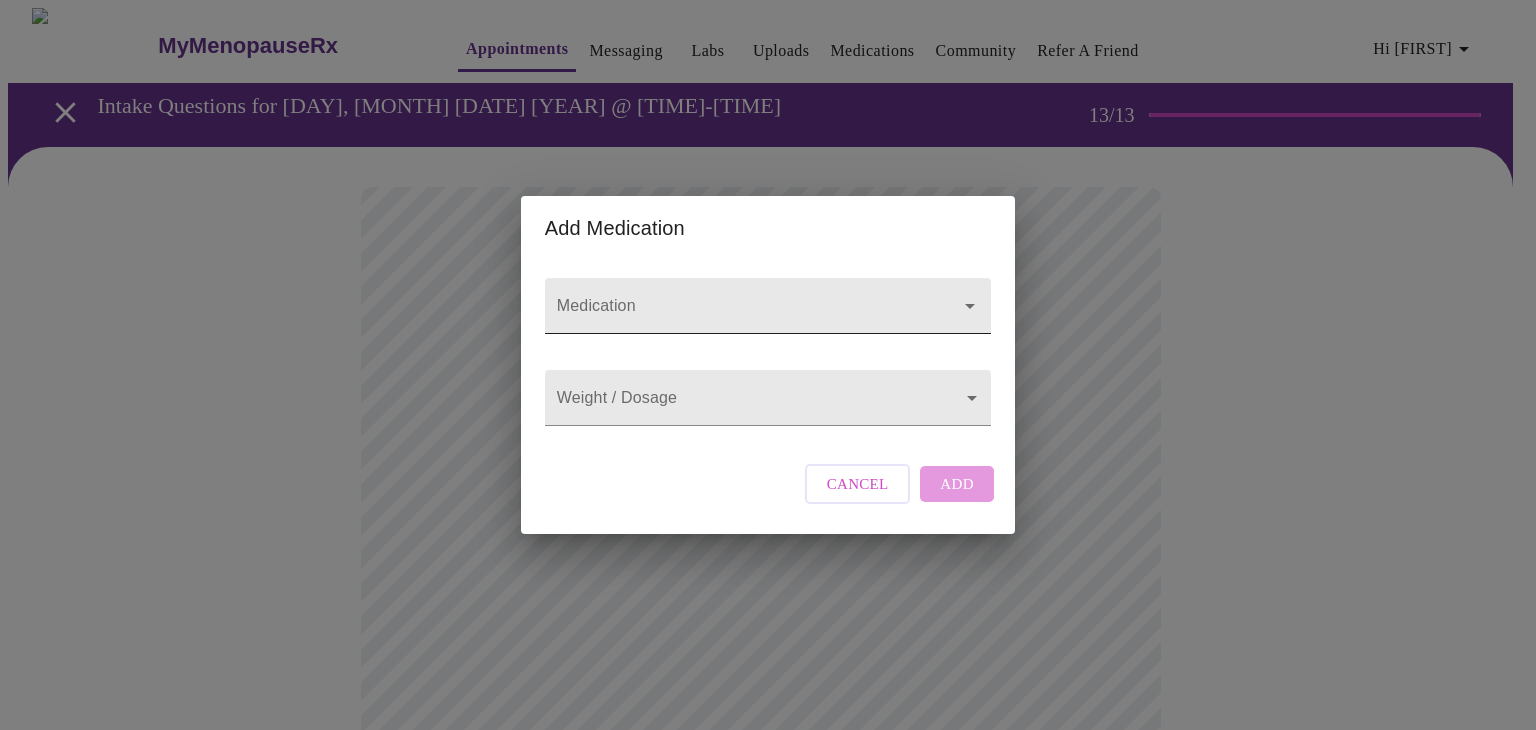 click at bounding box center (768, 306) 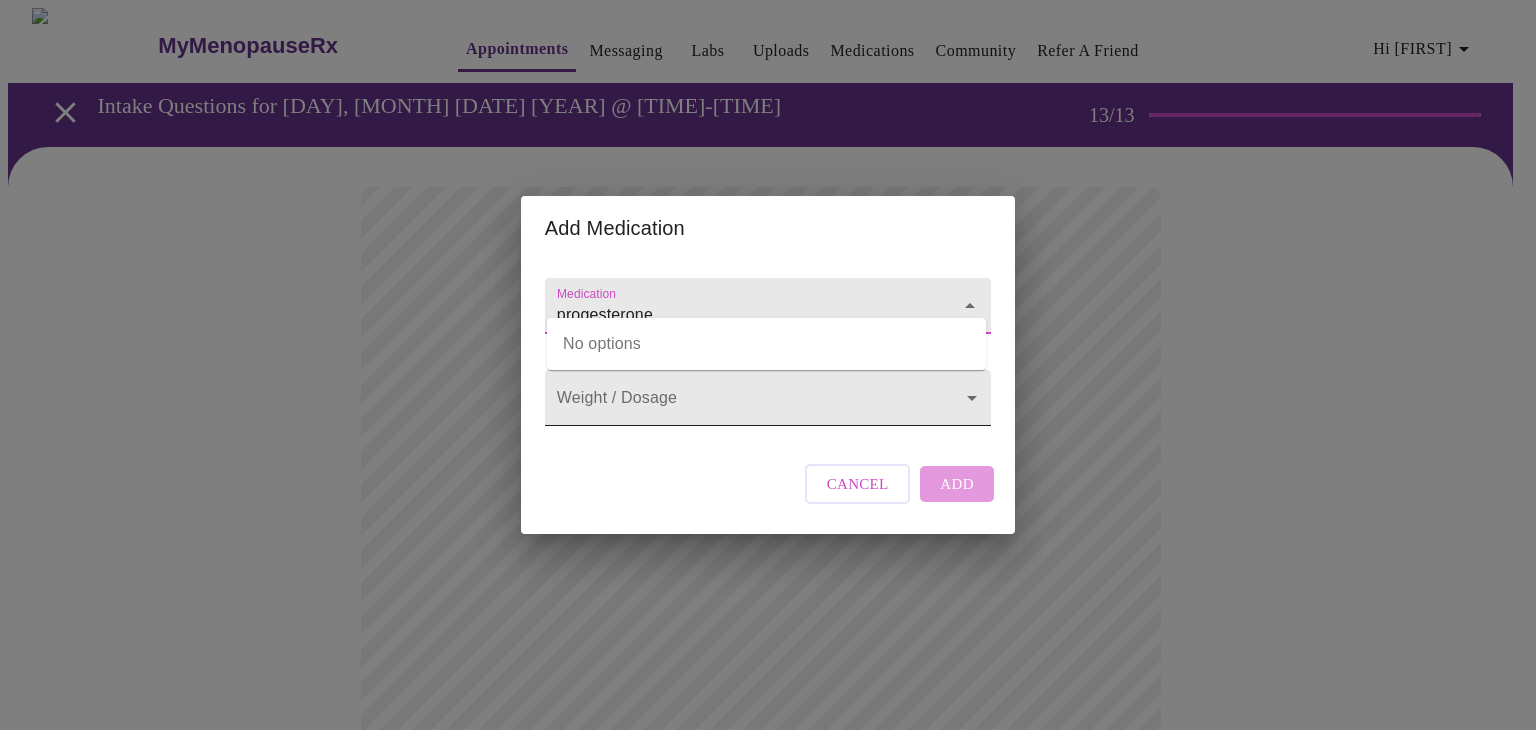 type on "Progesterone Micronized  Powder" 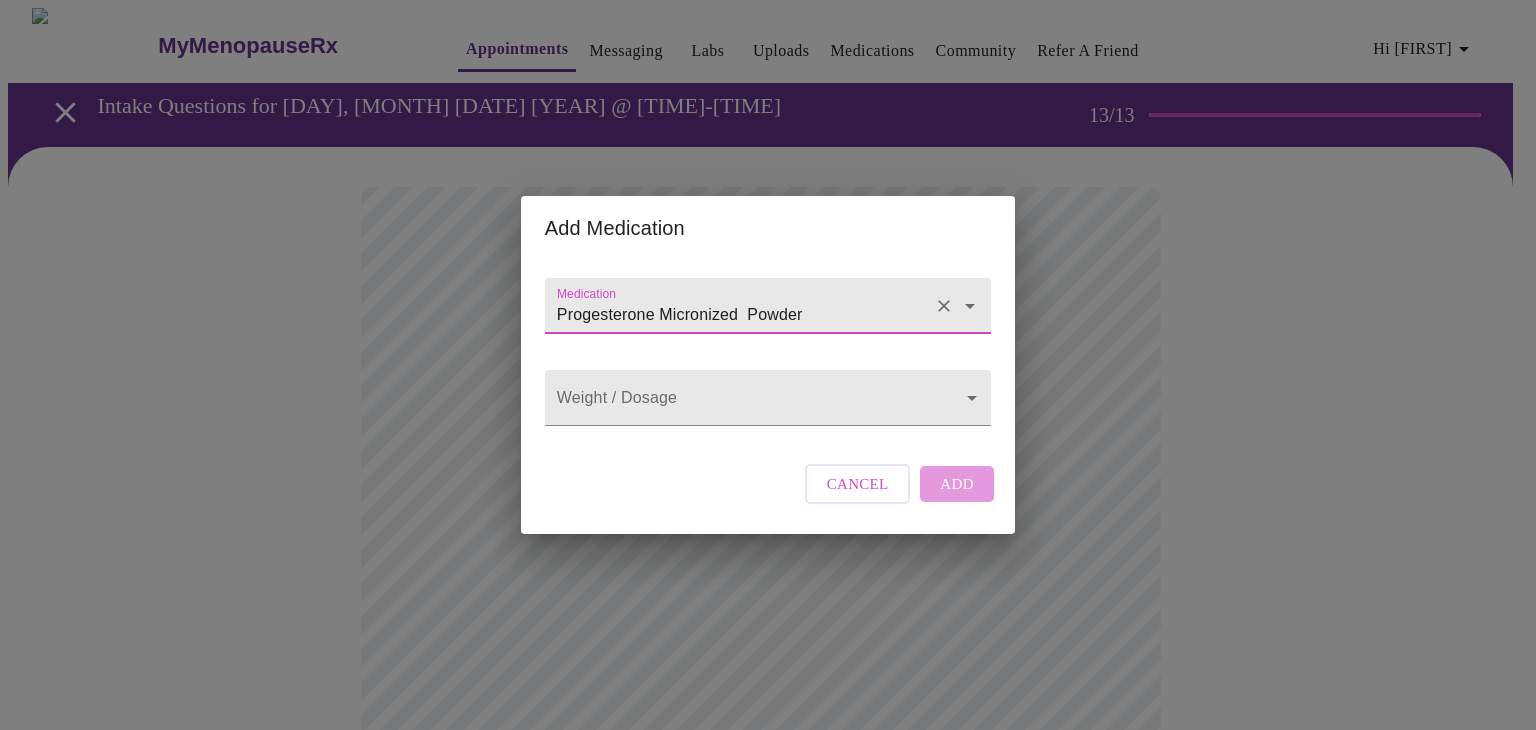click 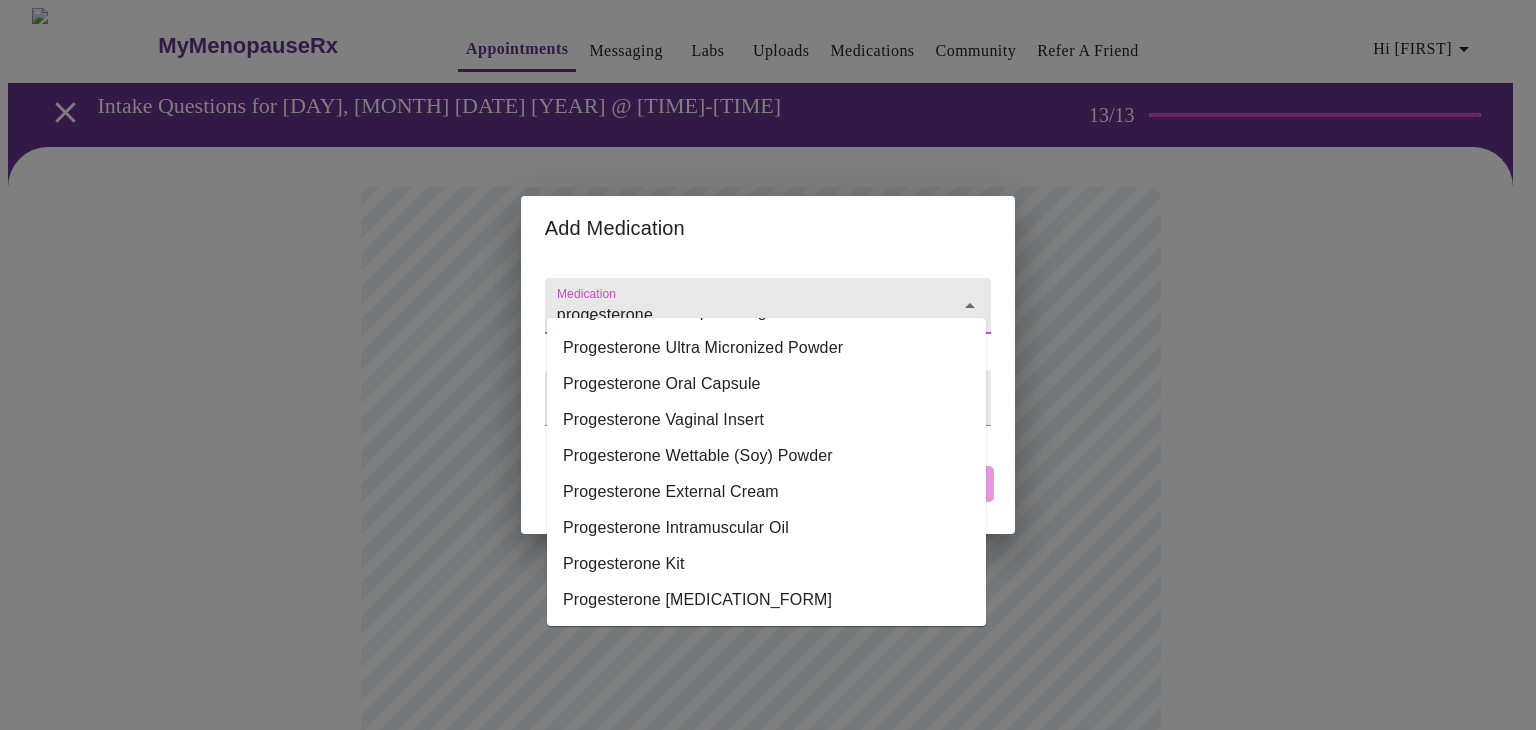 scroll, scrollTop: 321, scrollLeft: 0, axis: vertical 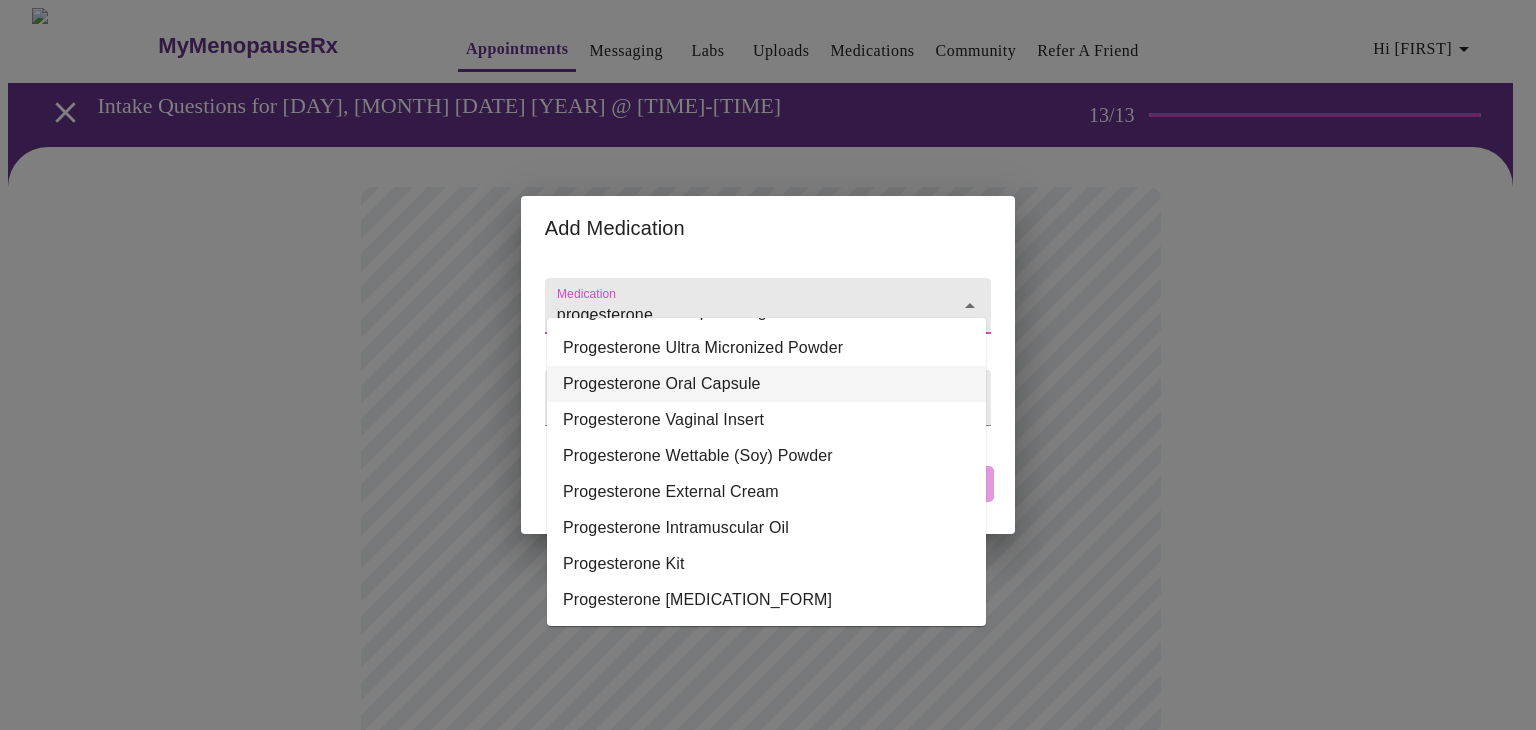 click on "Progesterone Oral Capsule" at bounding box center (766, 384) 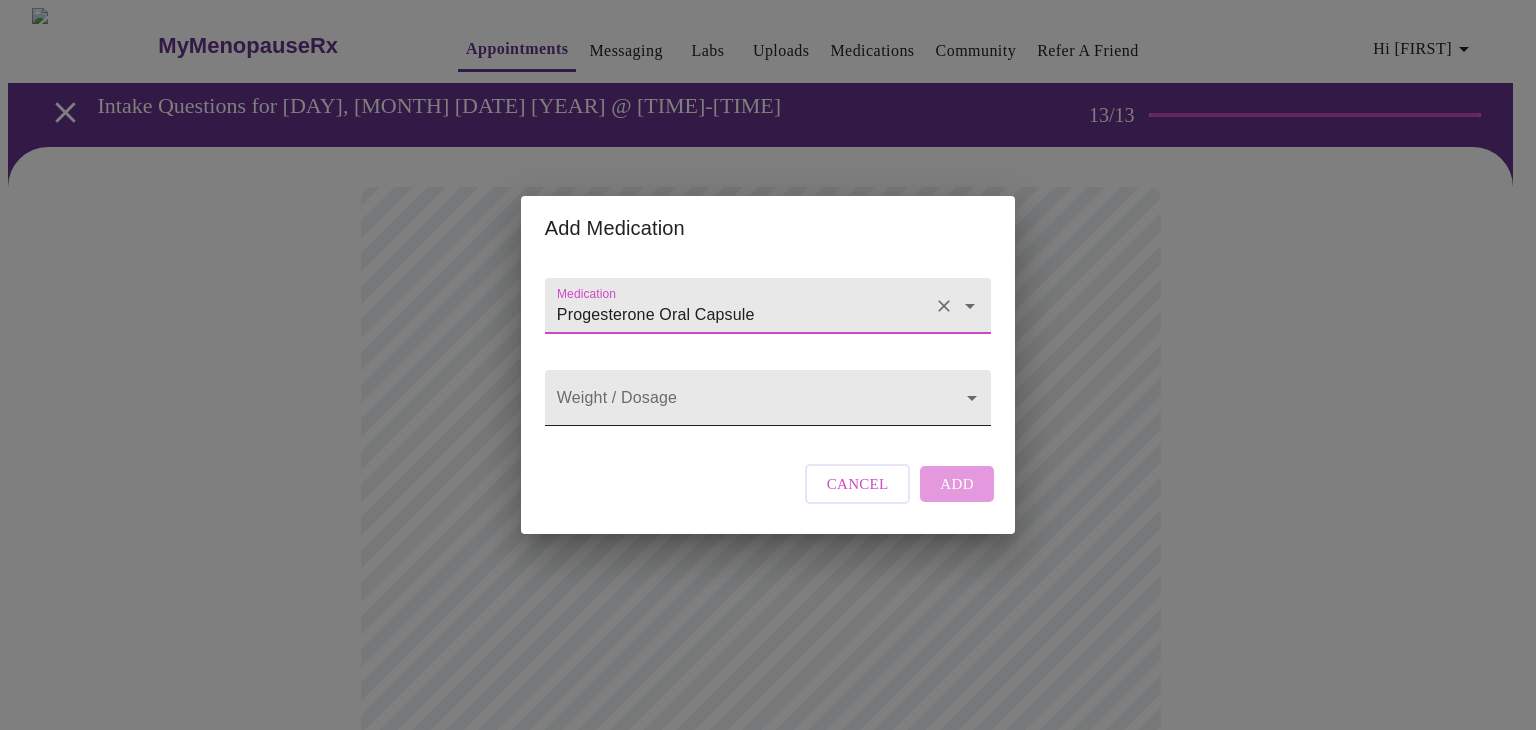 type on "Progesterone Oral Capsule" 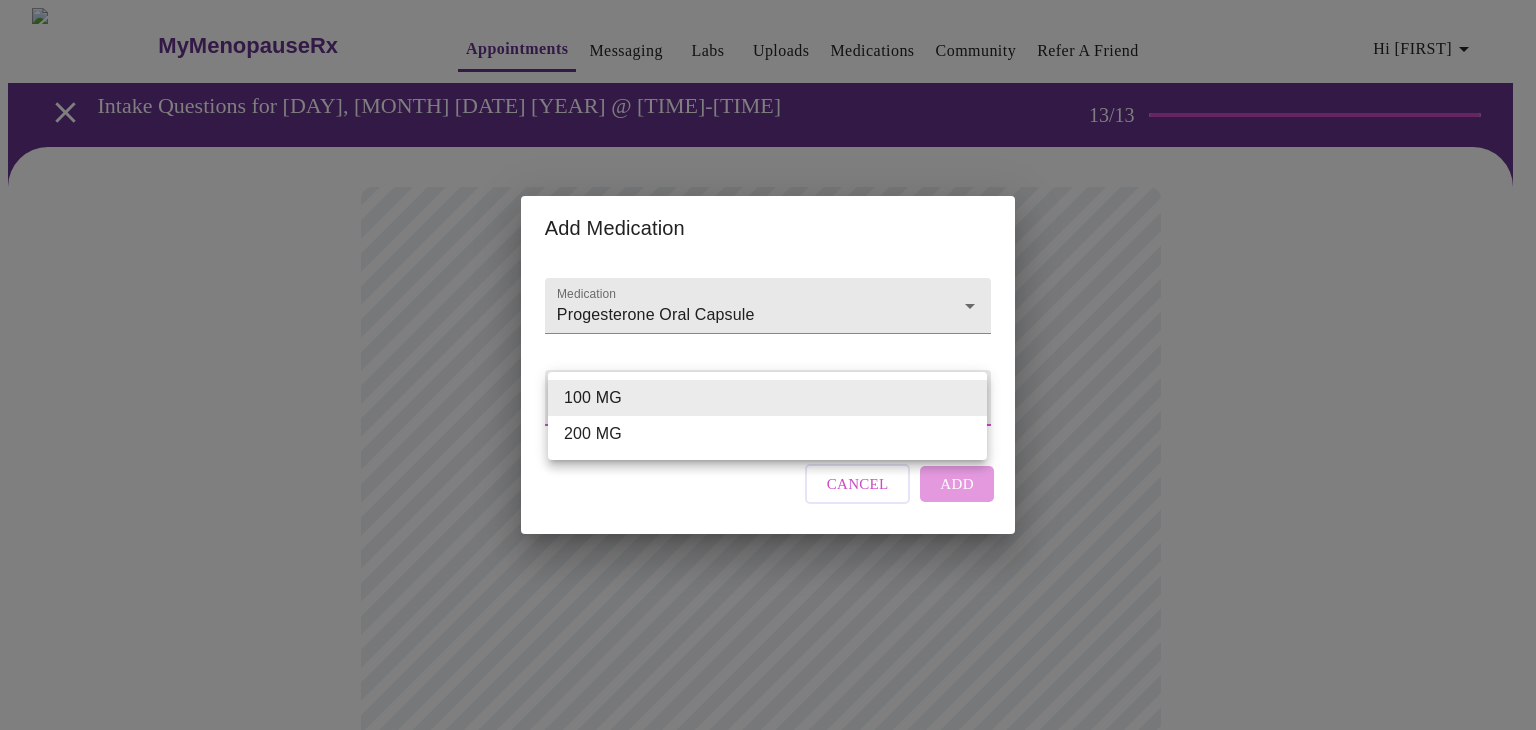 click on "MyMenopauseRx Appointments Messaging Labs Uploads Medications Community Refer a Friend Hi [FIRST]   Intake Questions for Mon, Aug 4th 2025 @ 3:00pm-3:20pm 13  /  13 Settings Billing Invoices Log out Add Medication Medication Progesterone Oral Capsule Weight / Dosage ​ Cancel Add 100 MG 200 MG" at bounding box center (768, 816) 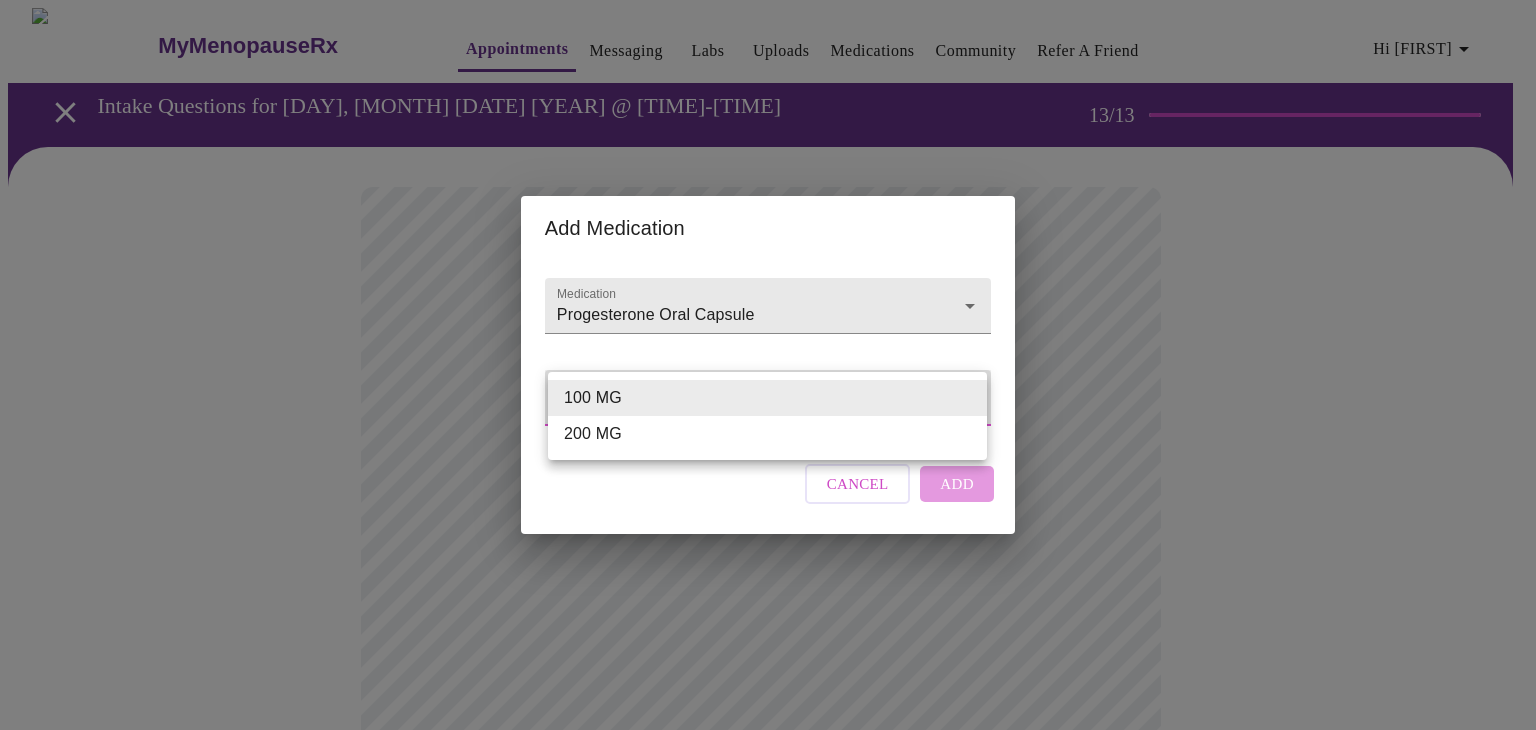 type on "100 MG" 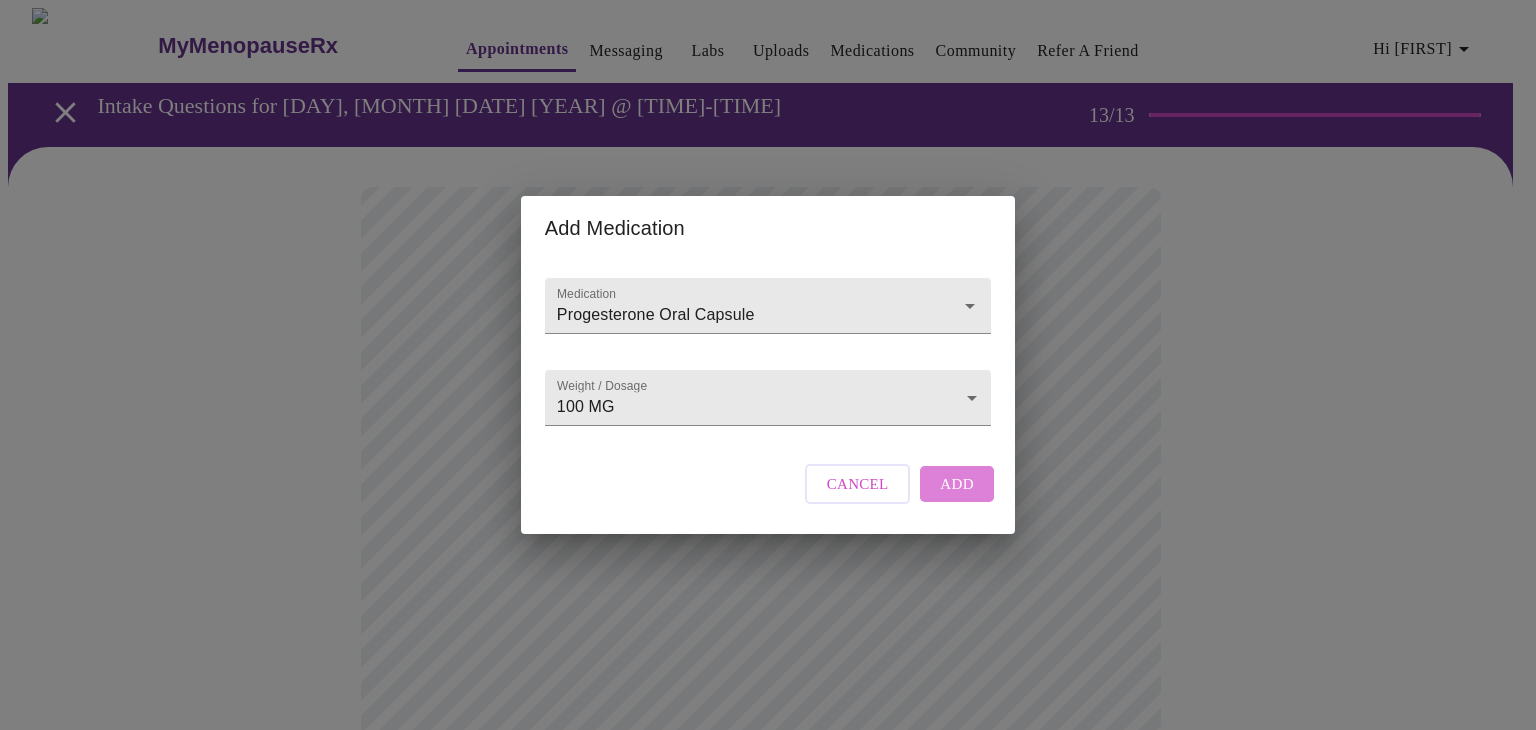 click on "Add" at bounding box center [957, 484] 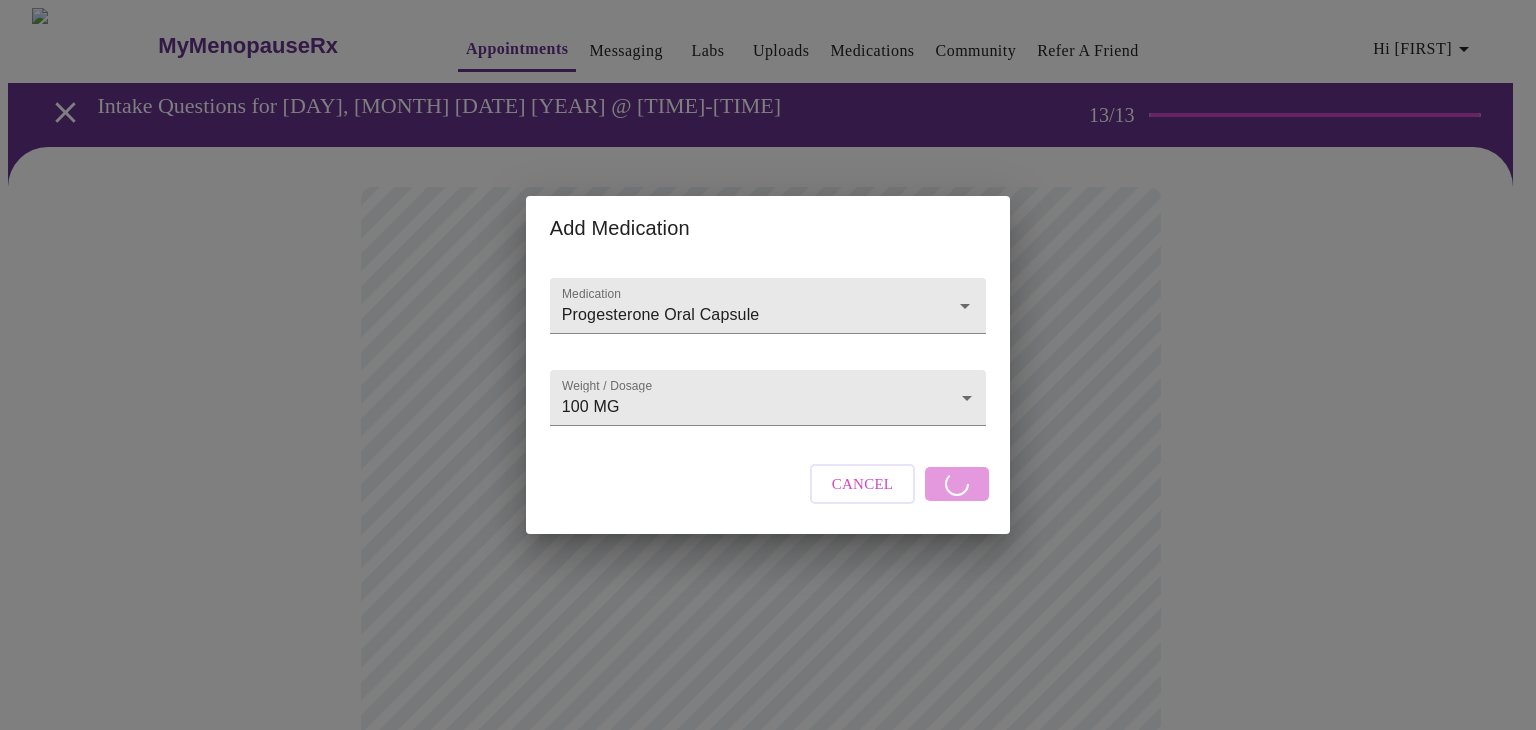 scroll, scrollTop: 26, scrollLeft: 0, axis: vertical 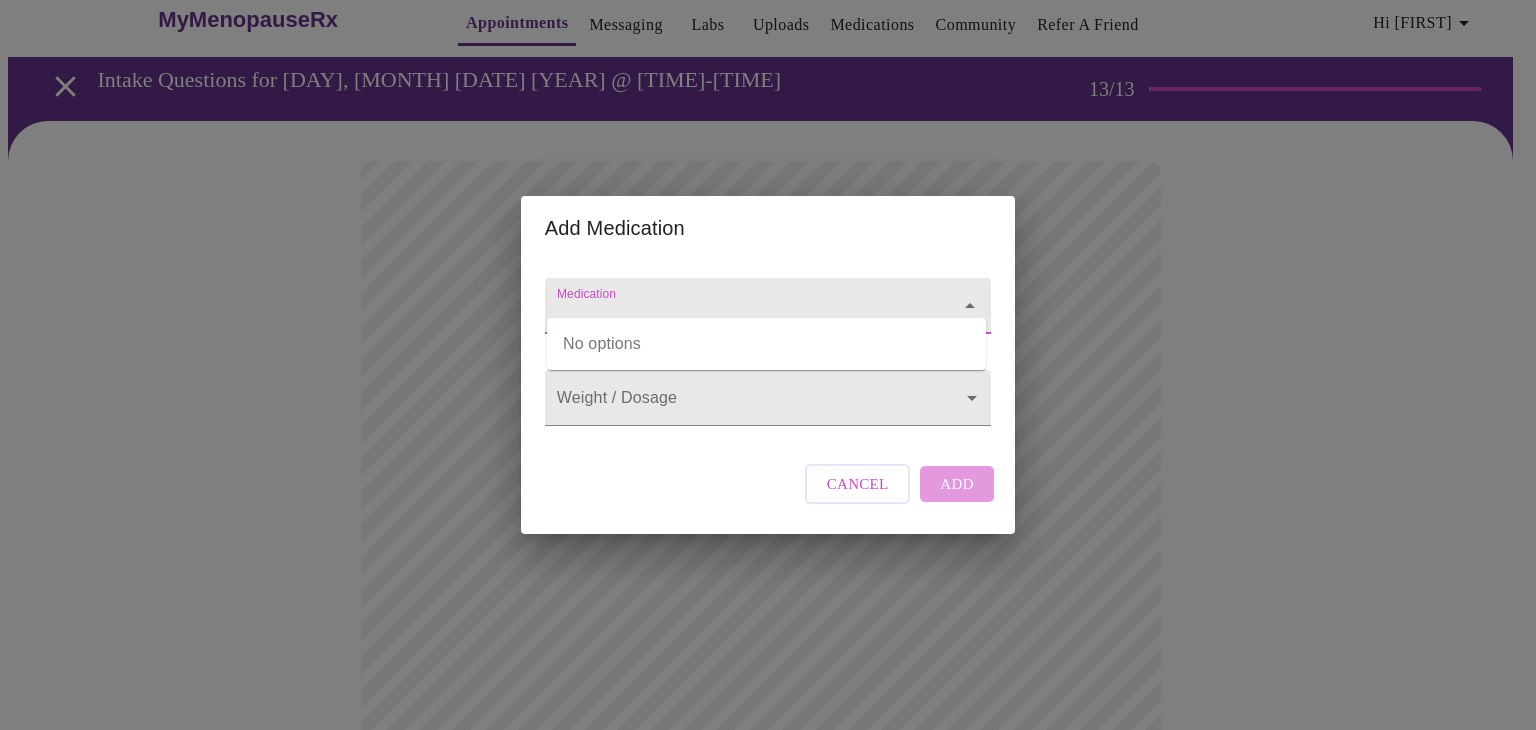 click on "Medication" at bounding box center [739, 315] 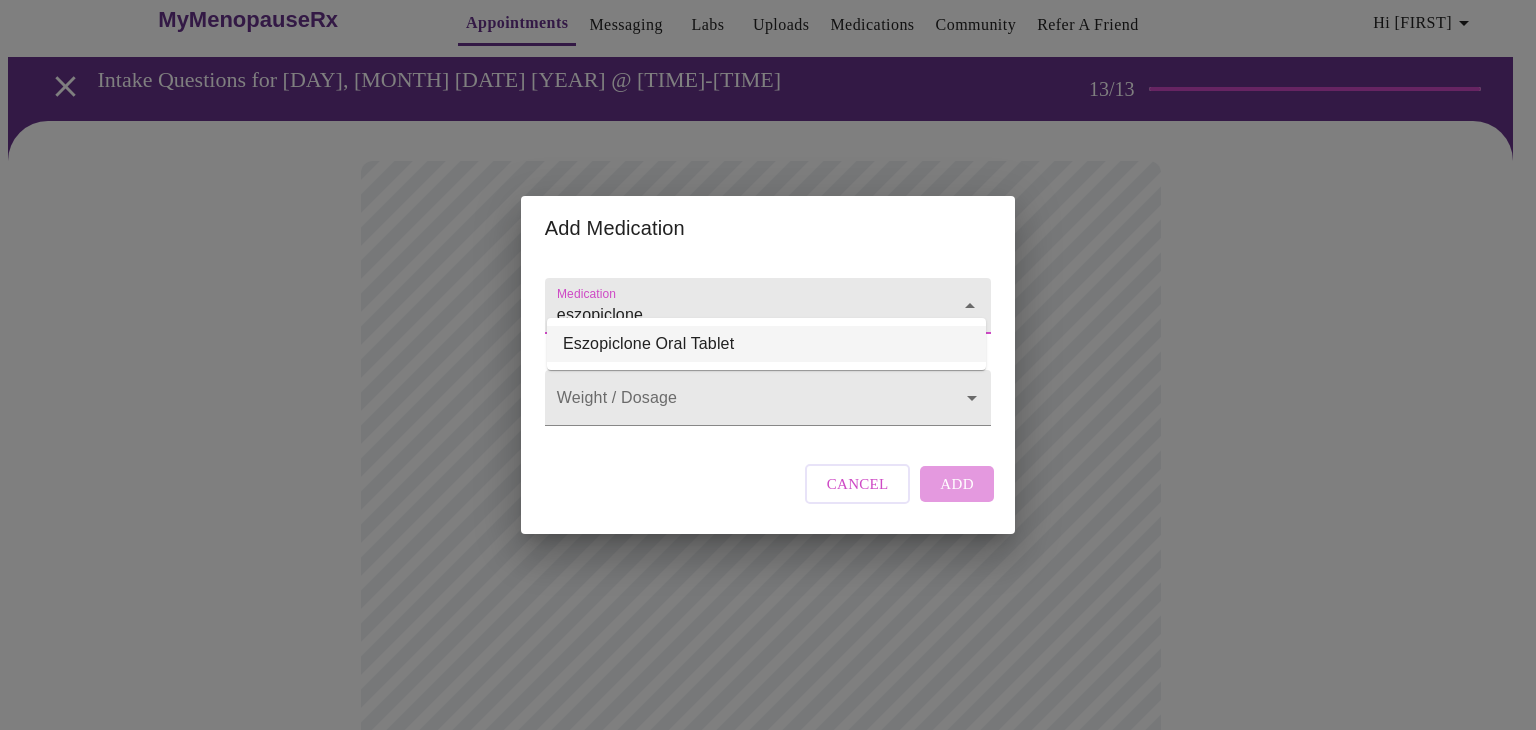 click on "Eszopiclone Oral Tablet" at bounding box center [766, 344] 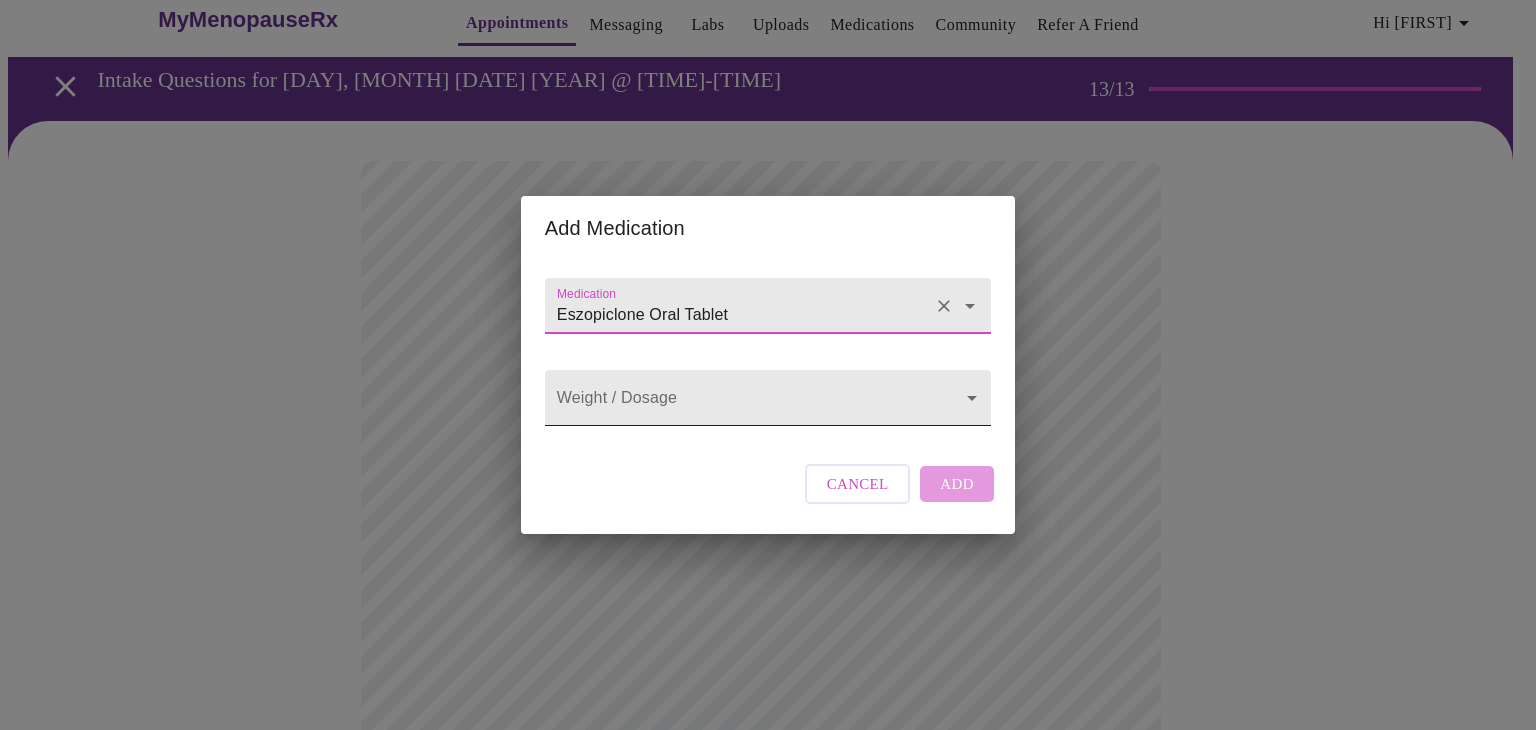 type on "Eszopiclone Oral Tablet" 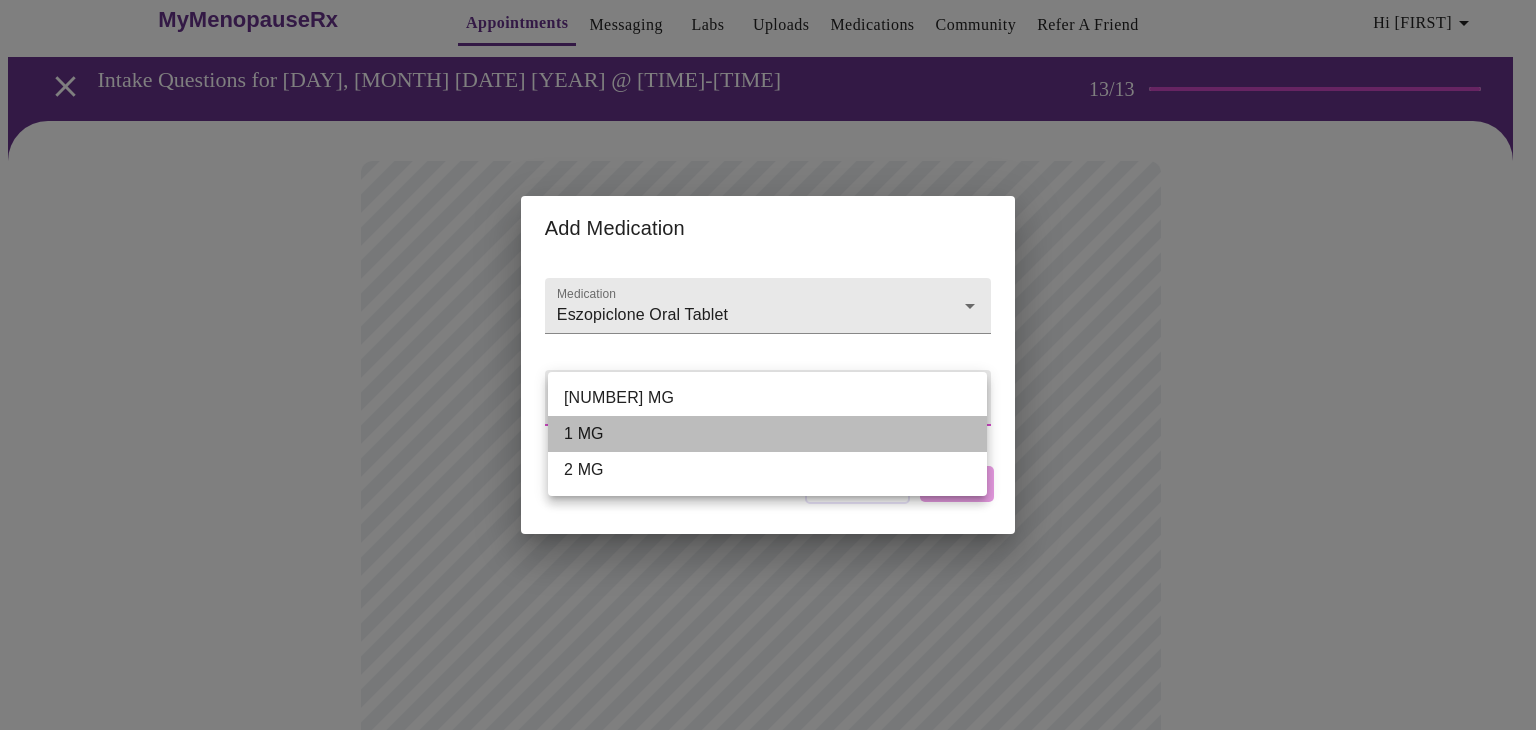 click on "1 MG" at bounding box center [767, 434] 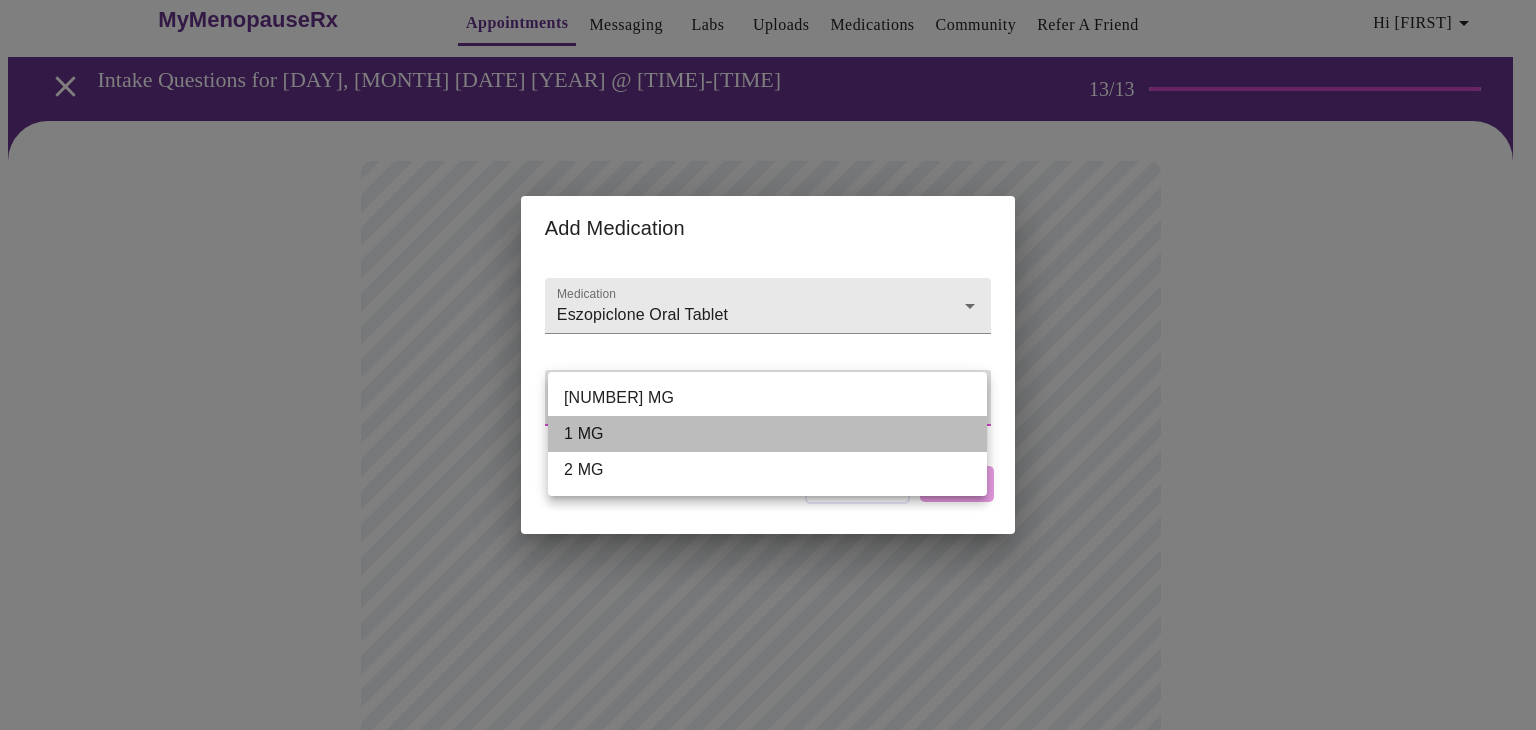 type on "1 MG" 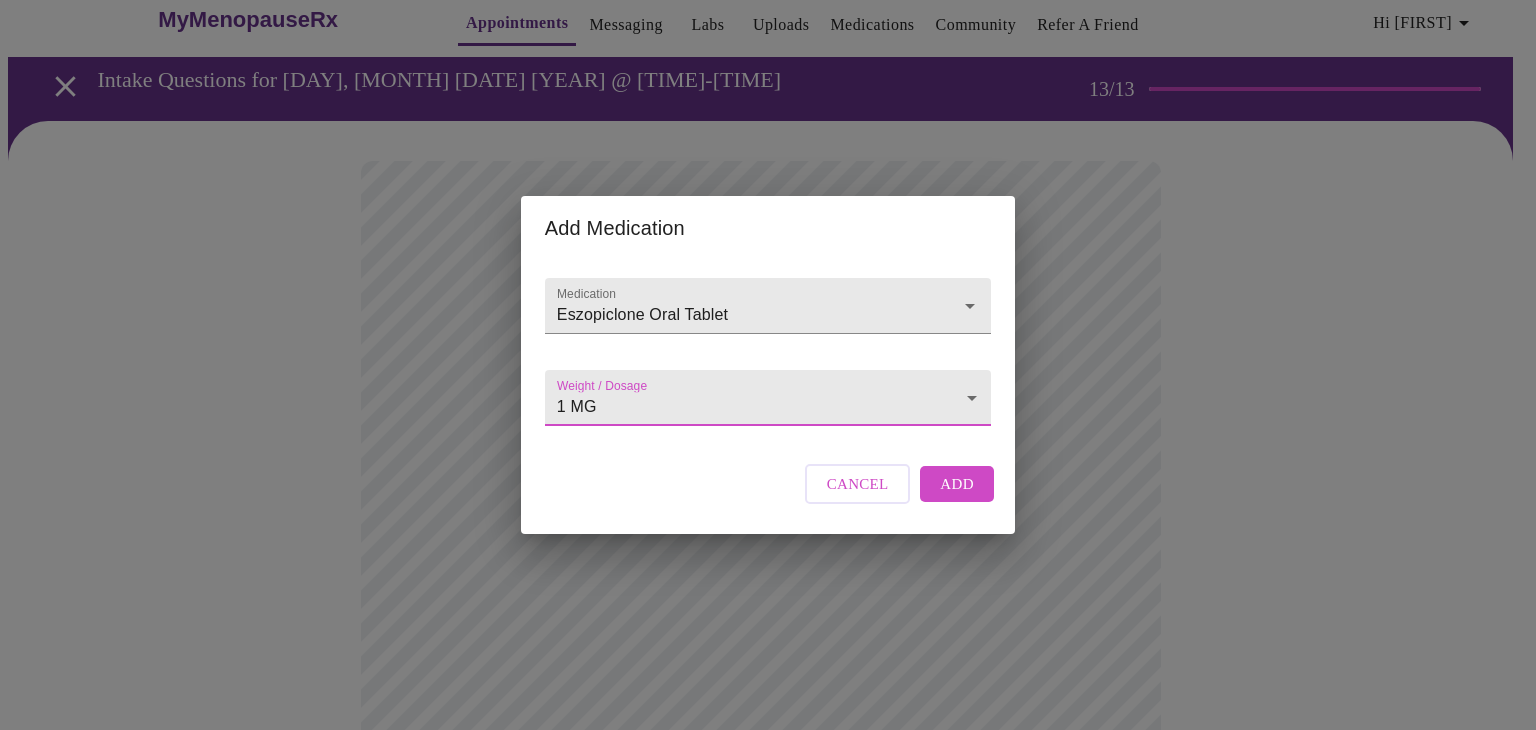 click on "Add" at bounding box center [957, 484] 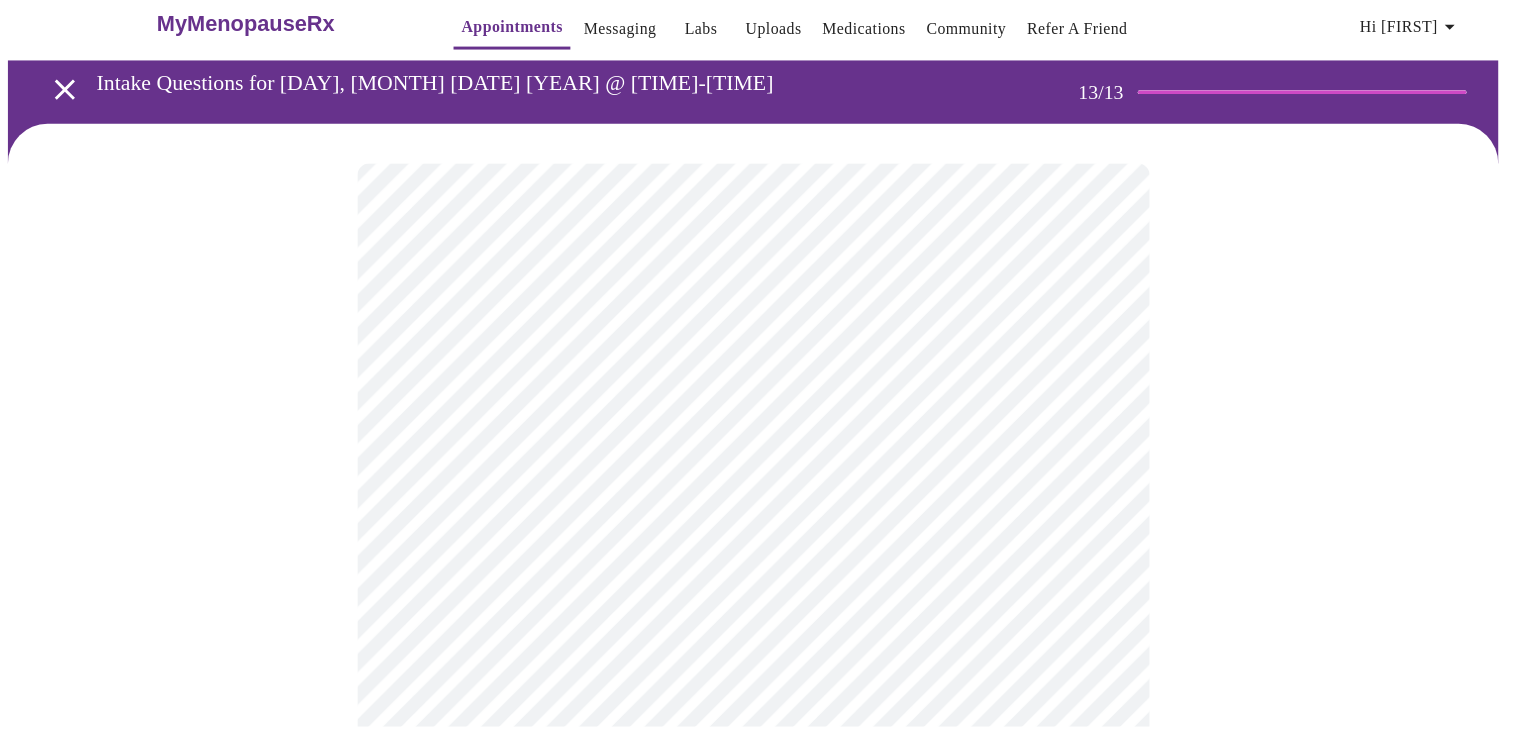 scroll, scrollTop: 445, scrollLeft: 0, axis: vertical 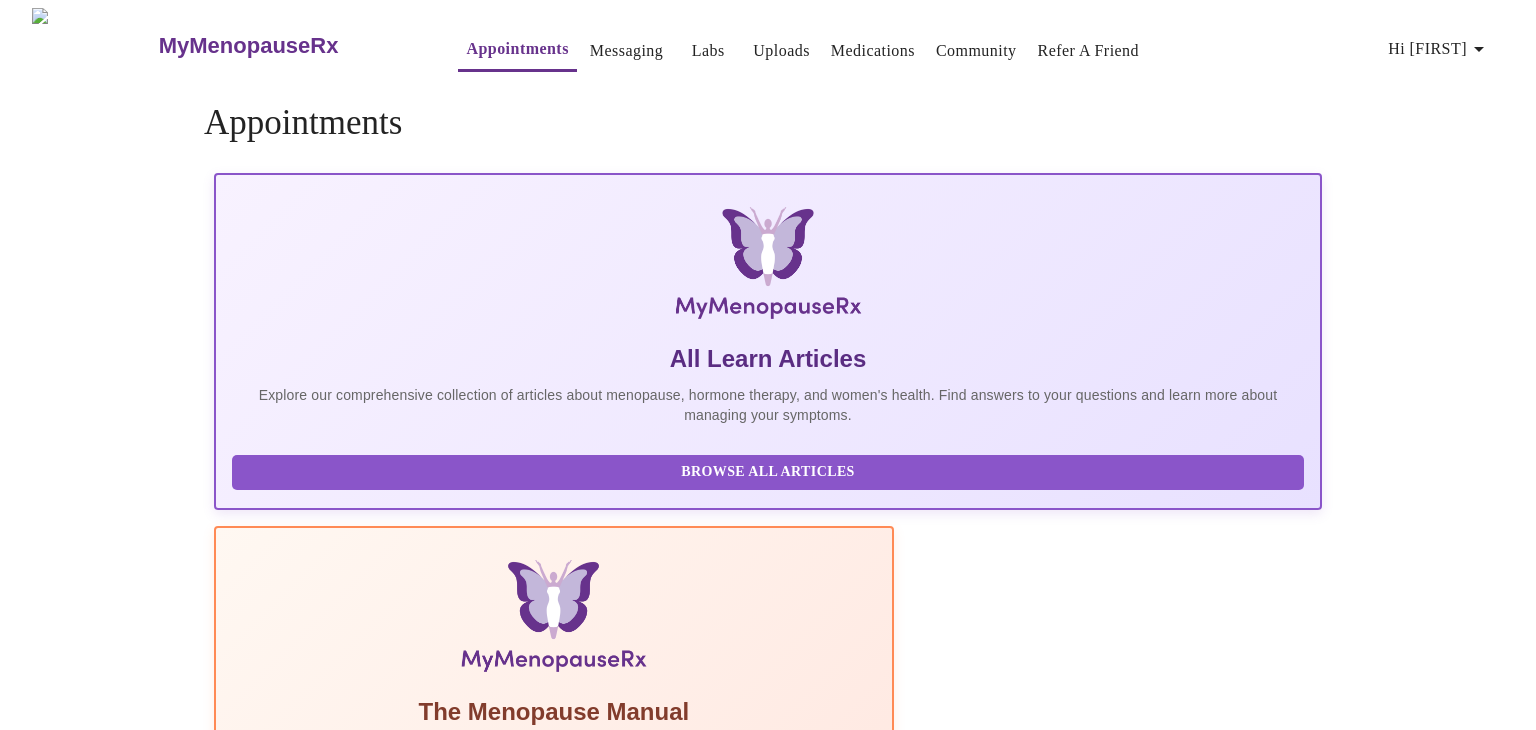 click on "MyMenopauseRx Appointments Messaging Labs Uploads Medications Community Refer a Friend Hi [FIRST]   Appointments  All Learn Articles Explore our comprehensive collection of articles about menopause, hormone therapy, and women's health. Find answers to your questions and learn more about managing your symptoms. Browse All Articles The Menopause Manual The Menopause Manual is a comprehensive guide to menopause, written by the MMRx Clinical team. Read Manual The Top 34 Symptoms of Menopause Read More 8 Most Common Hormone Therapy Myths Read More What to Expect When Starting Hormone Therapy Read More What to Expect When Starting an SSRI Read More The Power of Psyllium Husk Fiber Read More Settings Billing Invoices Log out" at bounding box center [768, 1103] 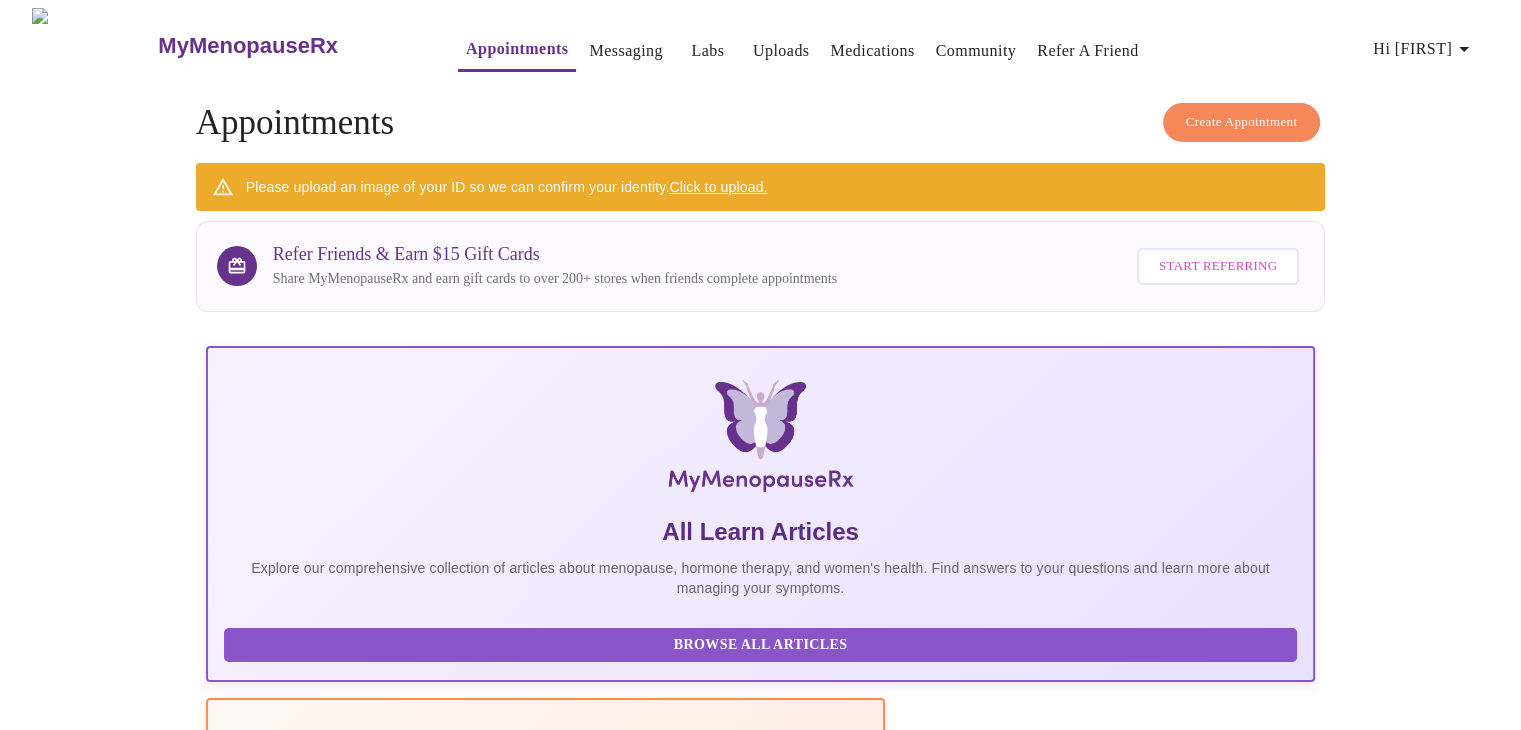click on "Click to upload." at bounding box center (718, 187) 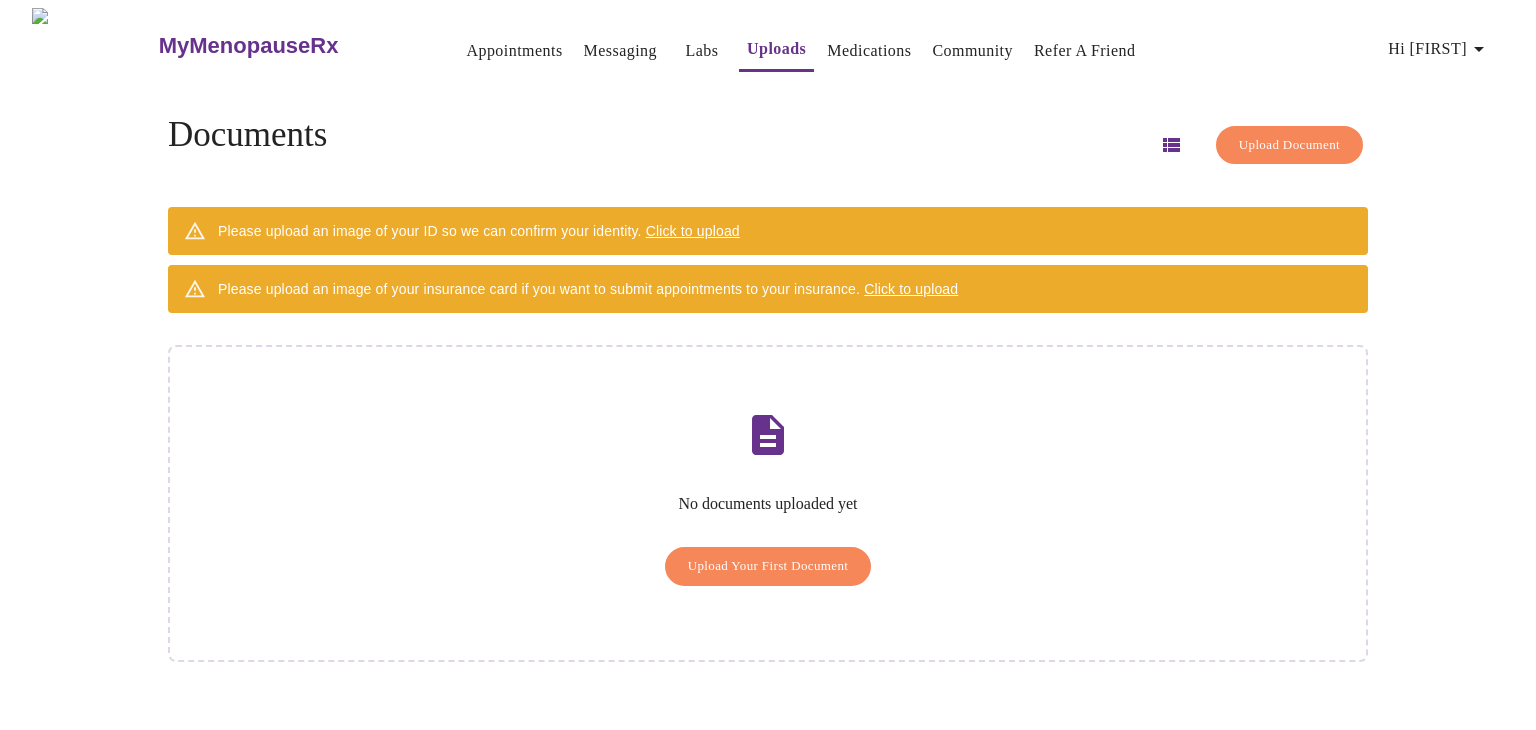 click on "Click to upload" at bounding box center [693, 231] 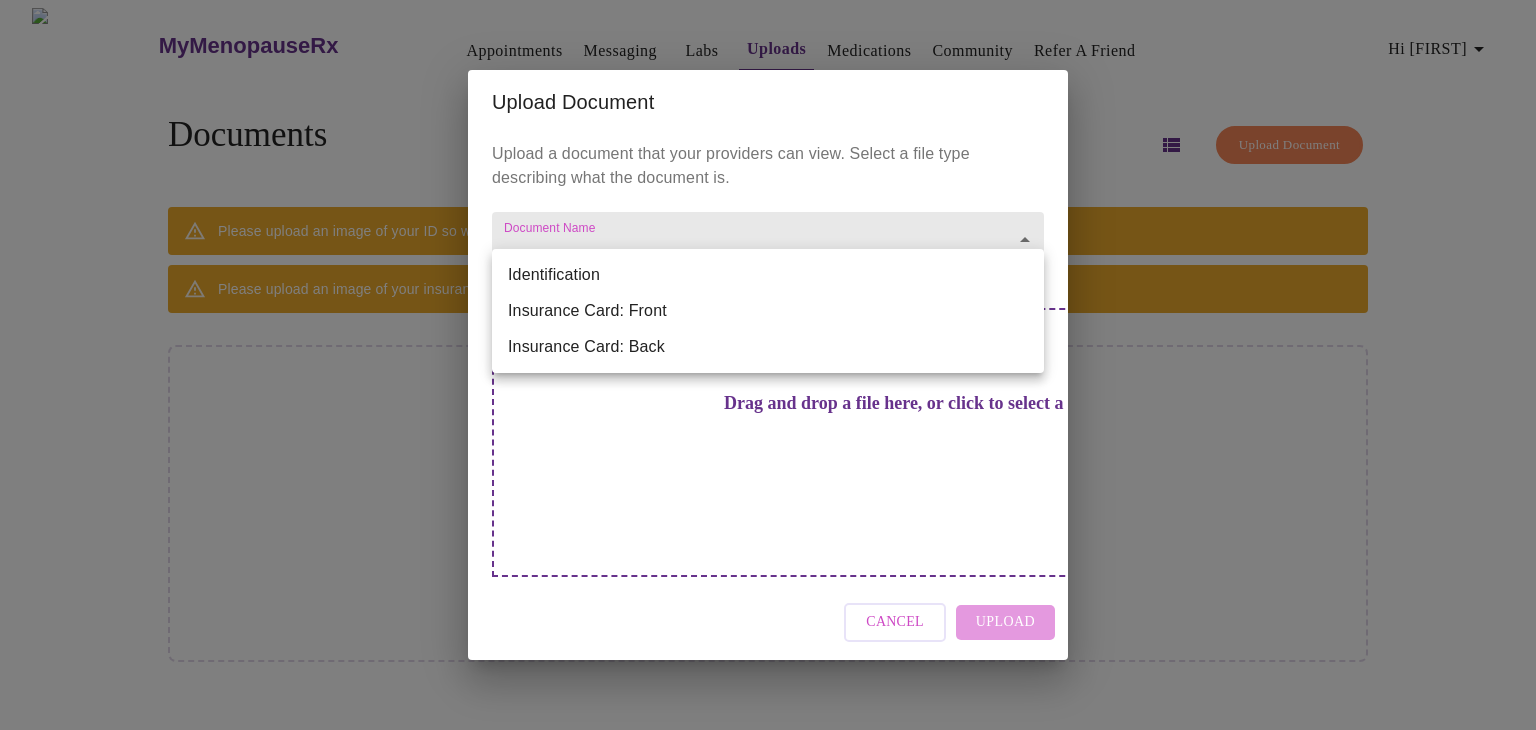 click on "Hi [FIRST]   Documents Upload Document Please upload an image of your ID so we can confirm your identity.   Click to upload Please upload an image of your insurance card if you want to submit appointments to your insurance.   Click to upload No documents uploaded yet Upload Your First Document Settings Billing Invoices Log out Upload Document Upload a document that your providers can view. Select a file type describing what the document is. Document Name ​ Drag and drop a file here, or click to select a file Cancel Upload Identification Insurance Card: Front Insurance Card: Back" at bounding box center [768, 373] 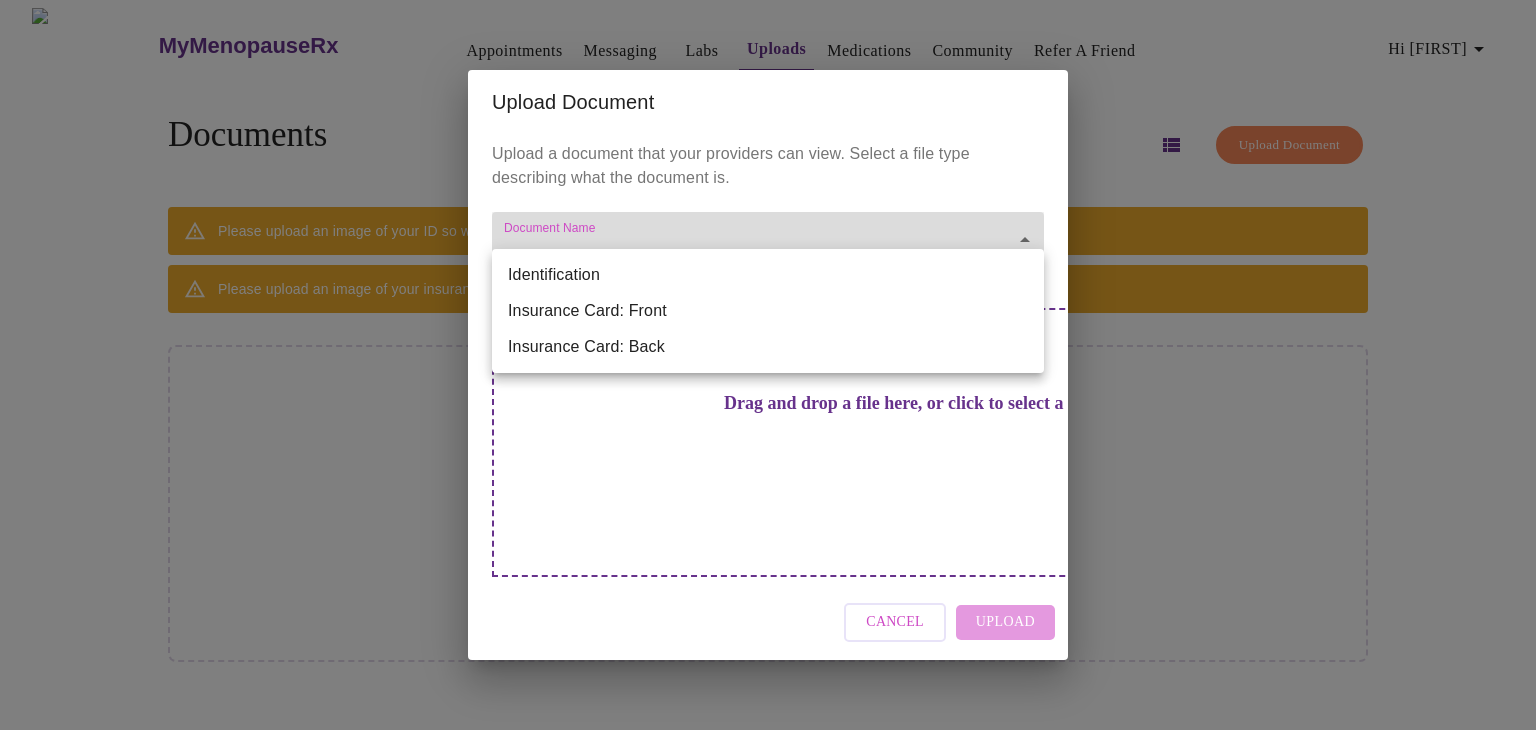 type on "Identification" 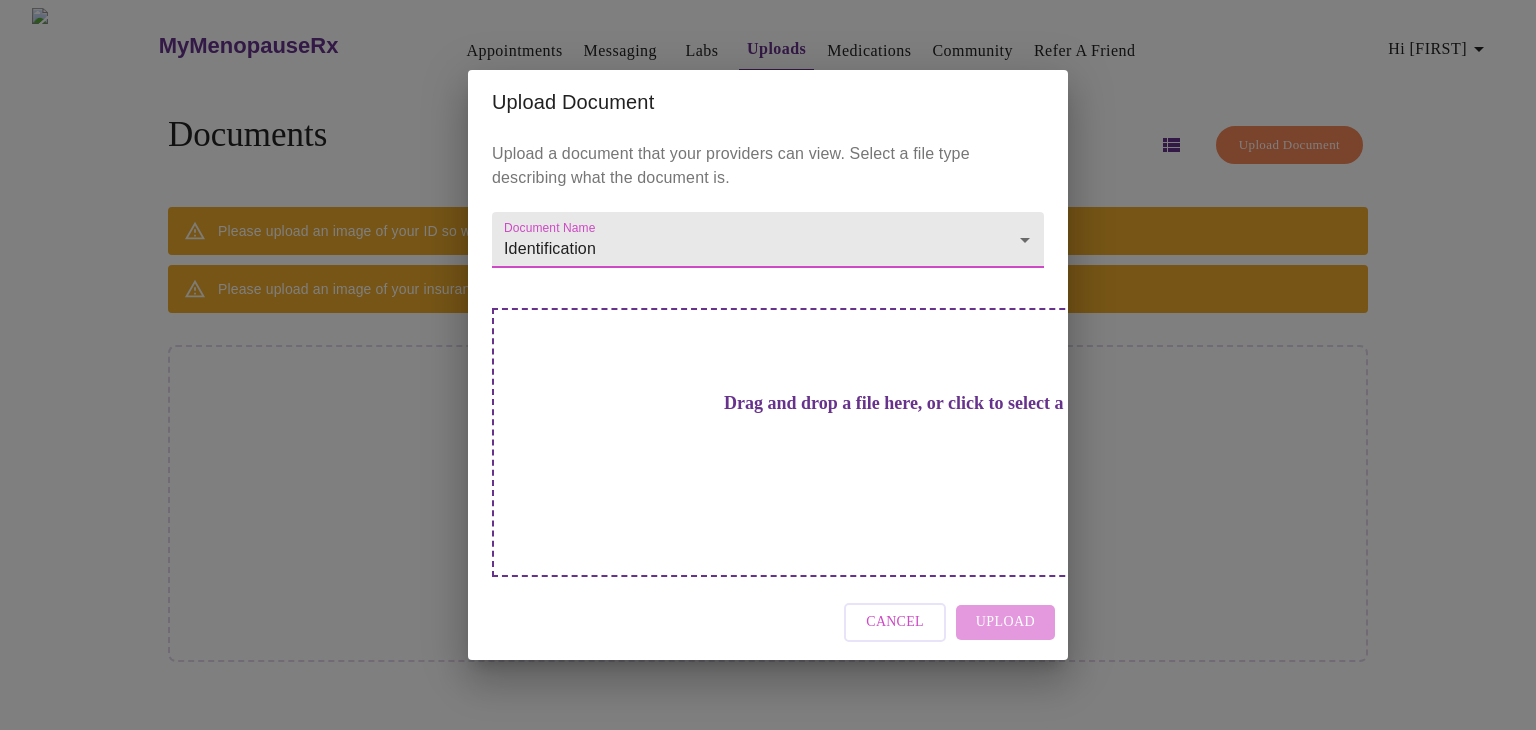 click on "Drag and drop a file here, or click to select a file" at bounding box center [908, 442] 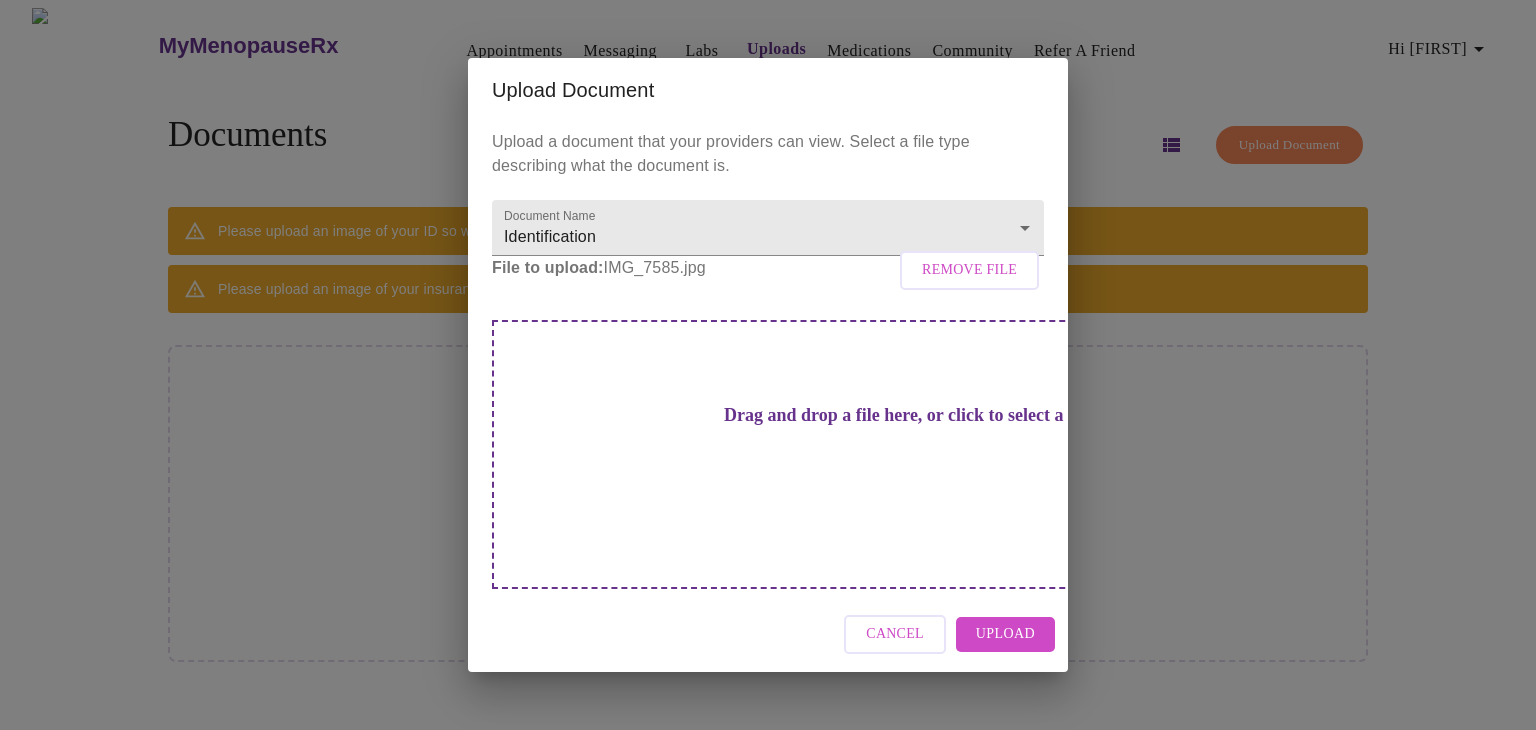 click on "Upload" at bounding box center [1005, 634] 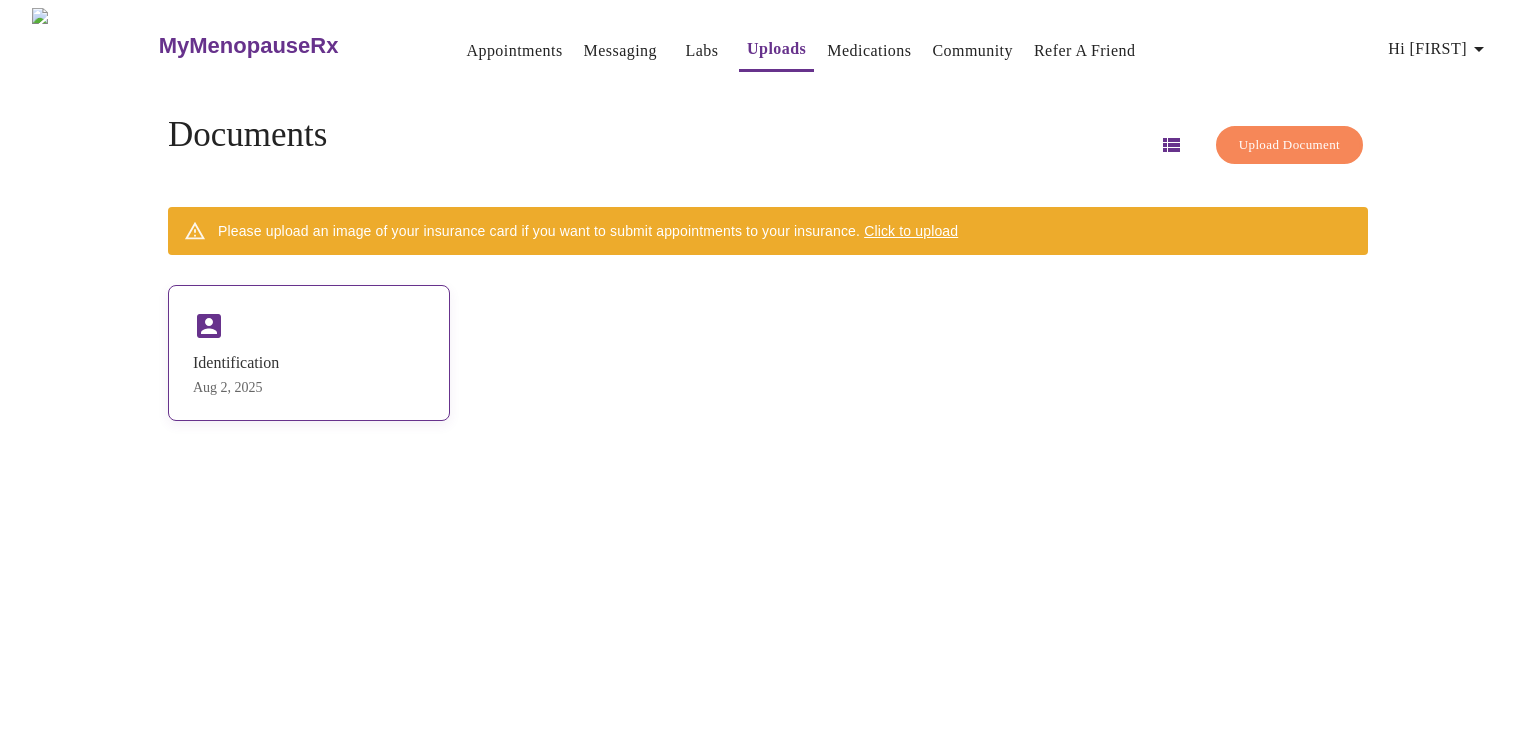 click 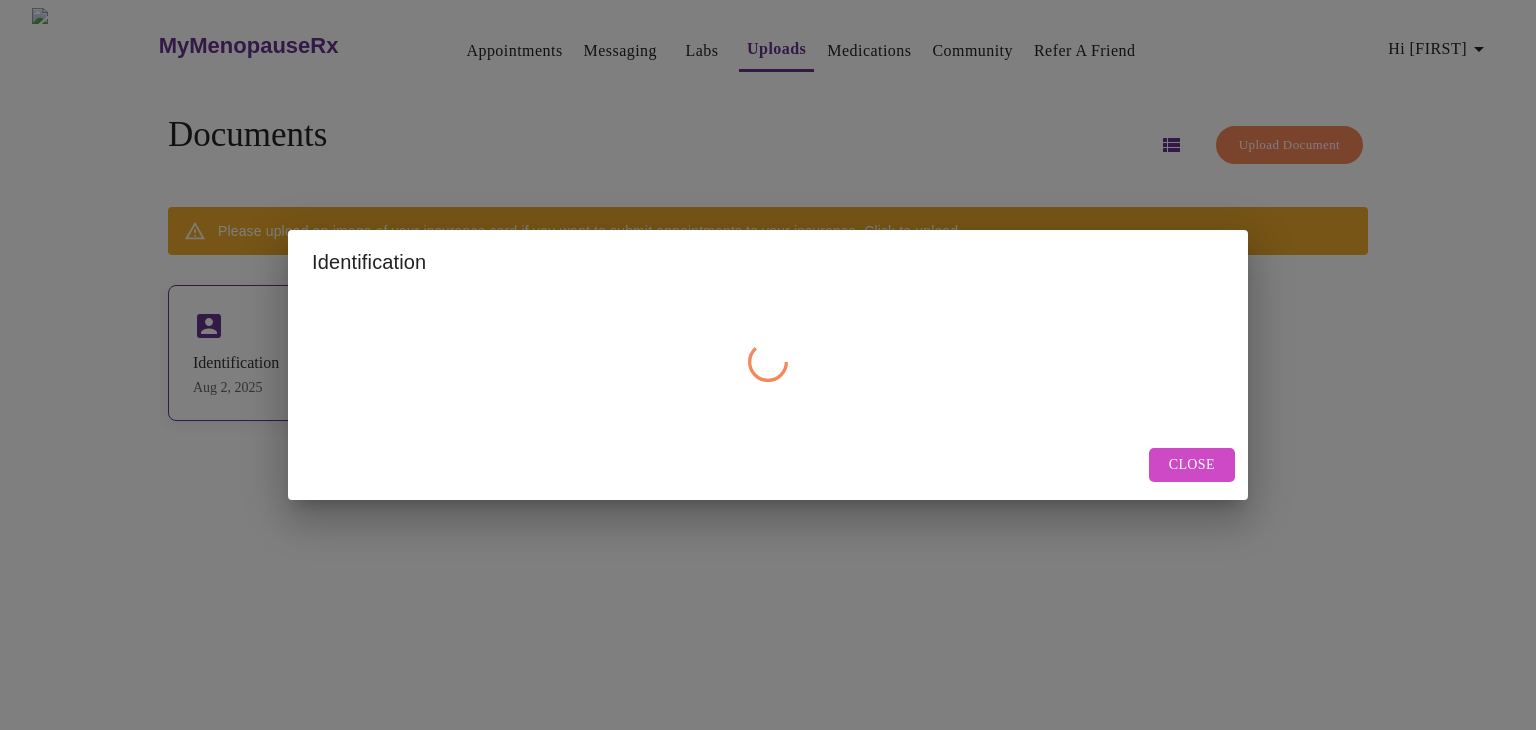 click on "Identification Close" at bounding box center [768, 365] 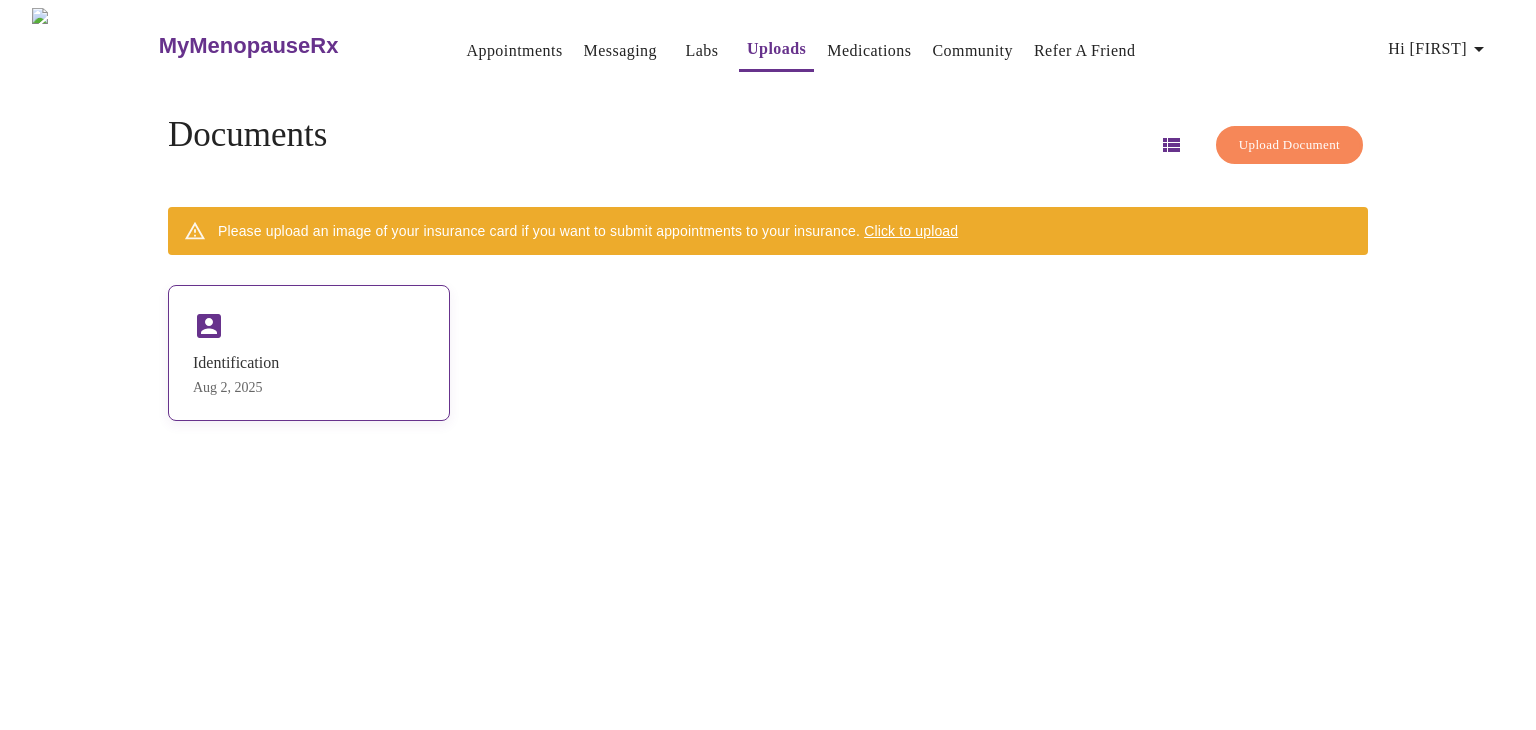 click 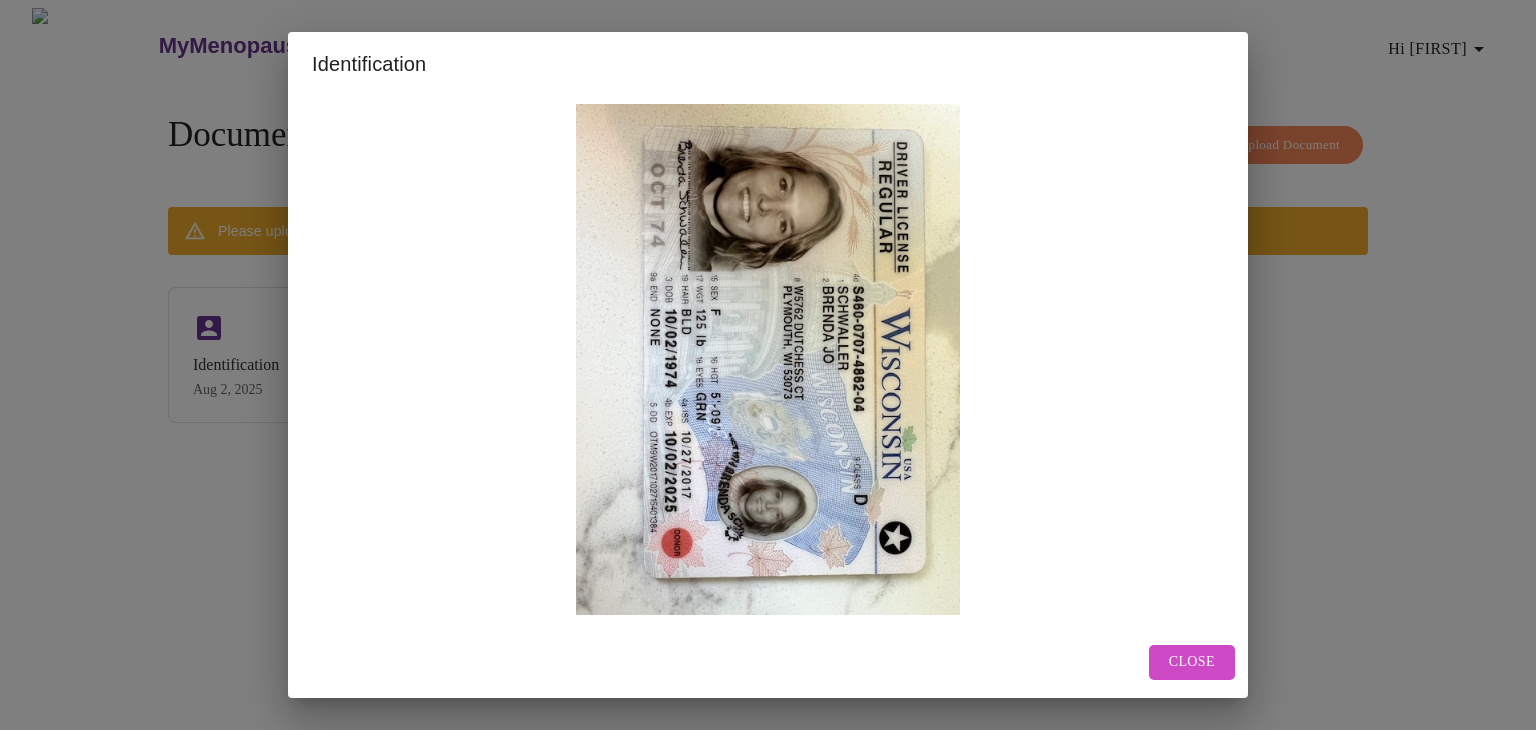 click on "Close" at bounding box center (1192, 662) 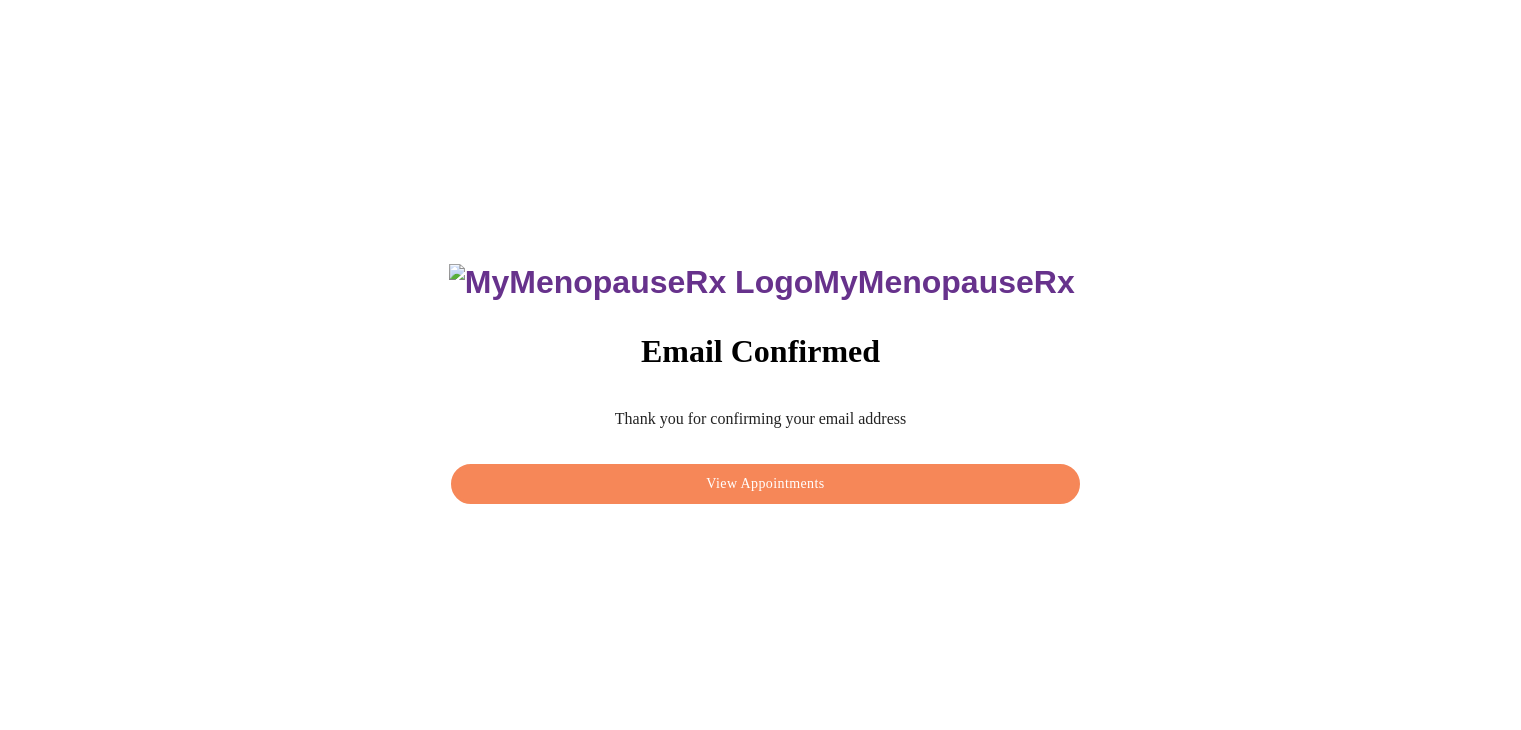 scroll, scrollTop: 0, scrollLeft: 0, axis: both 